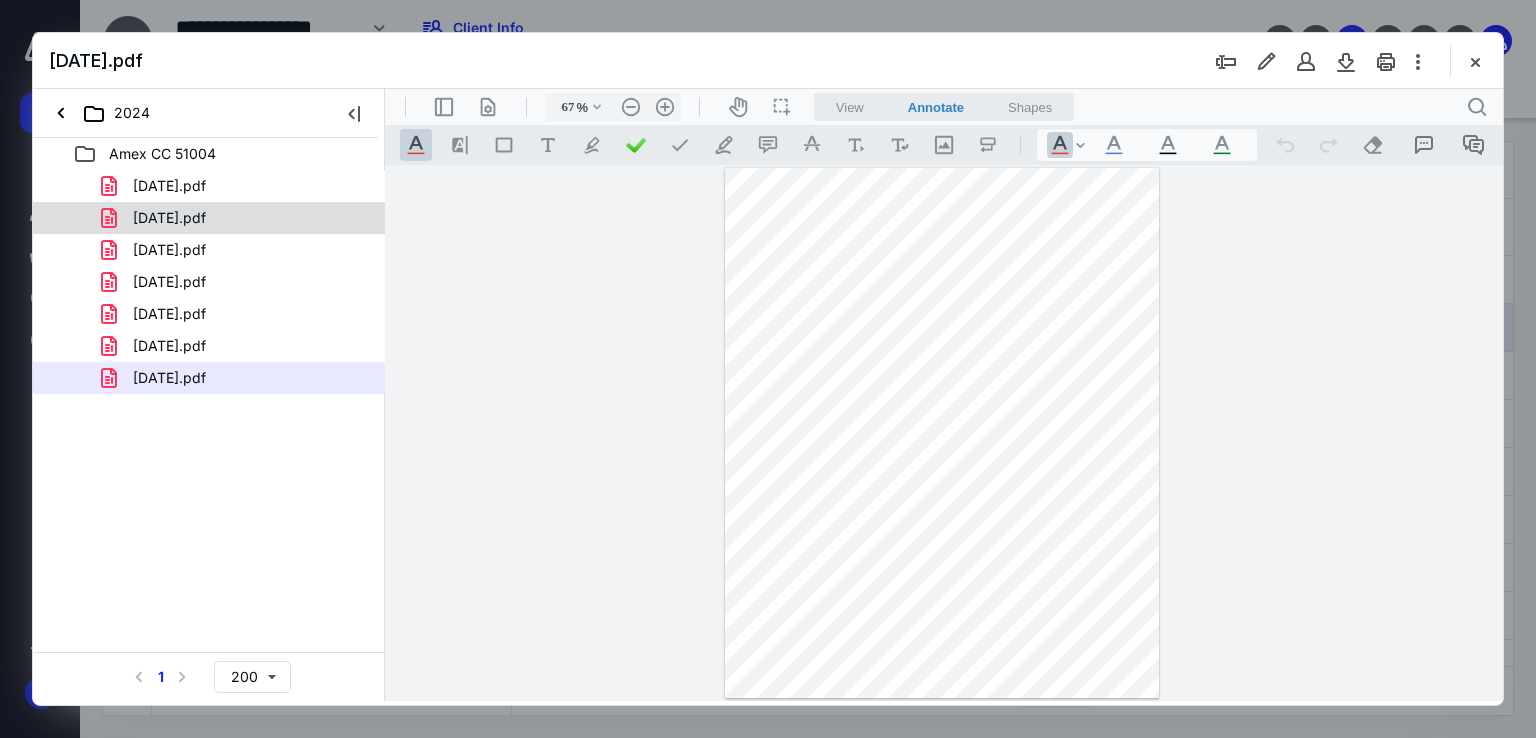 scroll, scrollTop: 0, scrollLeft: 0, axis: both 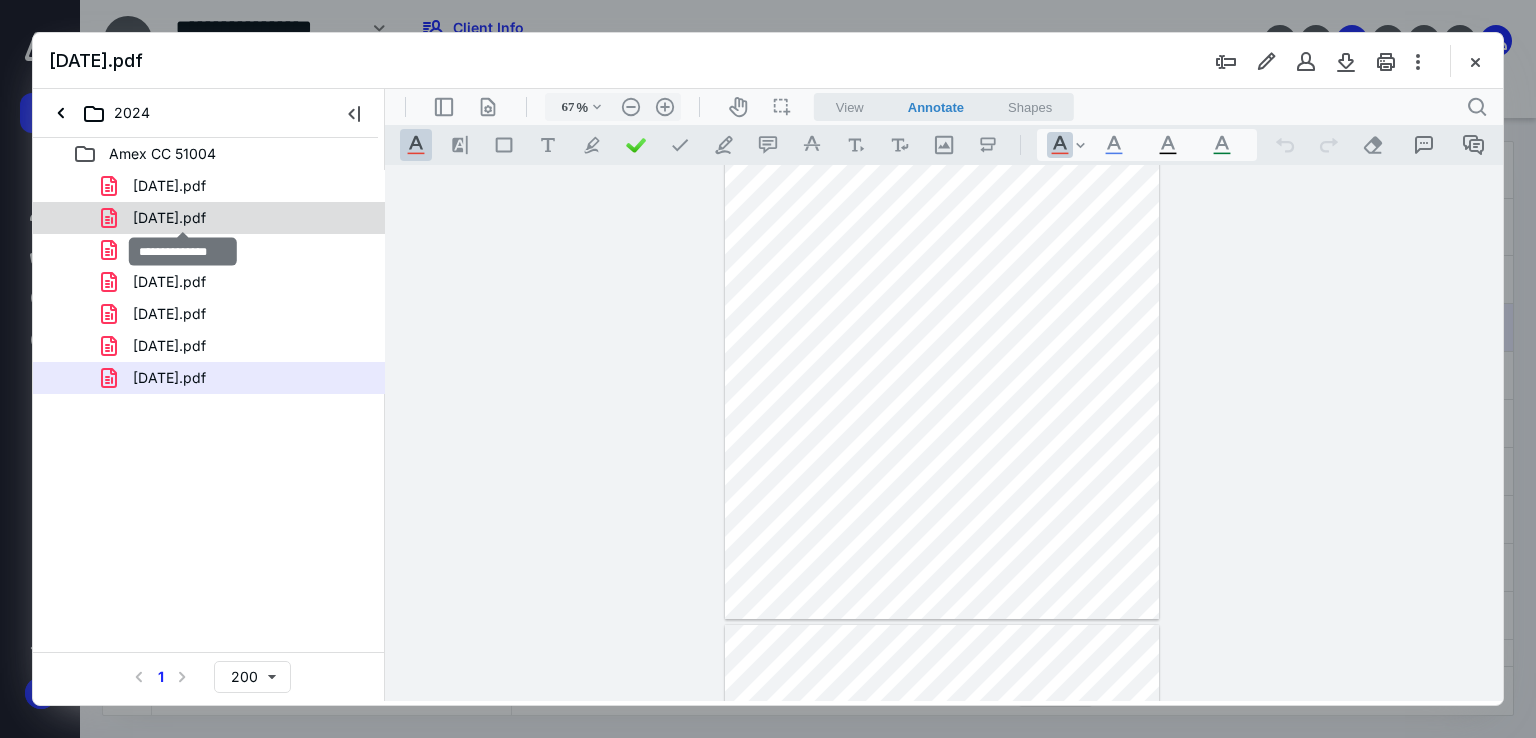 click on "[DATE].pdf" at bounding box center [169, 218] 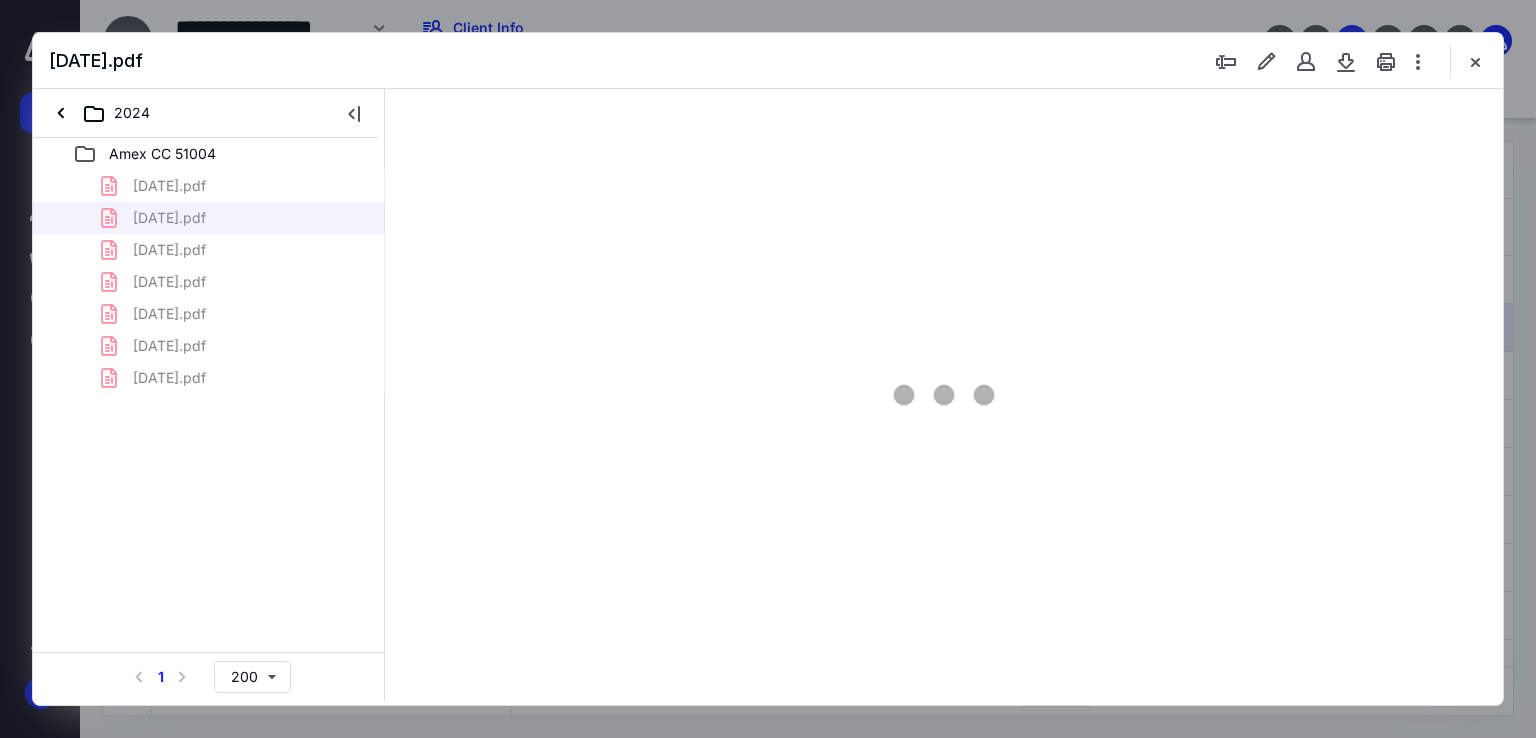 click at bounding box center [944, 395] 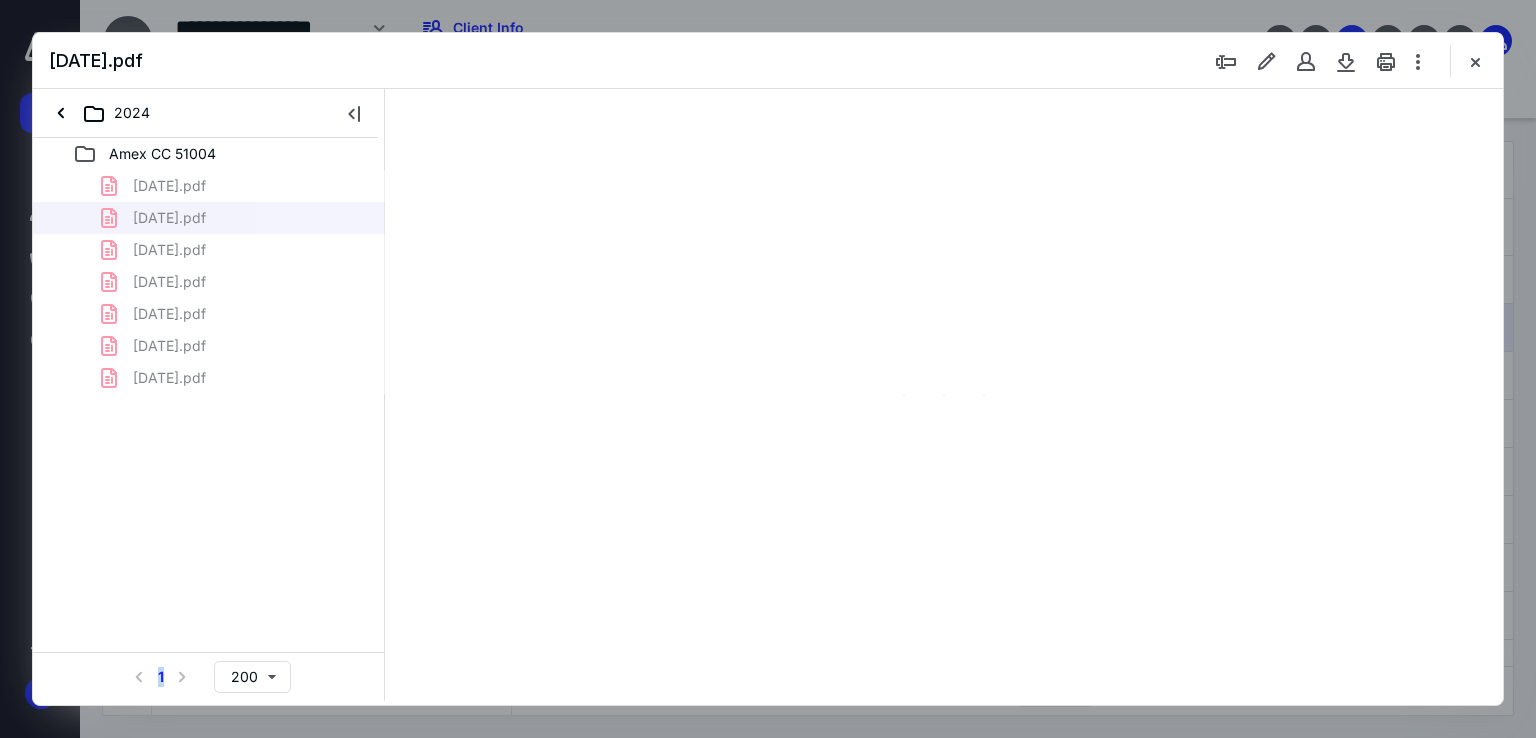 click at bounding box center [944, 395] 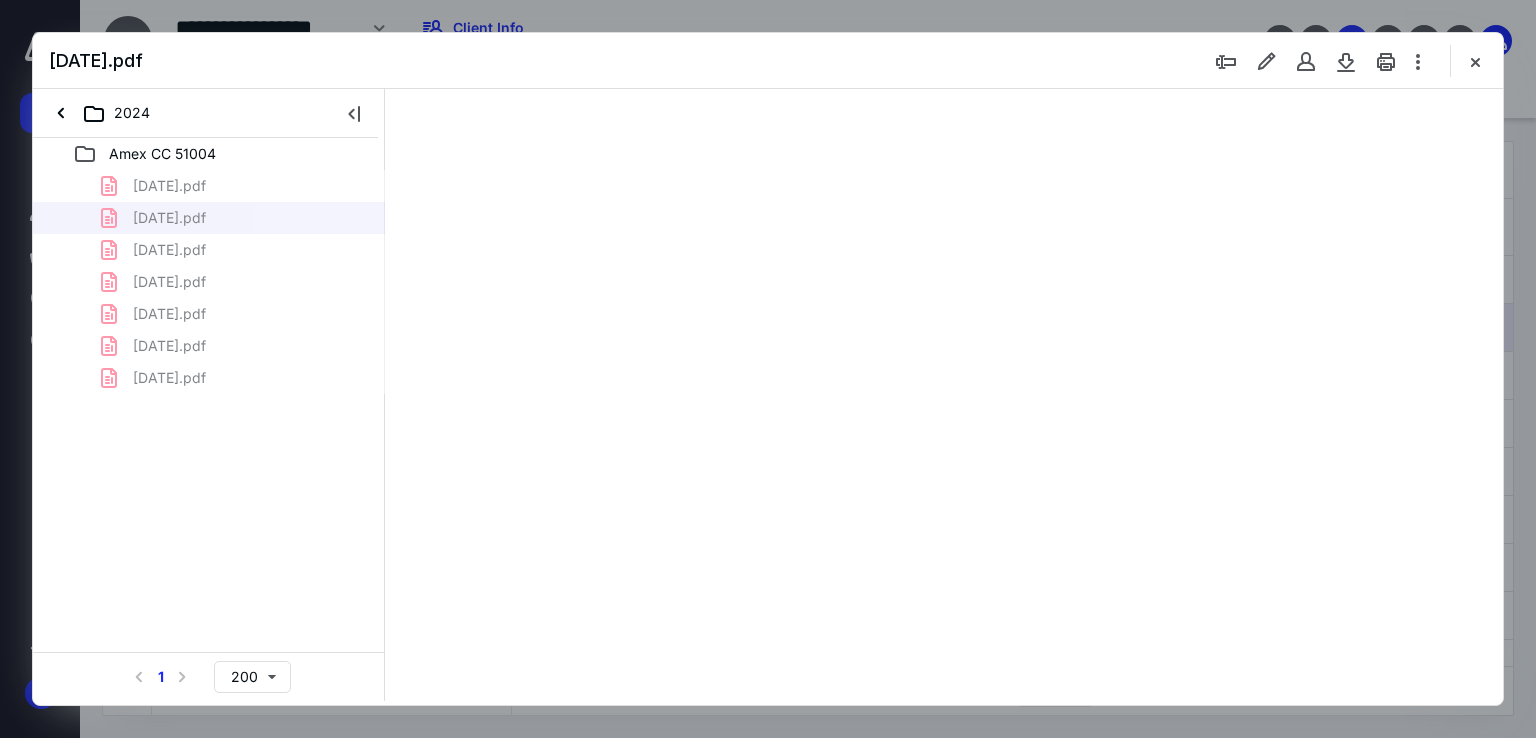 click at bounding box center [944, 395] 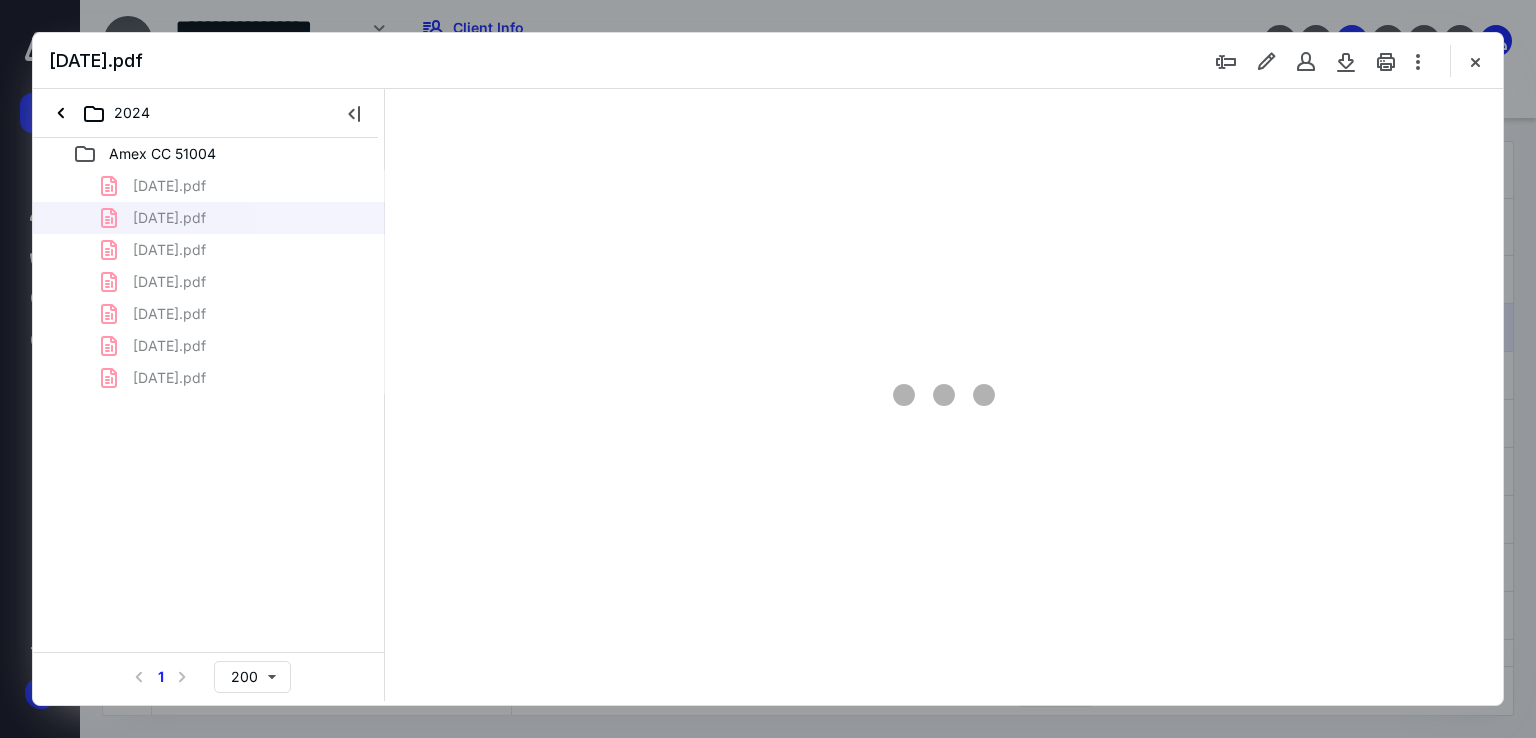 click at bounding box center (944, 395) 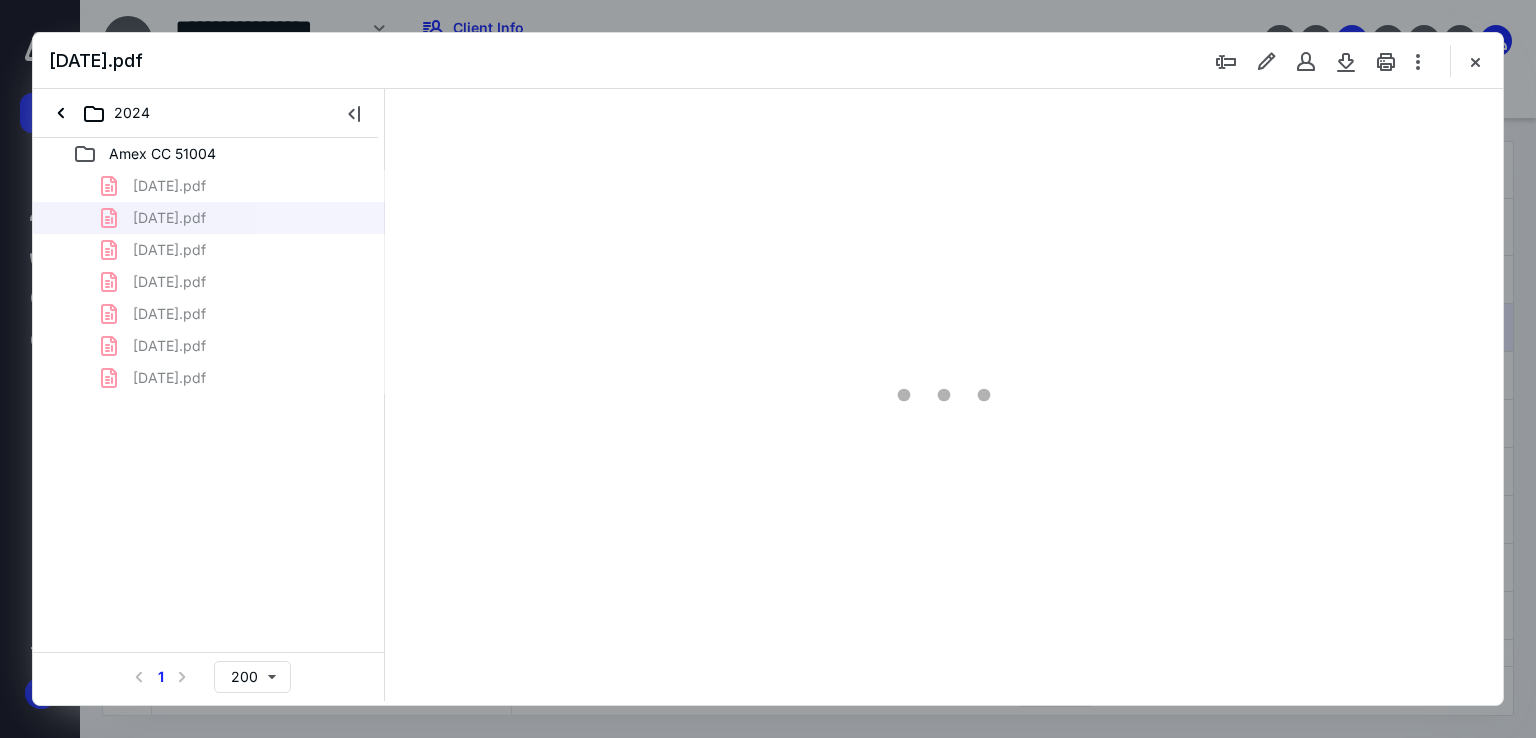 type on "67" 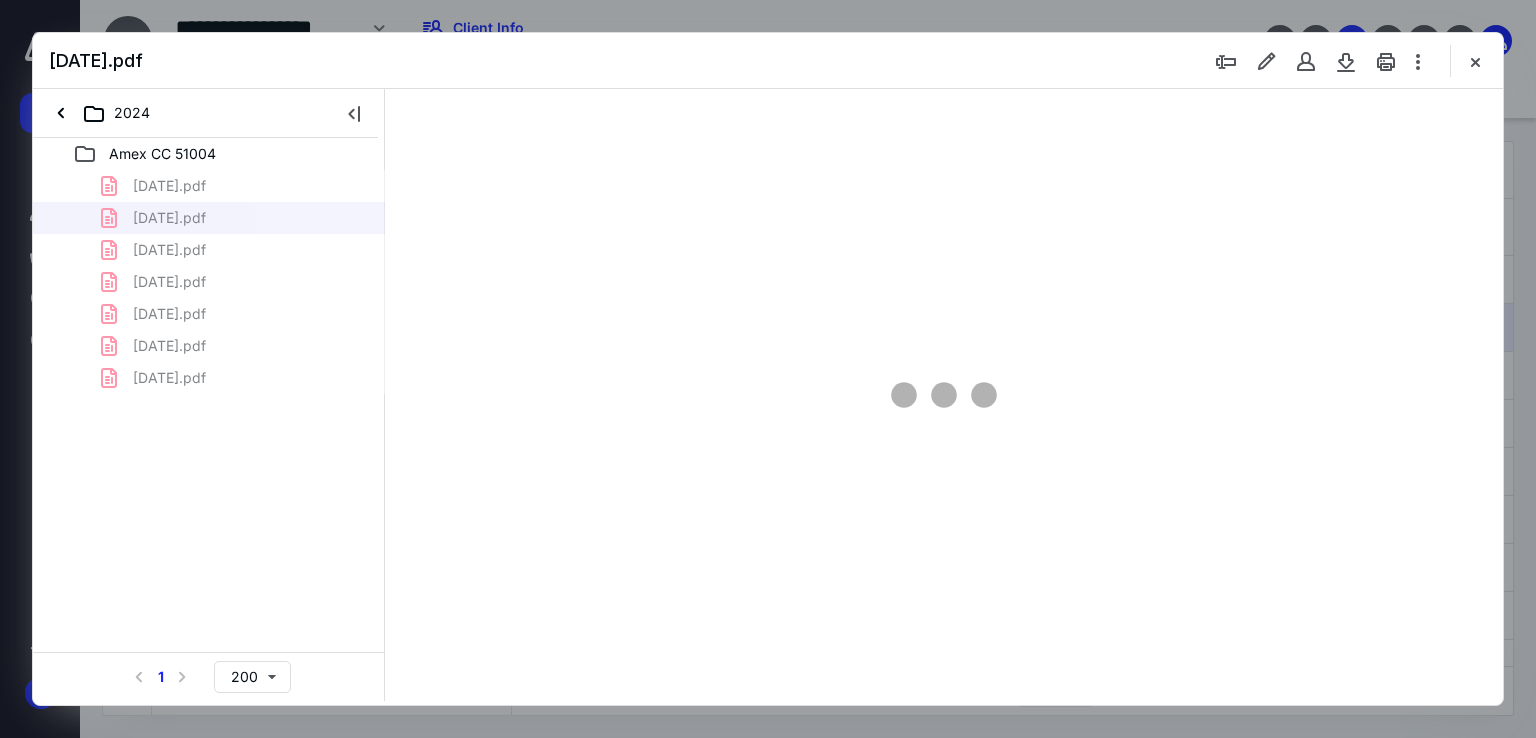 scroll, scrollTop: 79, scrollLeft: 0, axis: vertical 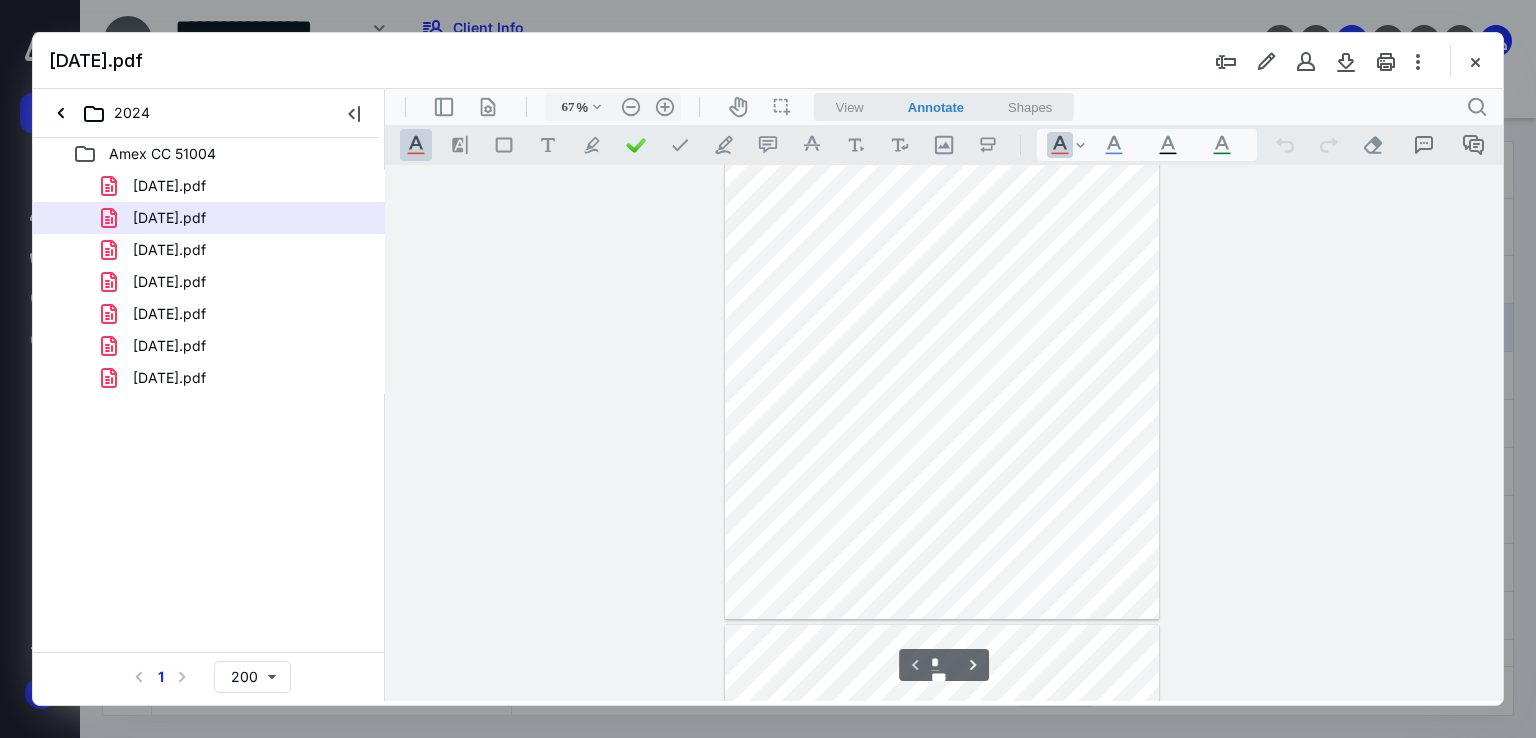 drag, startPoint x: 1360, startPoint y: 398, endPoint x: 975, endPoint y: 310, distance: 394.9291 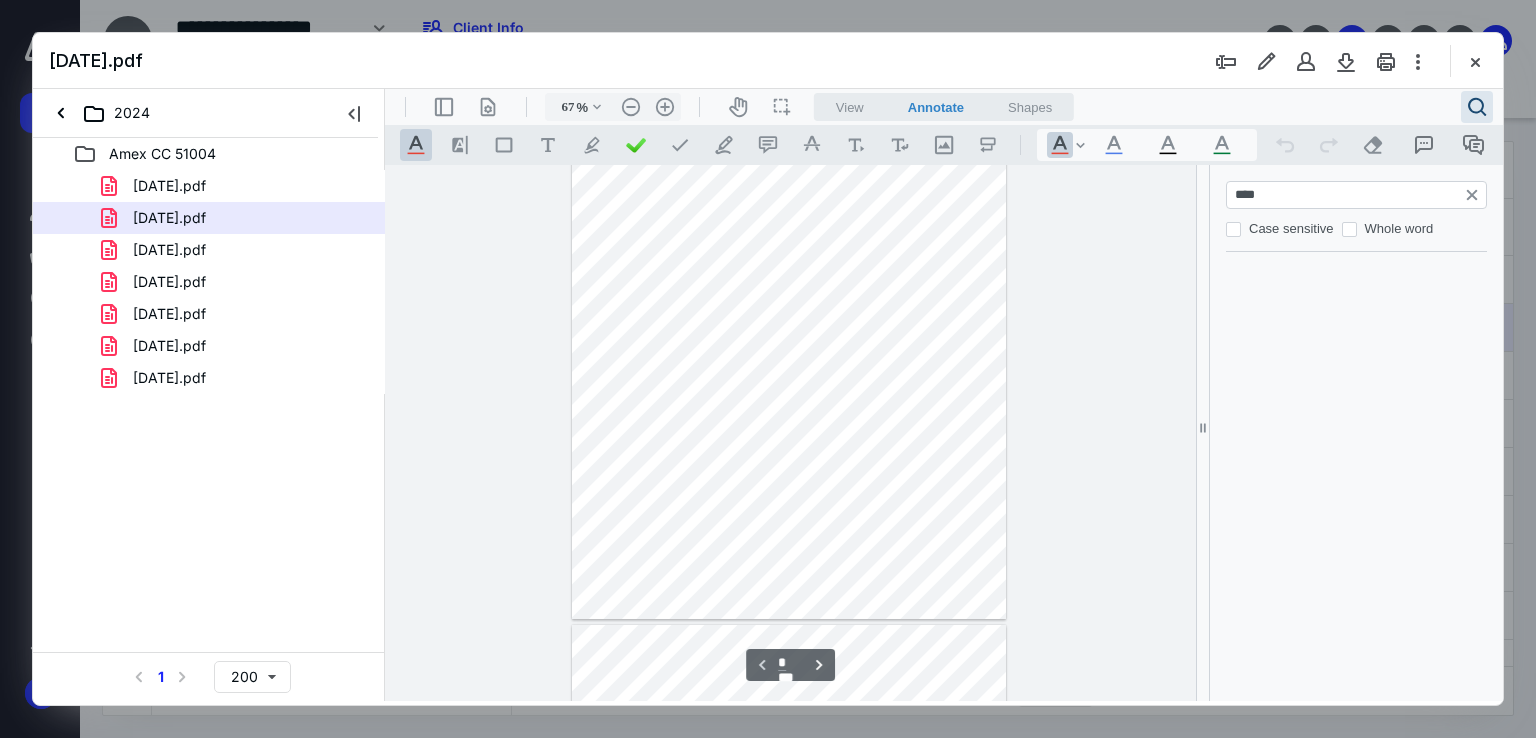 type on "*****" 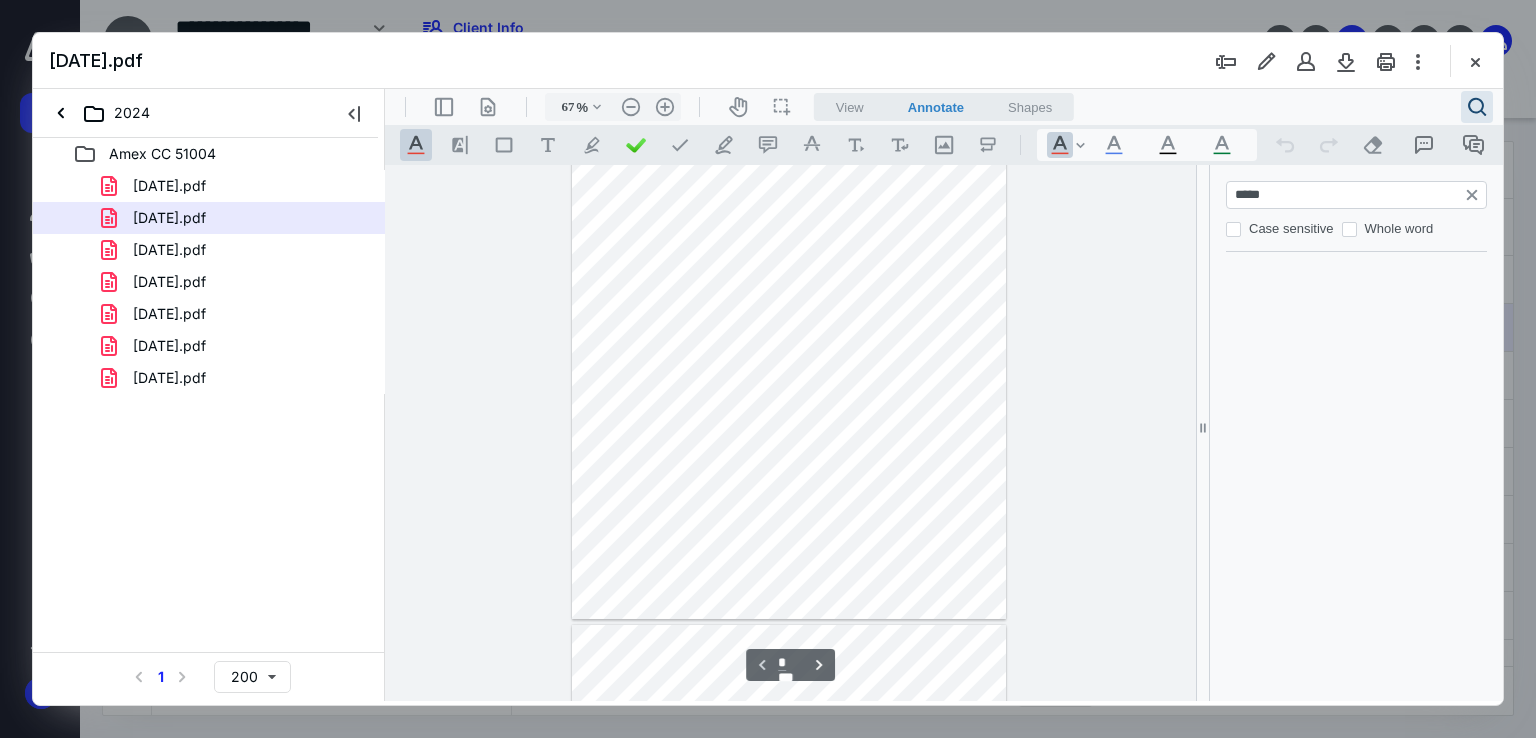 type on "*" 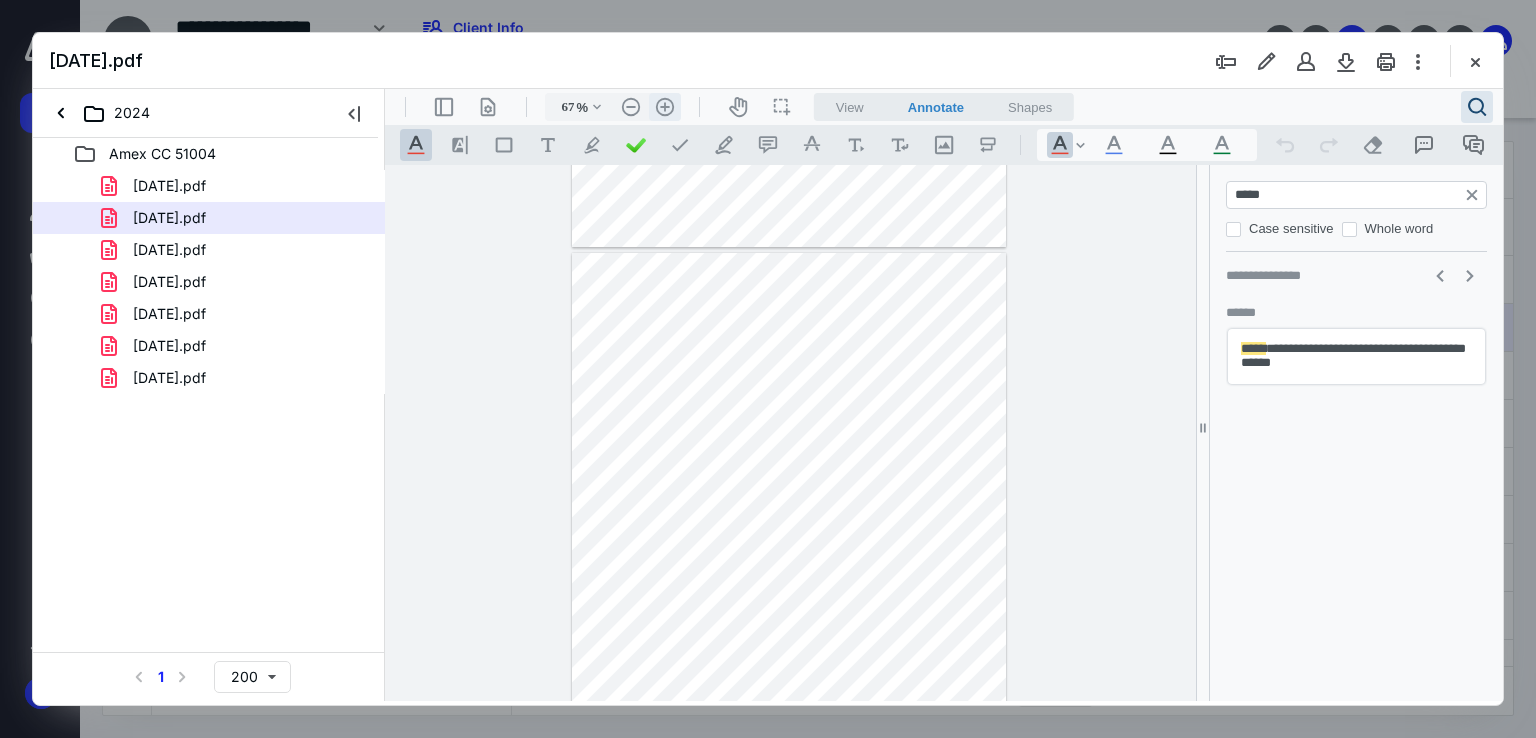 type on "*****" 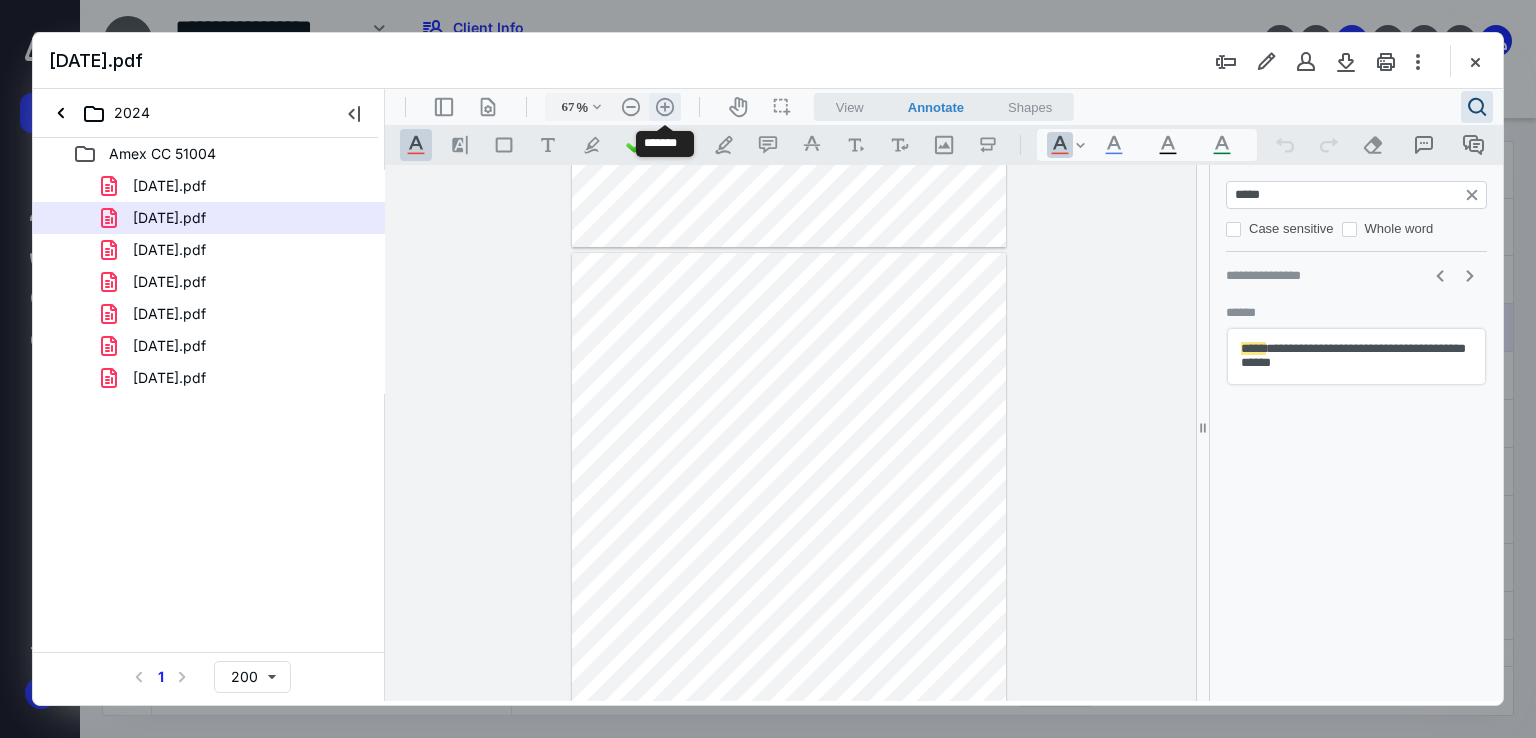 click on ".cls-1{fill:#abb0c4;} icon - header - zoom - in - line" at bounding box center [665, 107] 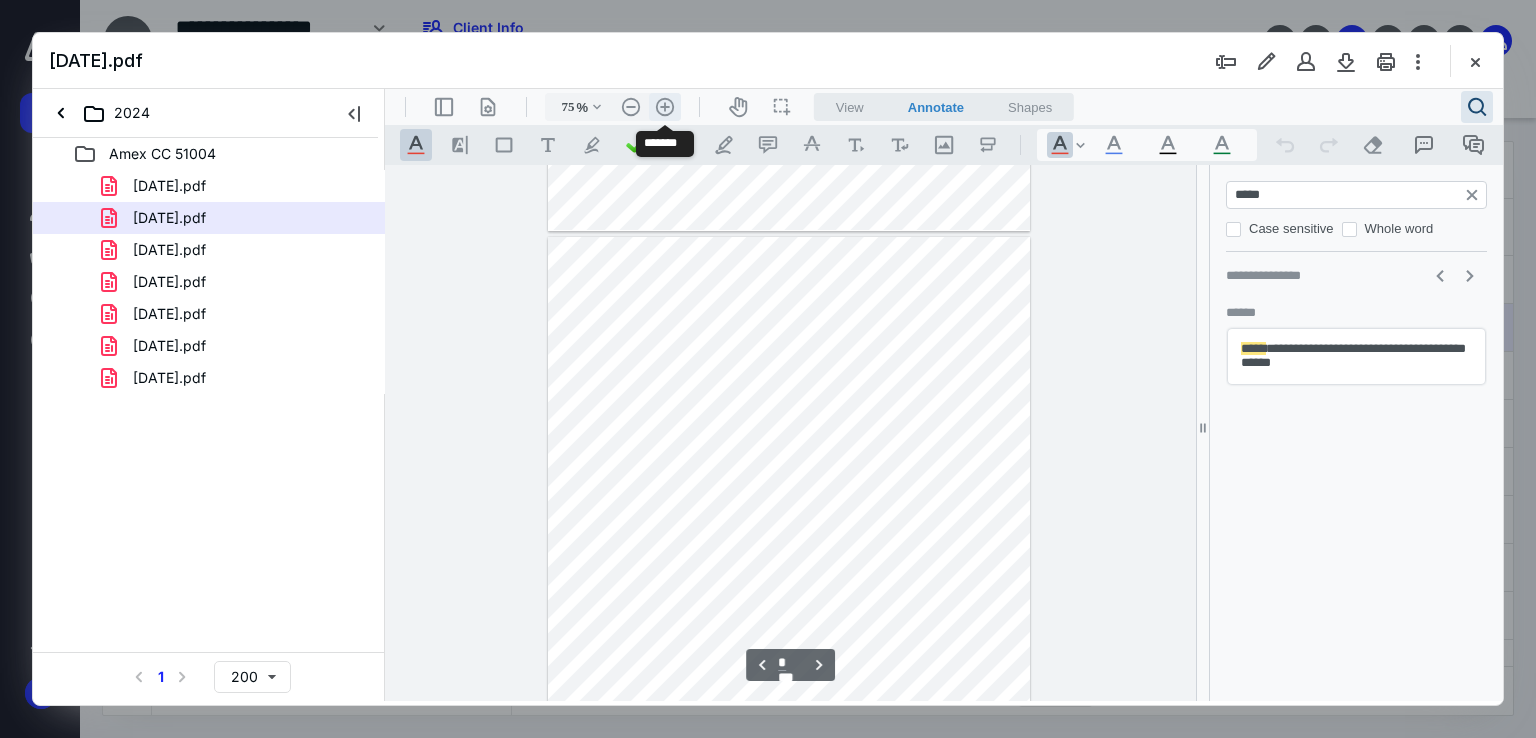 click on ".cls-1{fill:#abb0c4;} icon - header - zoom - in - line" at bounding box center [665, 107] 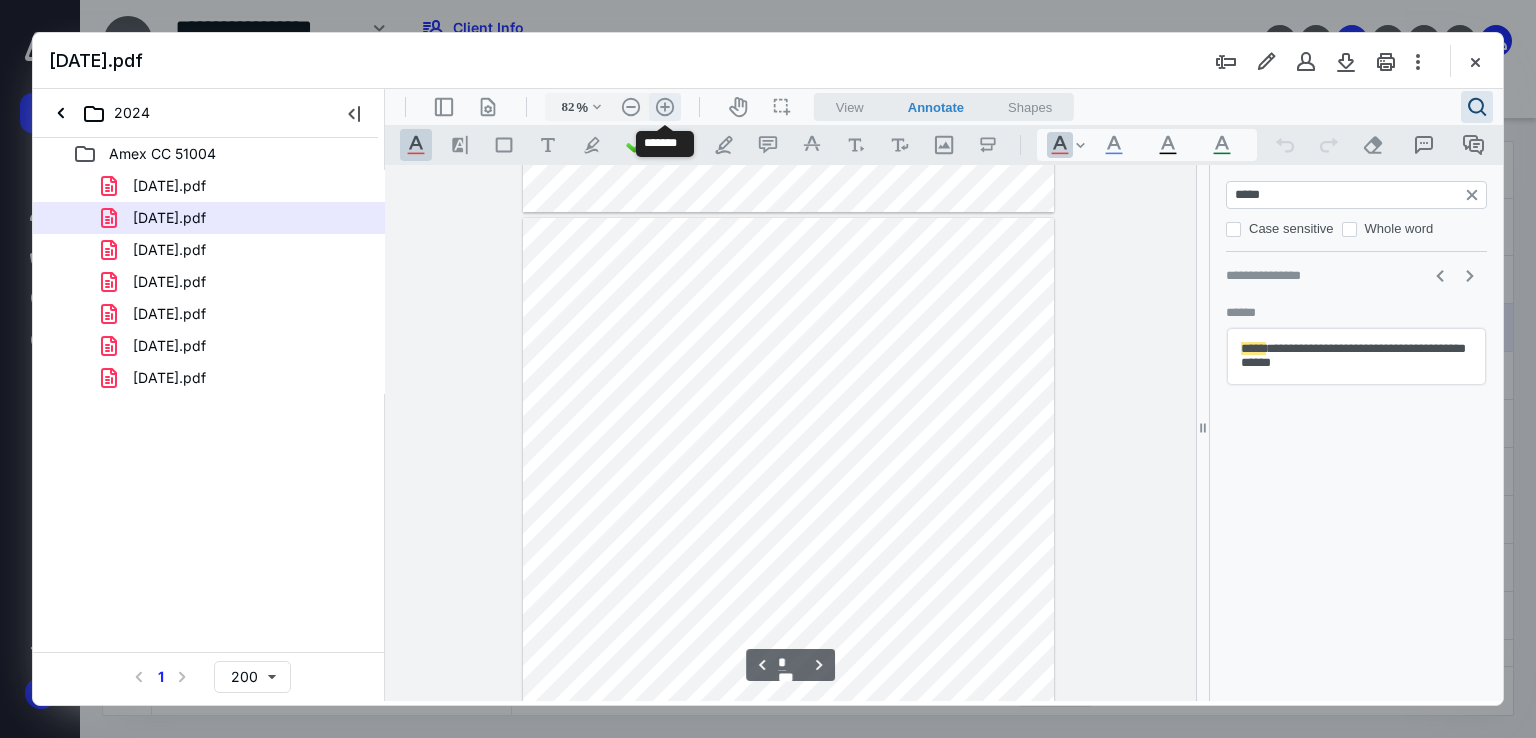click on ".cls-1{fill:#abb0c4;} icon - header - zoom - in - line" at bounding box center (665, 107) 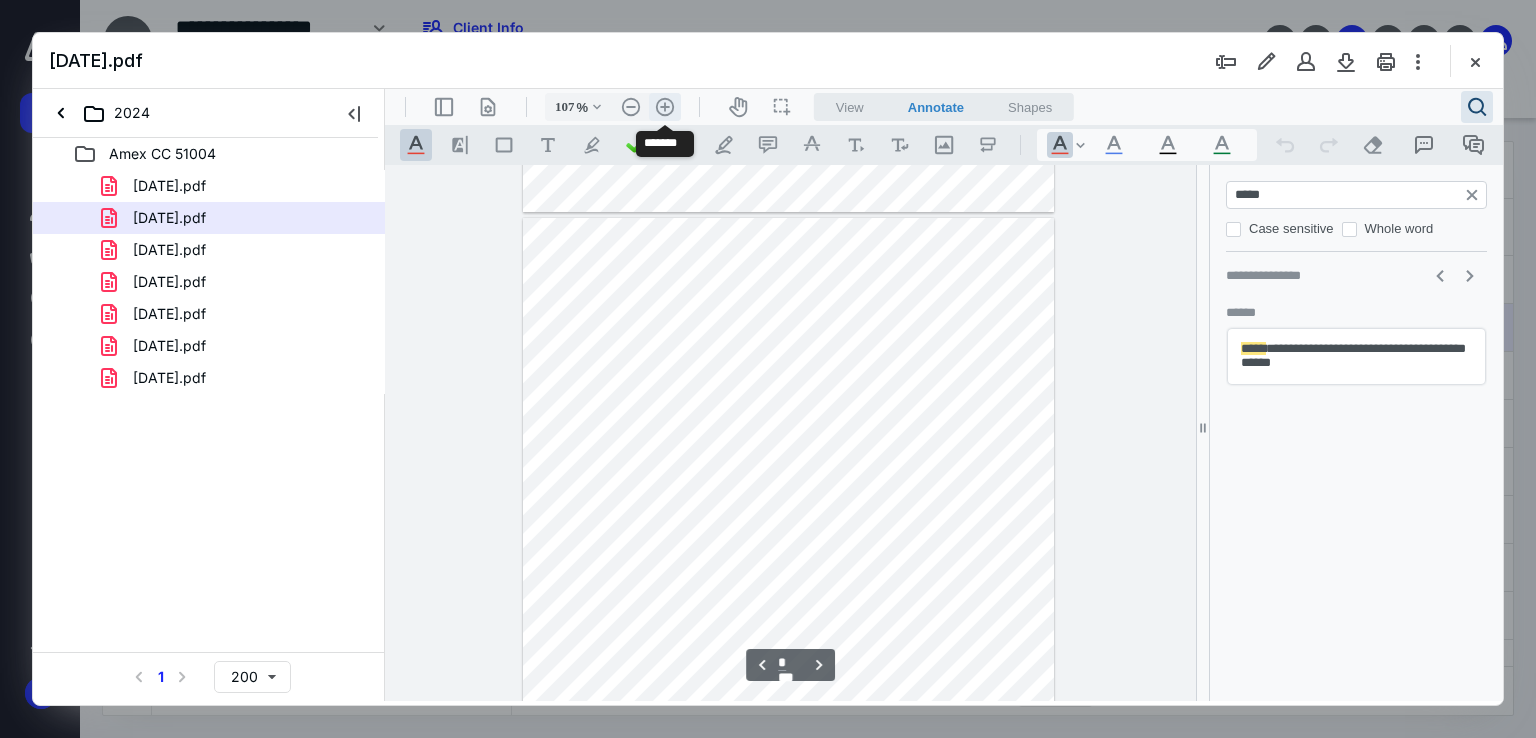 scroll, scrollTop: 2569, scrollLeft: 0, axis: vertical 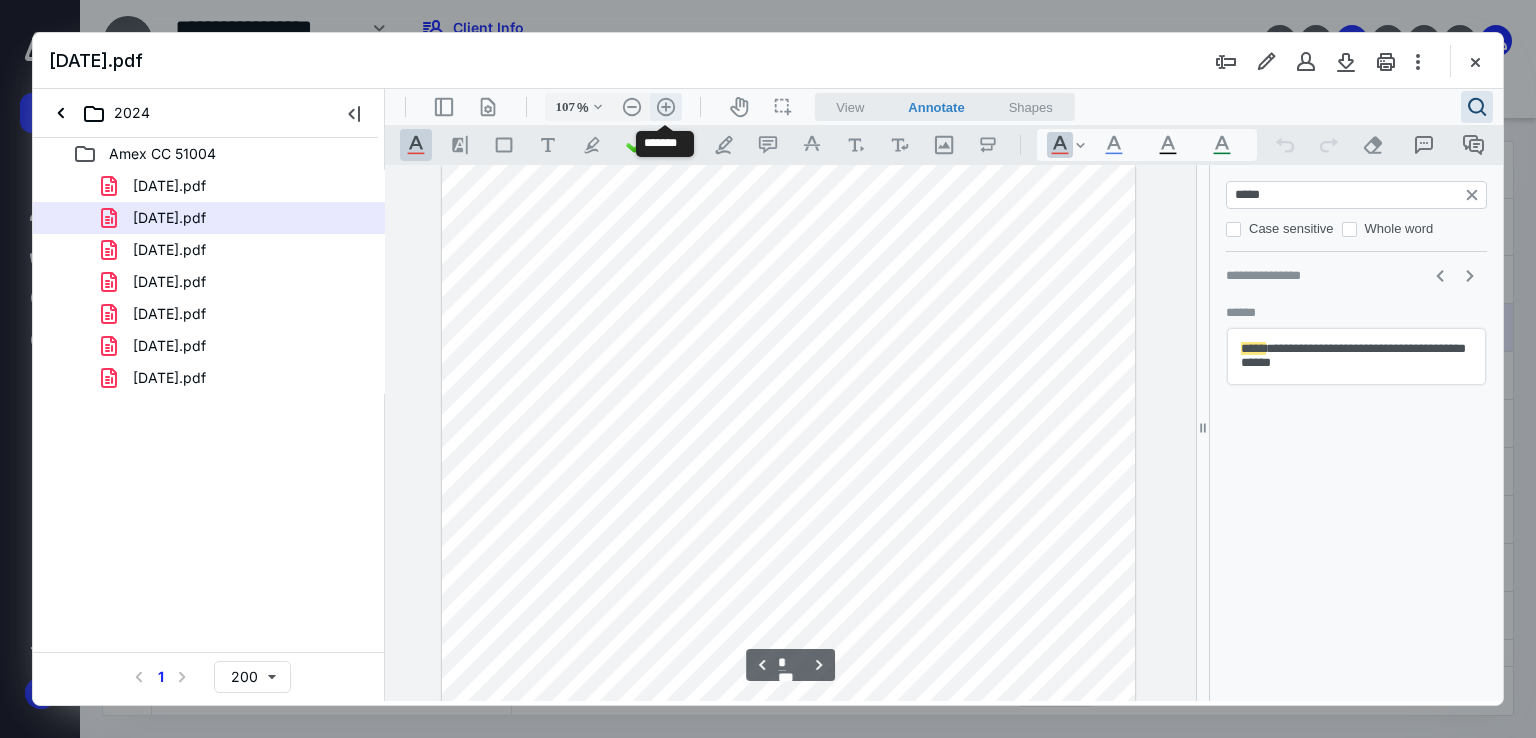 click on ".cls-1{fill:#abb0c4;} icon - header - zoom - in - line" at bounding box center (666, 107) 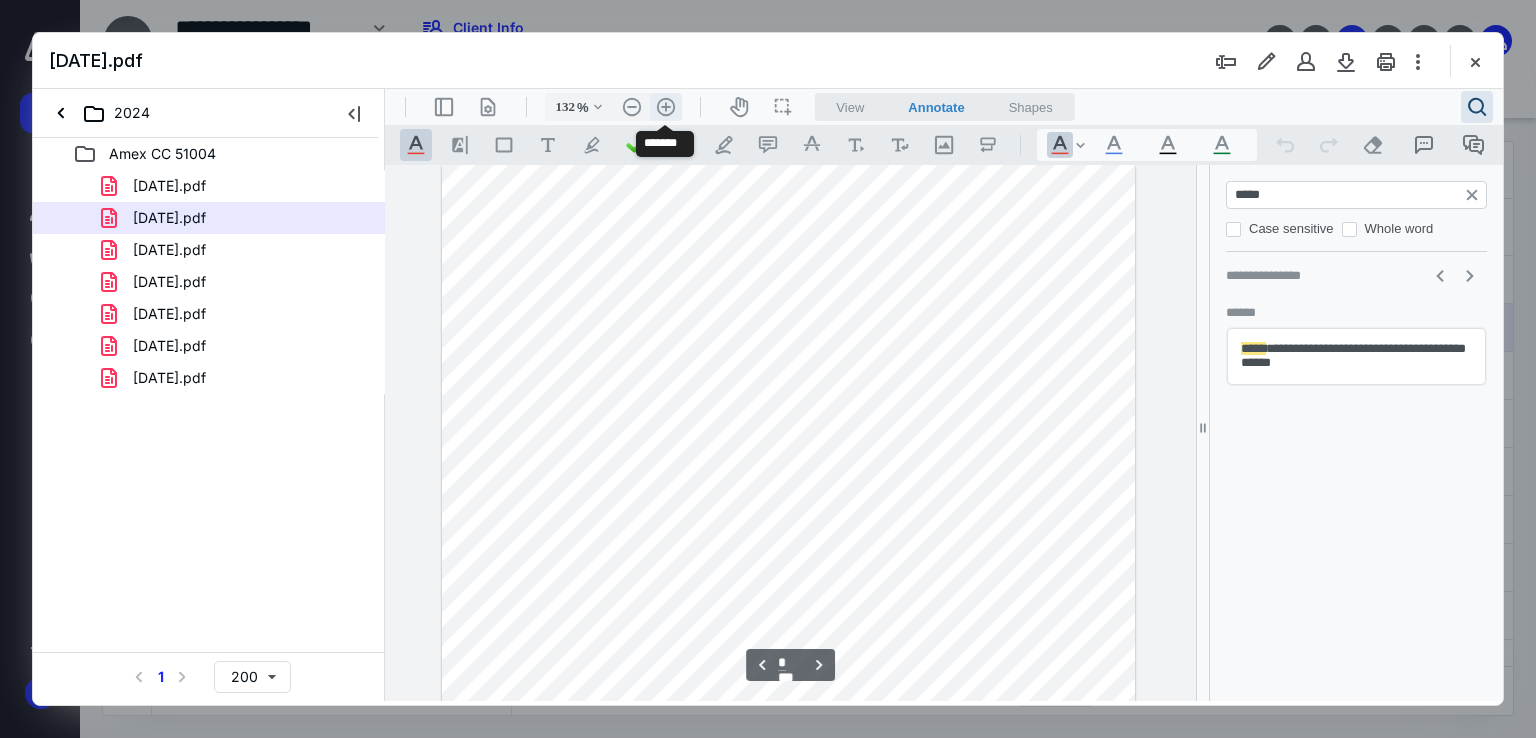 scroll, scrollTop: 3224, scrollLeft: 64, axis: both 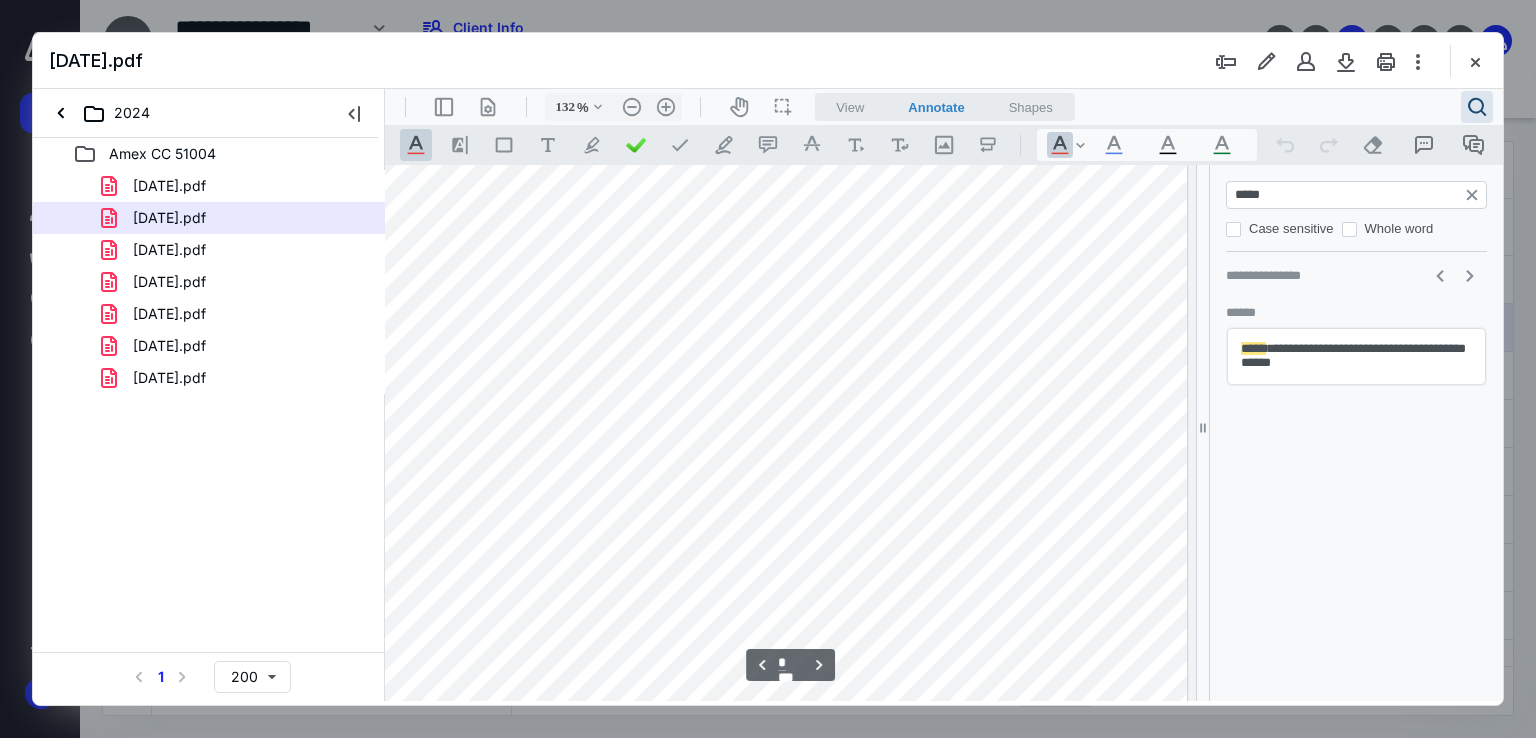 drag, startPoint x: 455, startPoint y: 458, endPoint x: 569, endPoint y: 463, distance: 114.1096 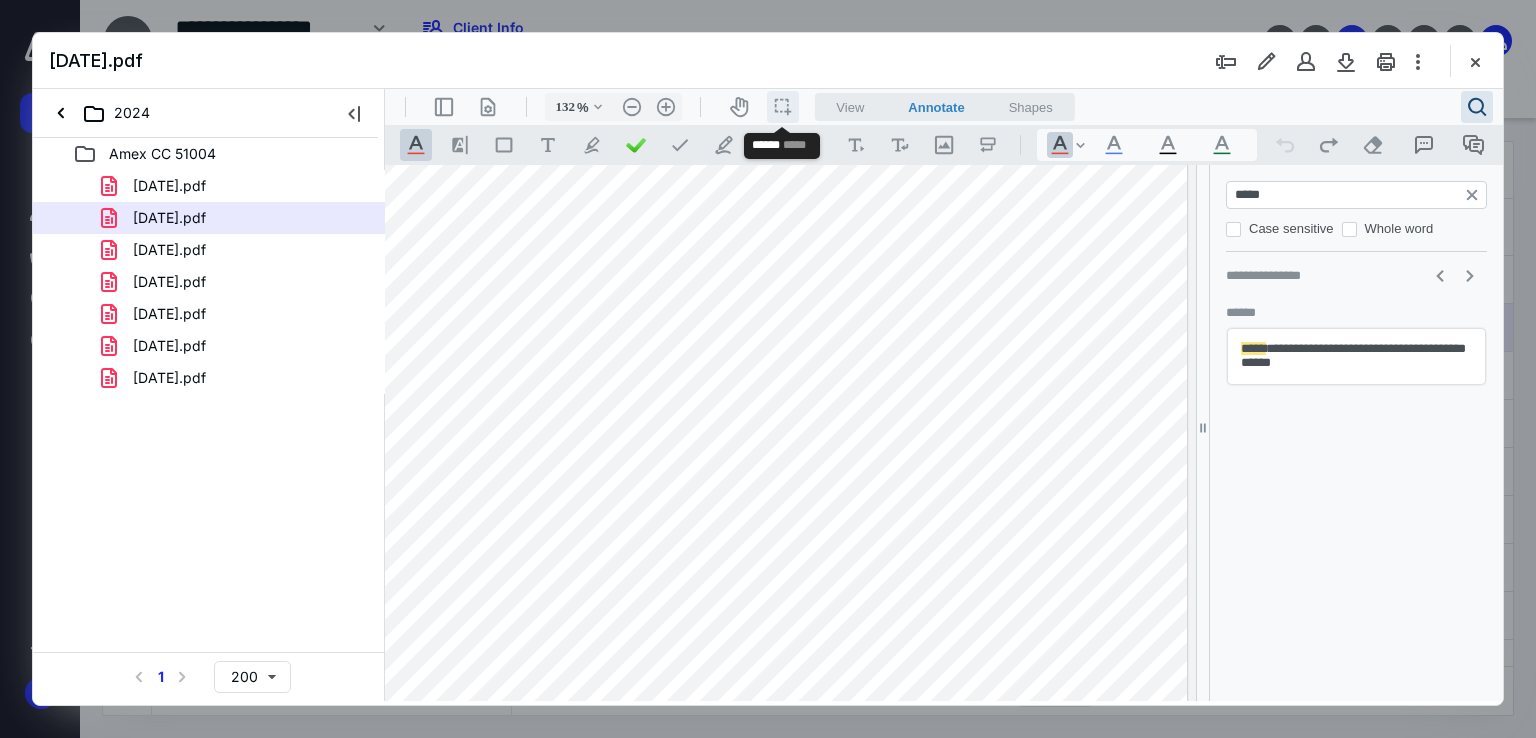 click on "icon / operation / multi select" at bounding box center [783, 107] 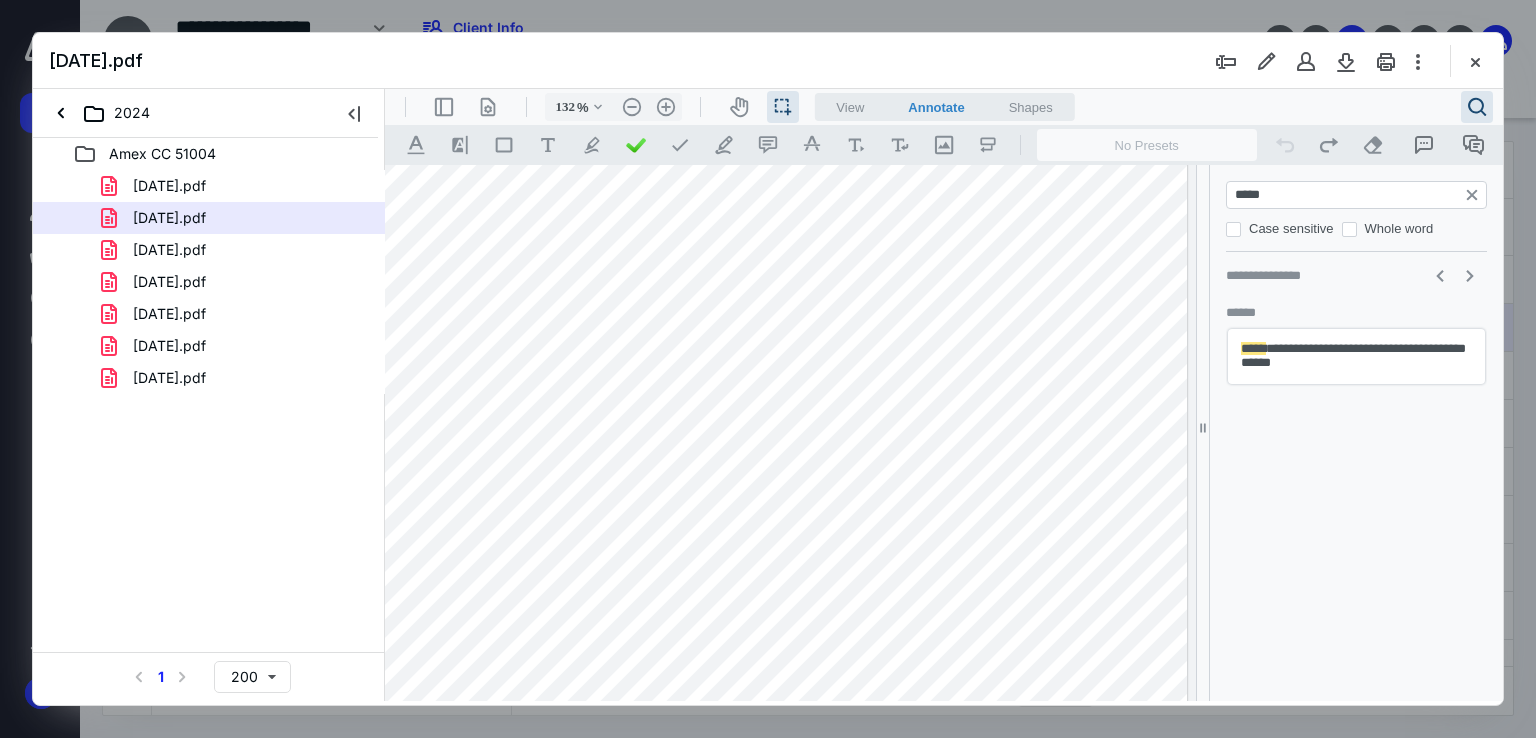 drag, startPoint x: 460, startPoint y: 463, endPoint x: 585, endPoint y: 474, distance: 125.48307 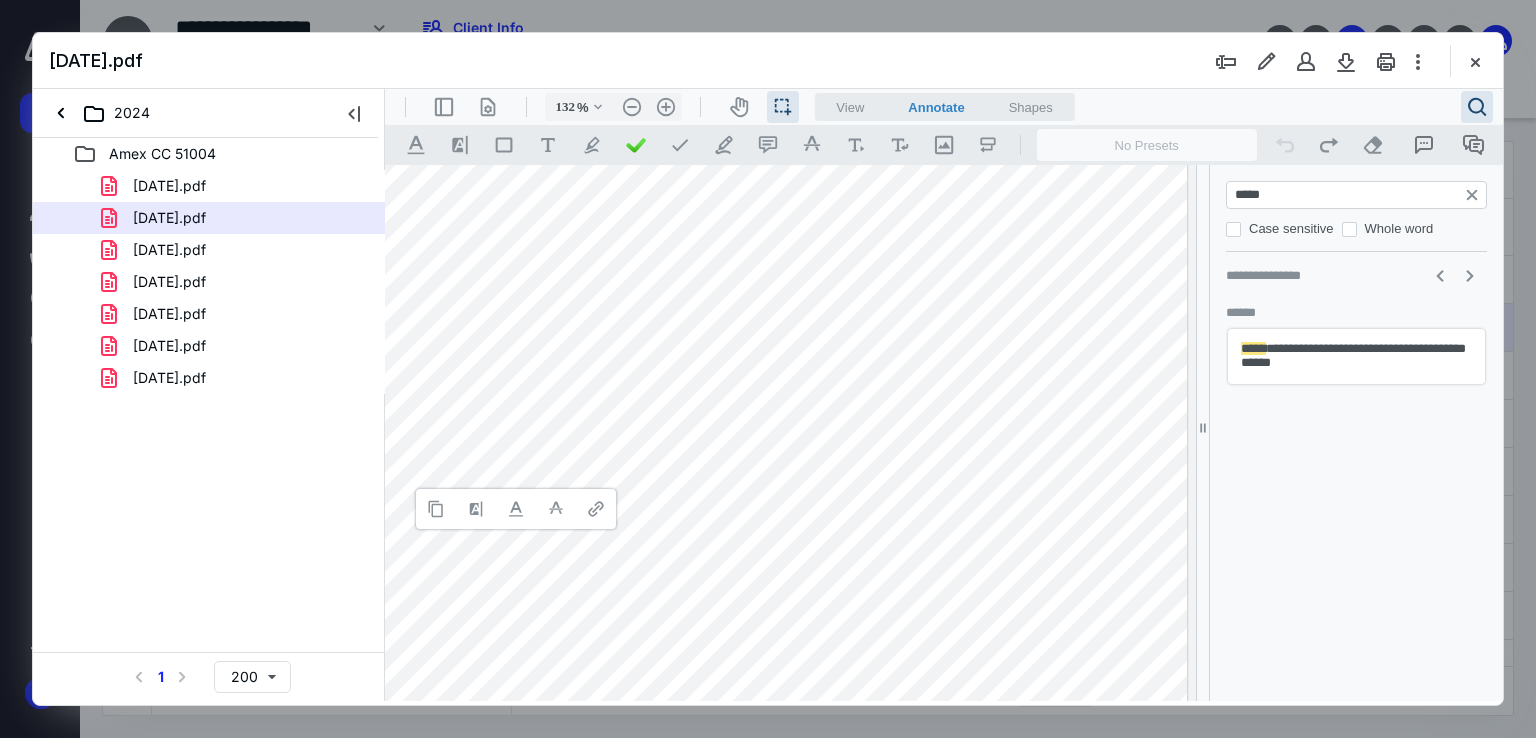 type 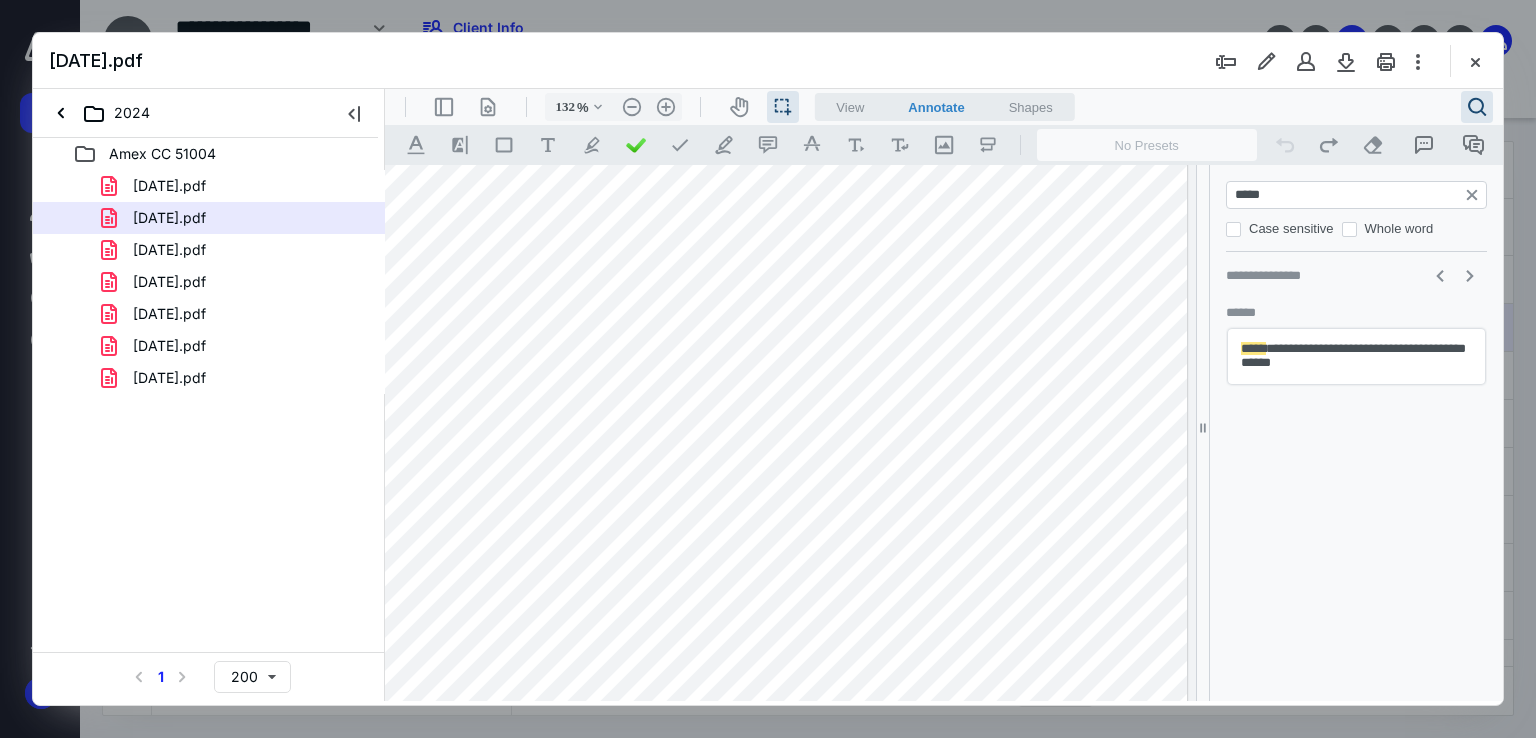 click on "*****" at bounding box center (1358, 195) 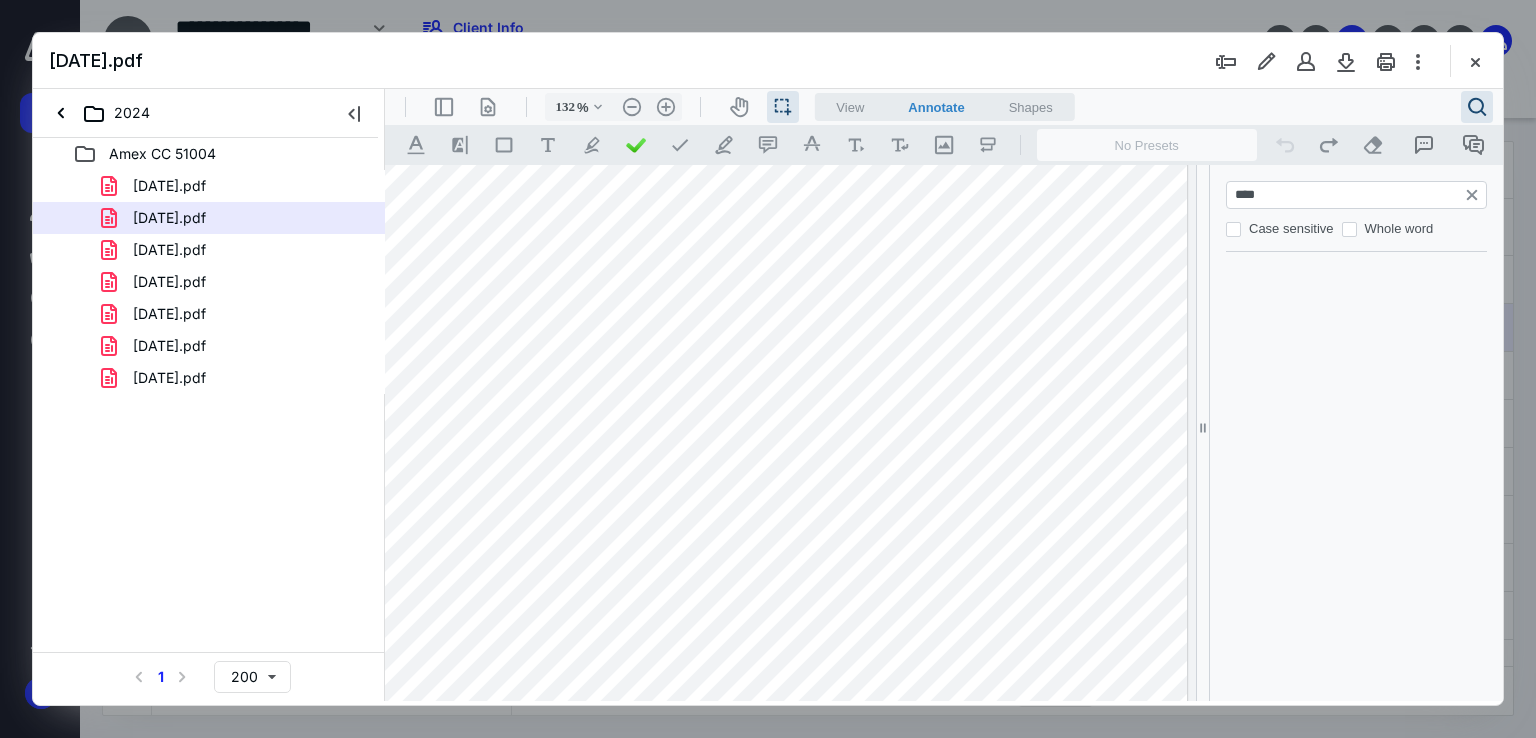 scroll, scrollTop: 3359, scrollLeft: 64, axis: both 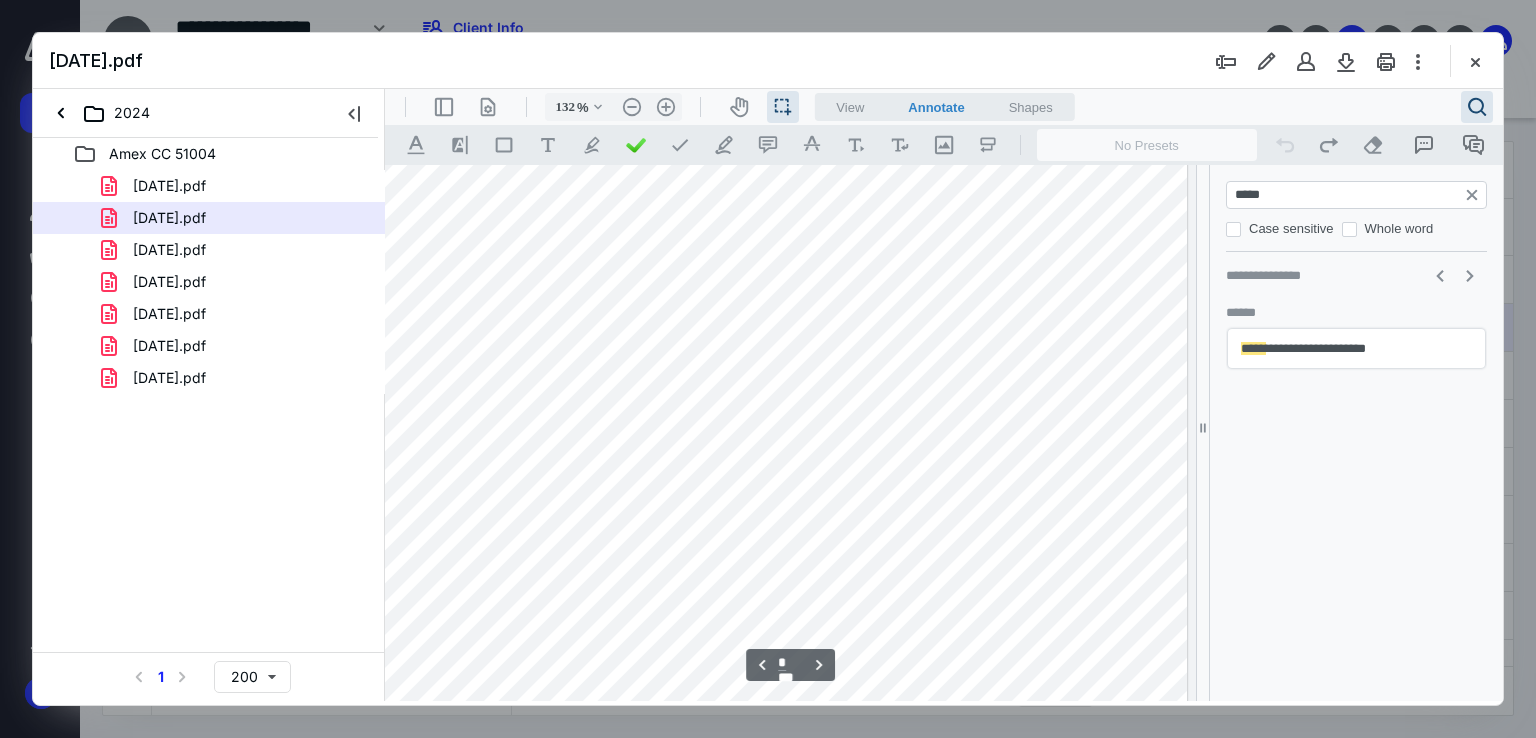 type on "*****" 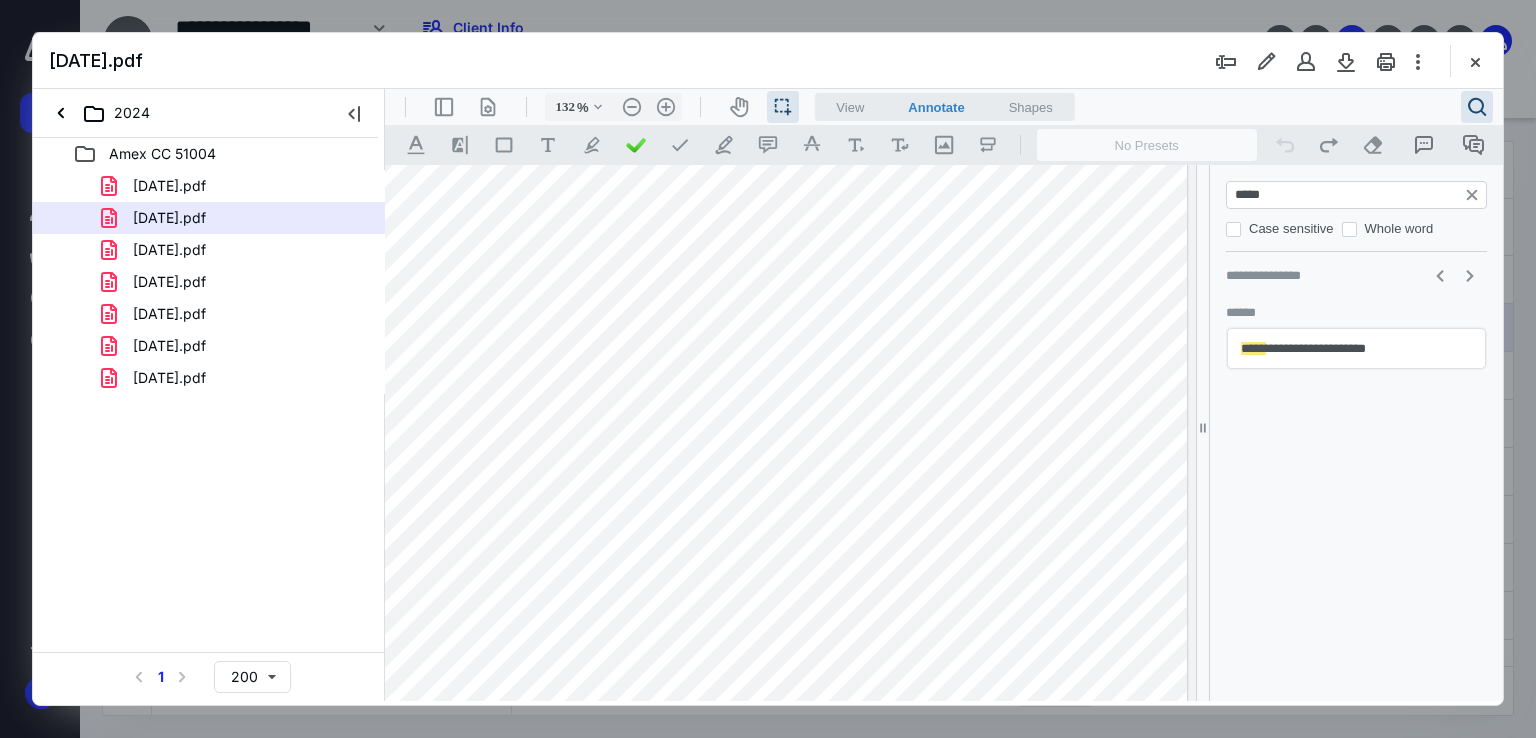 drag, startPoint x: 484, startPoint y: 427, endPoint x: 561, endPoint y: 437, distance: 77.64664 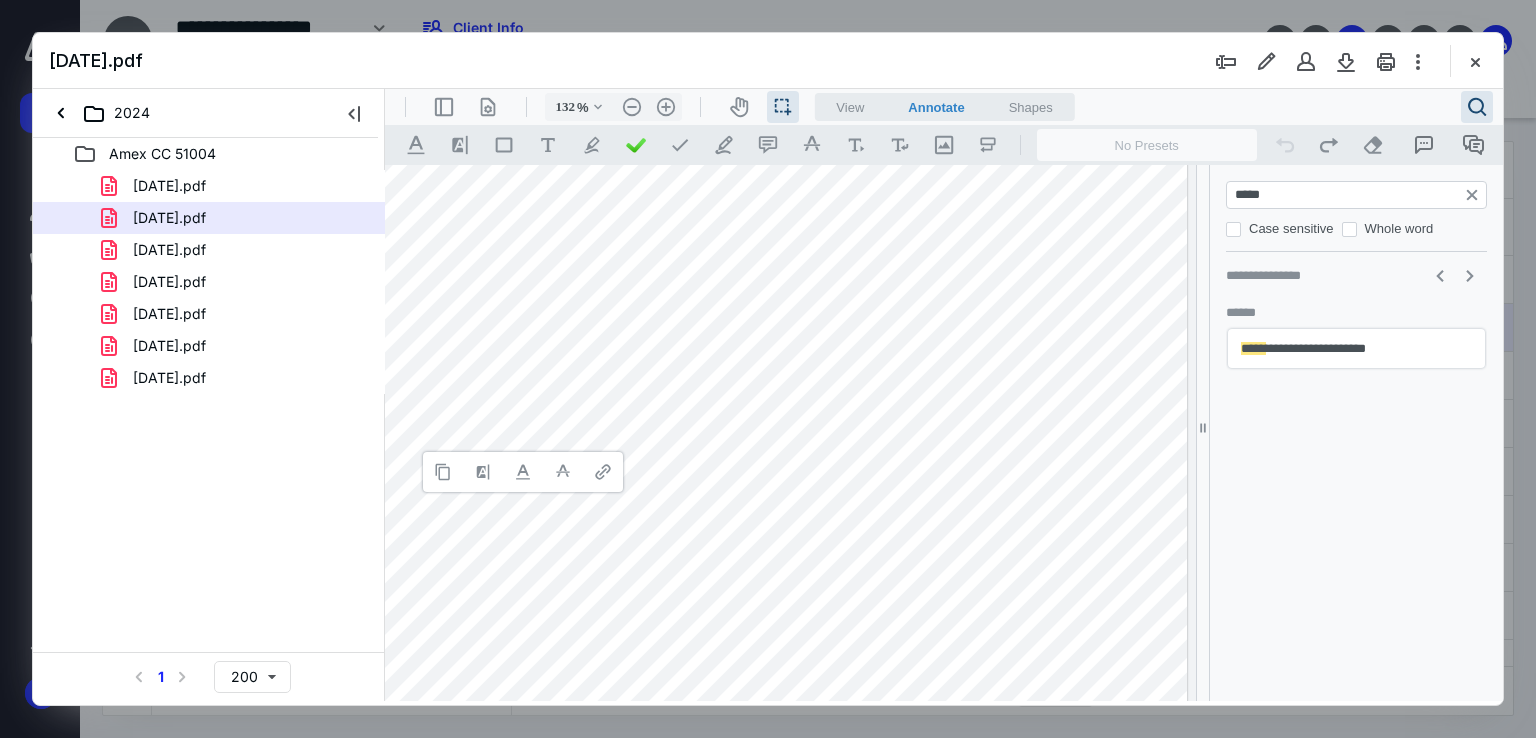type 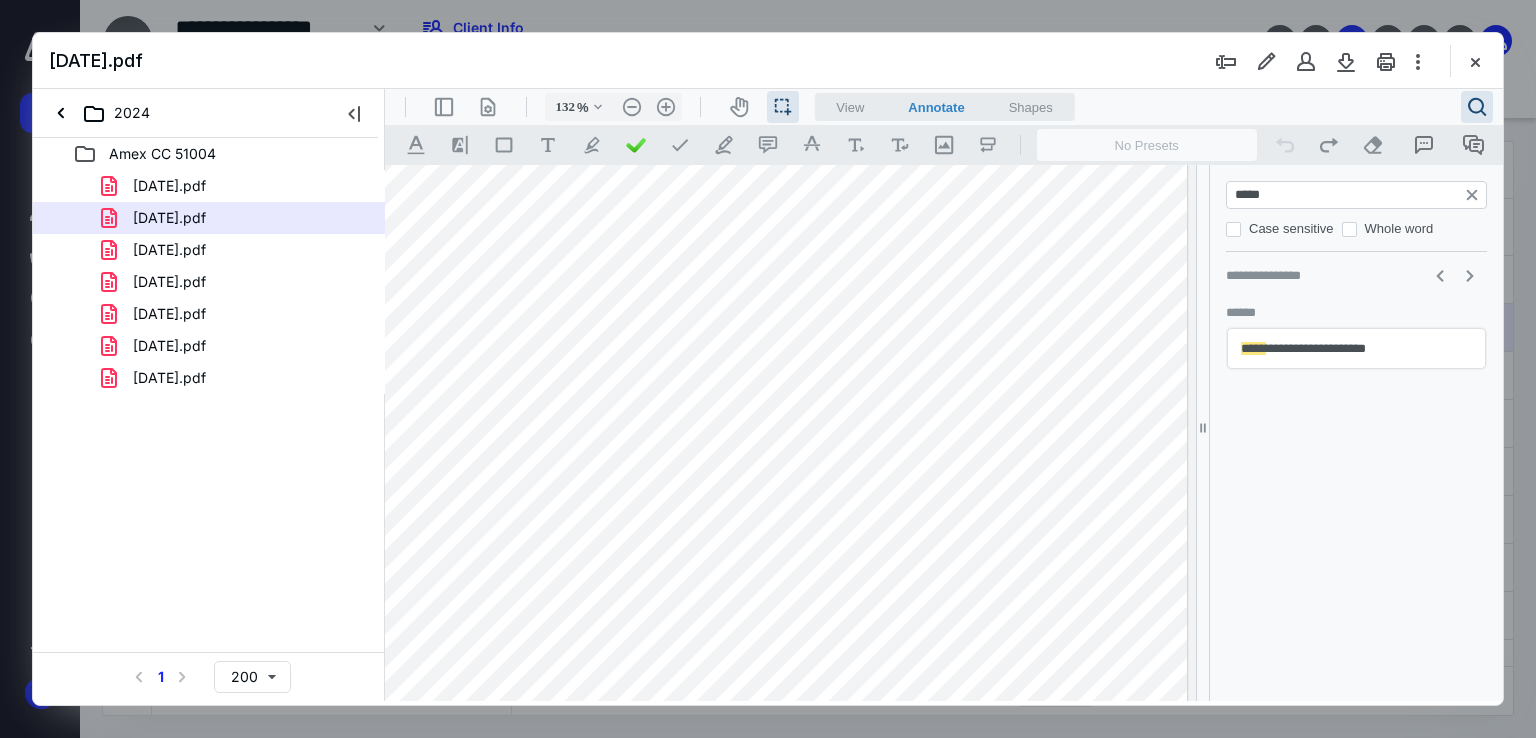 click on "*****" at bounding box center [1358, 195] 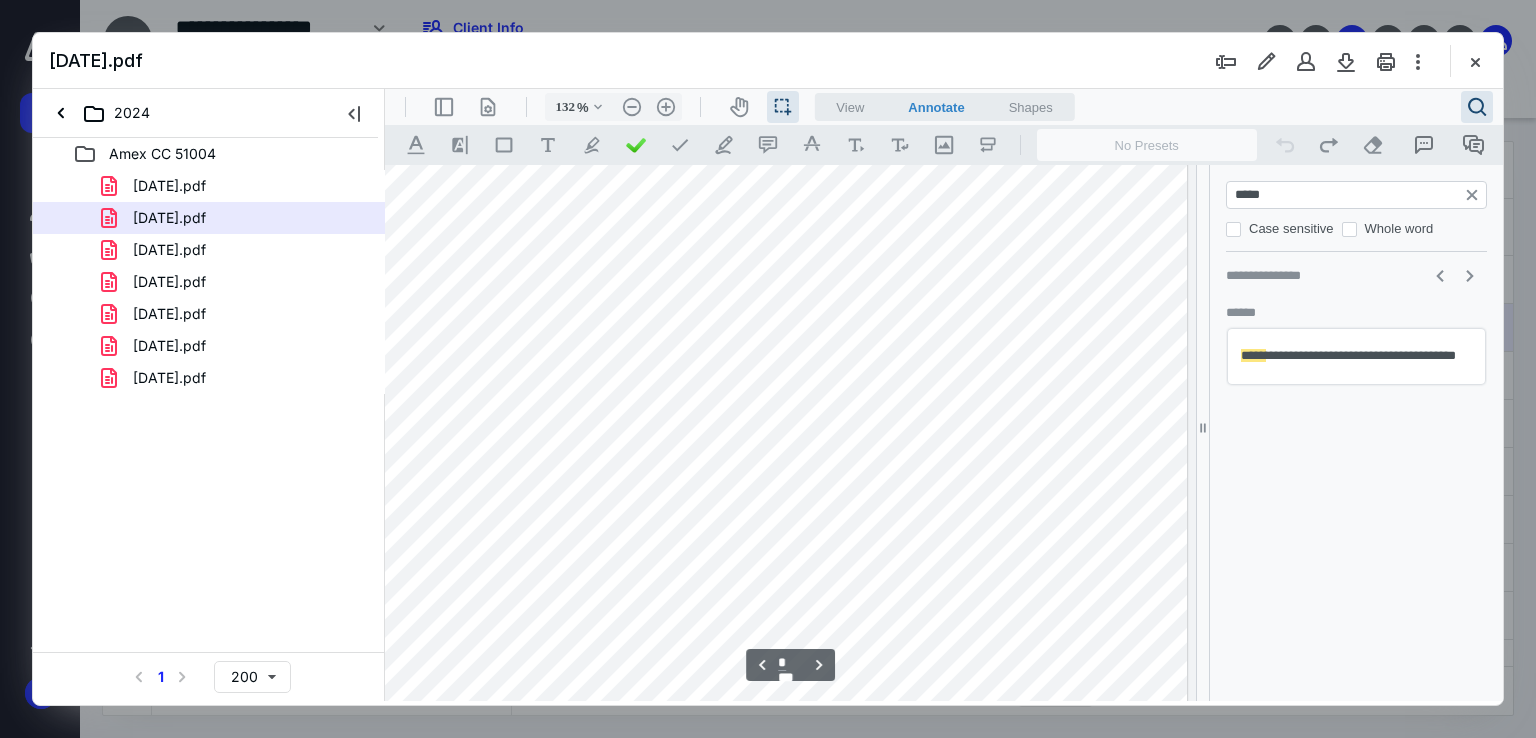 type on "*****" 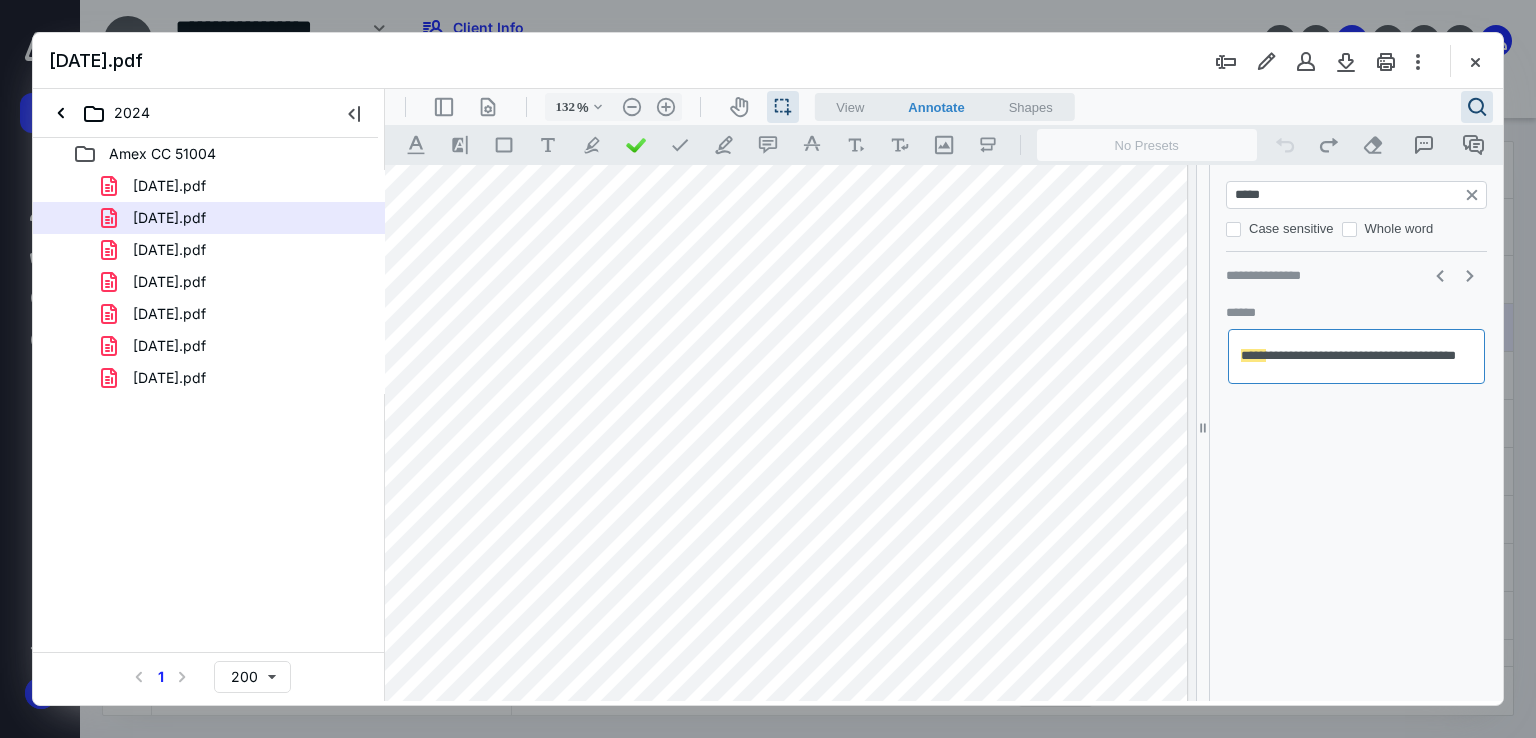 drag, startPoint x: 452, startPoint y: 468, endPoint x: 533, endPoint y: 478, distance: 81.61495 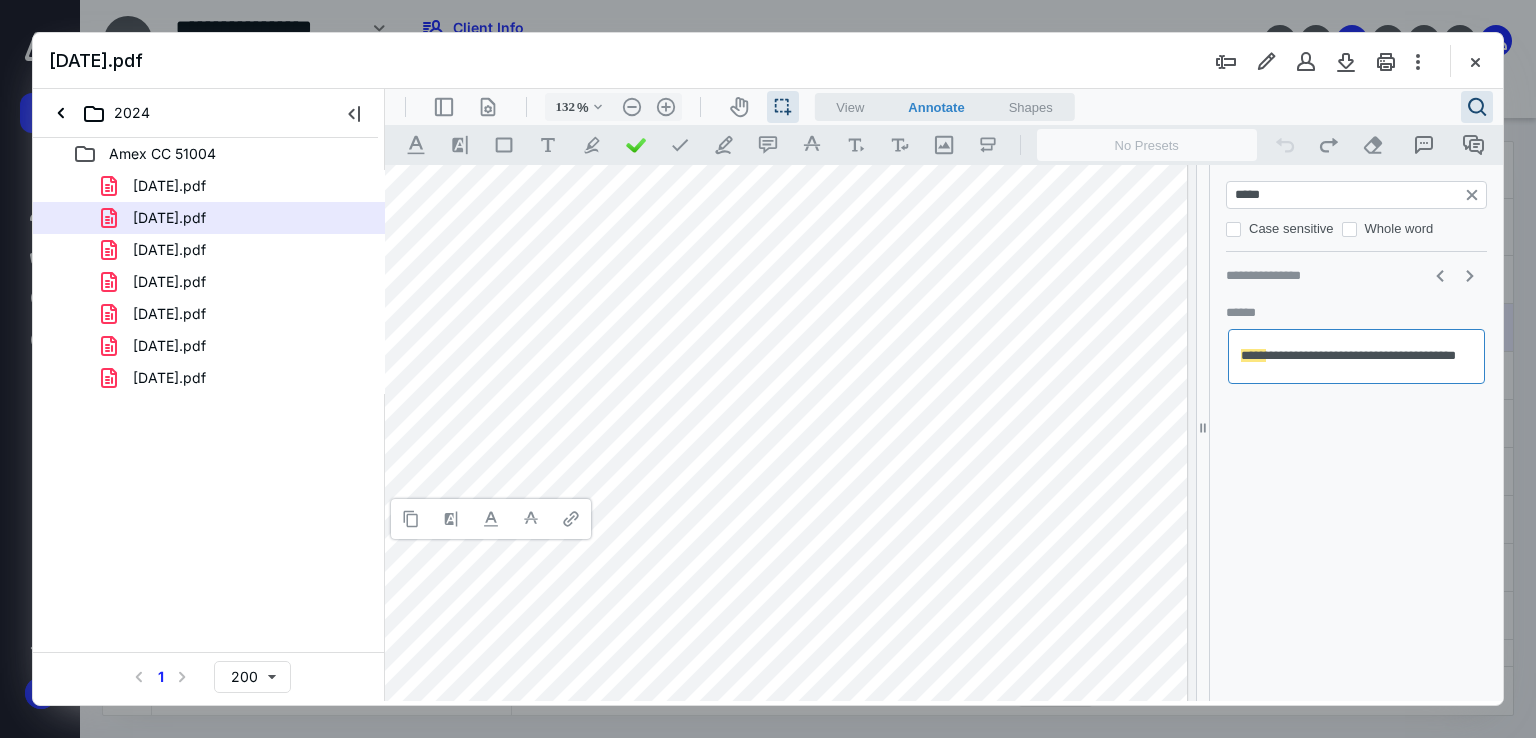 type 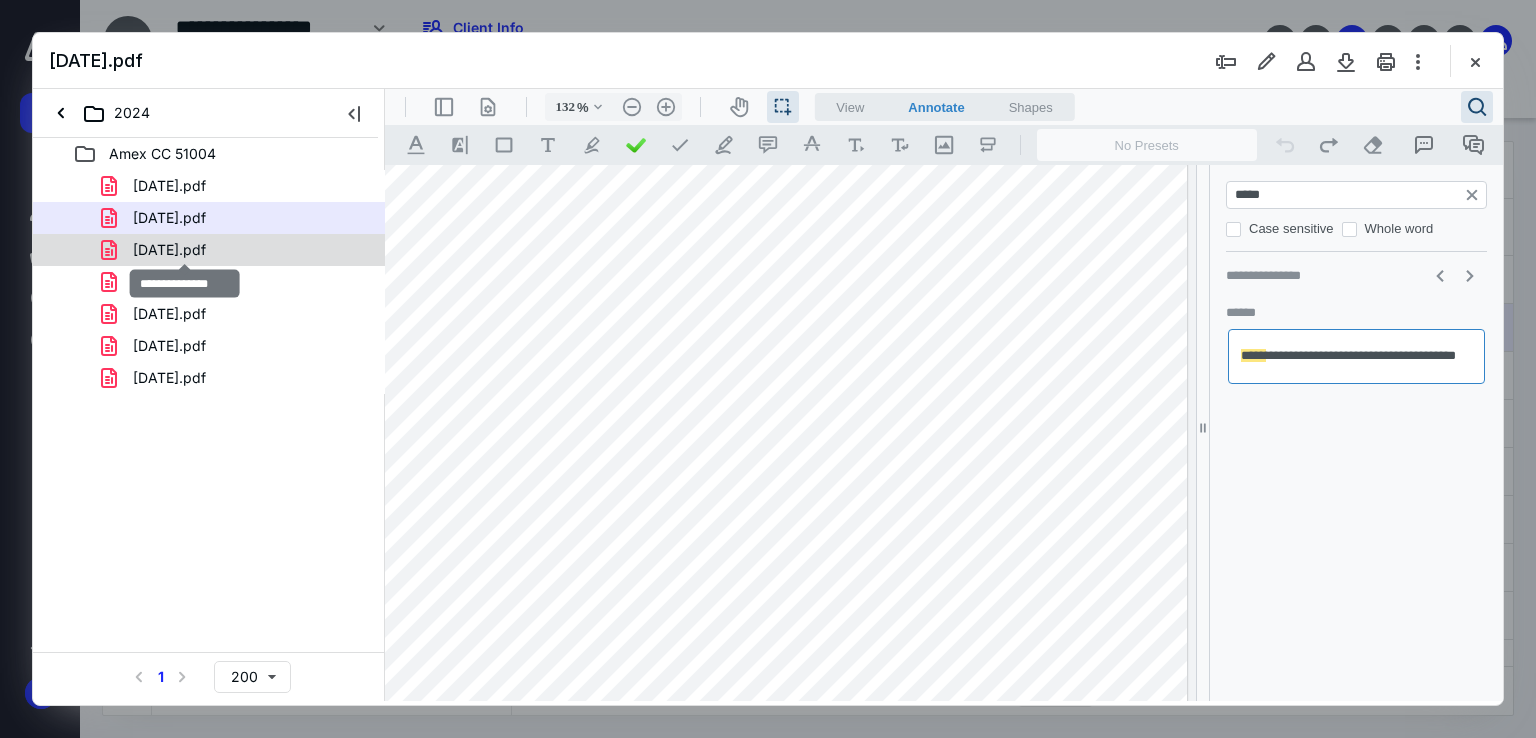 click on "[DATE].pdf" at bounding box center [169, 250] 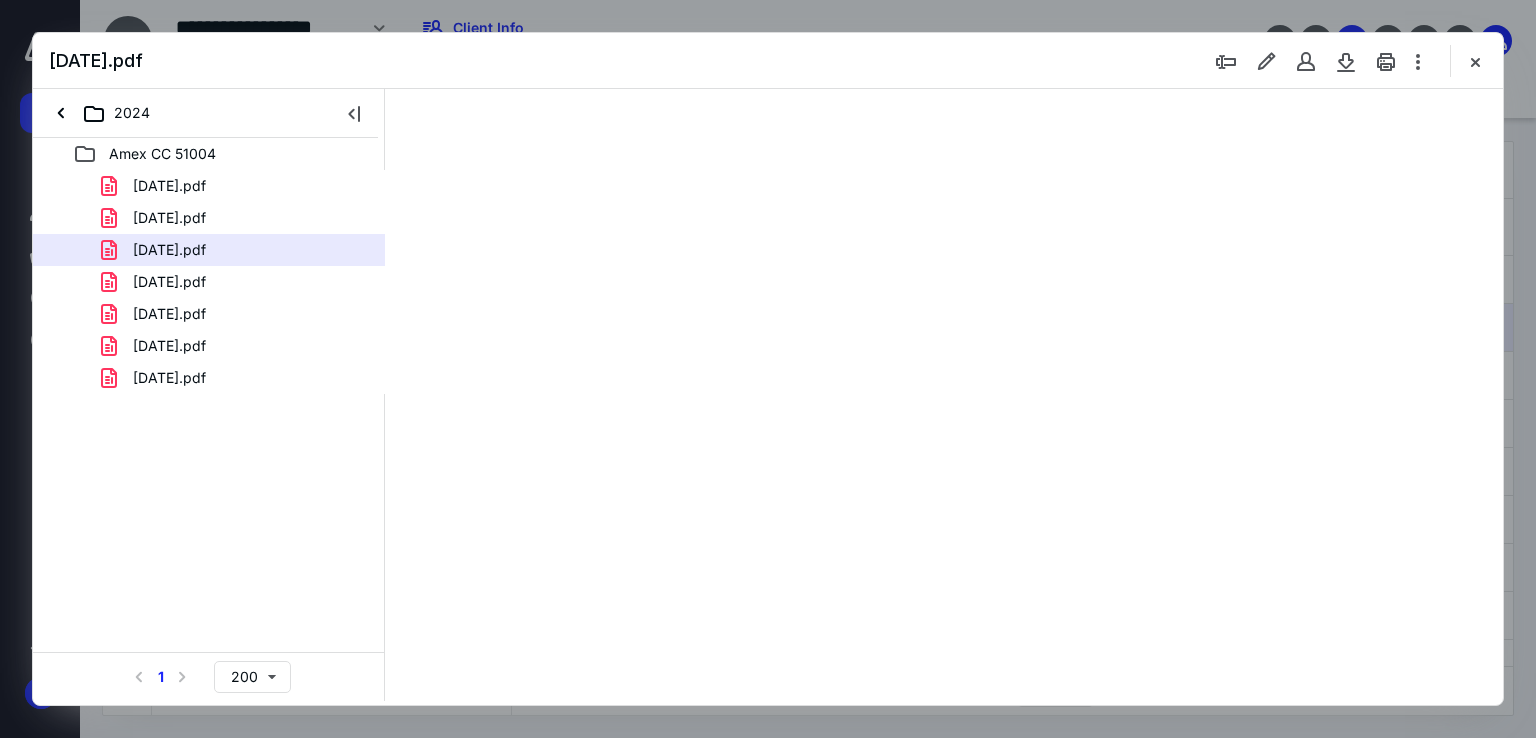 type on "67" 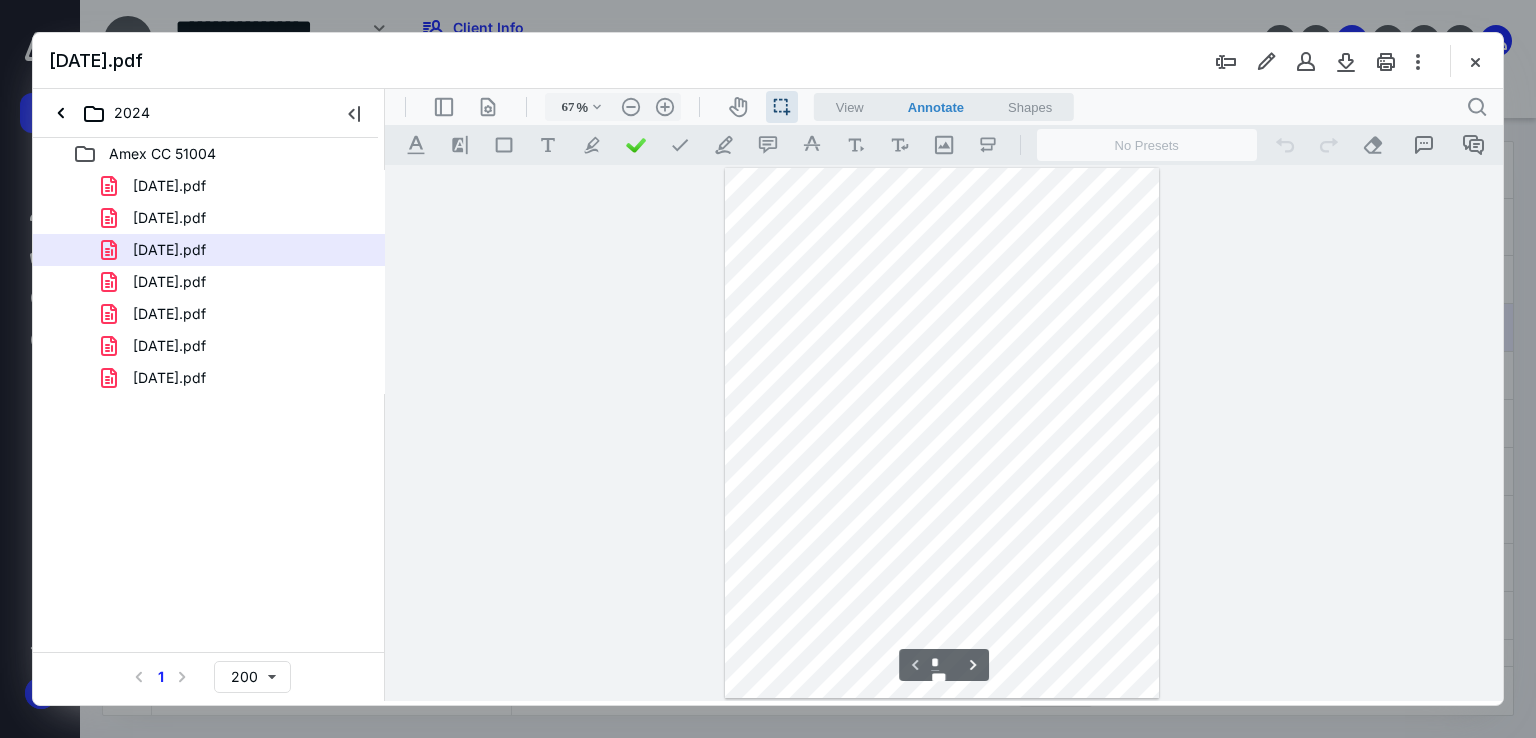 click at bounding box center (942, 433) 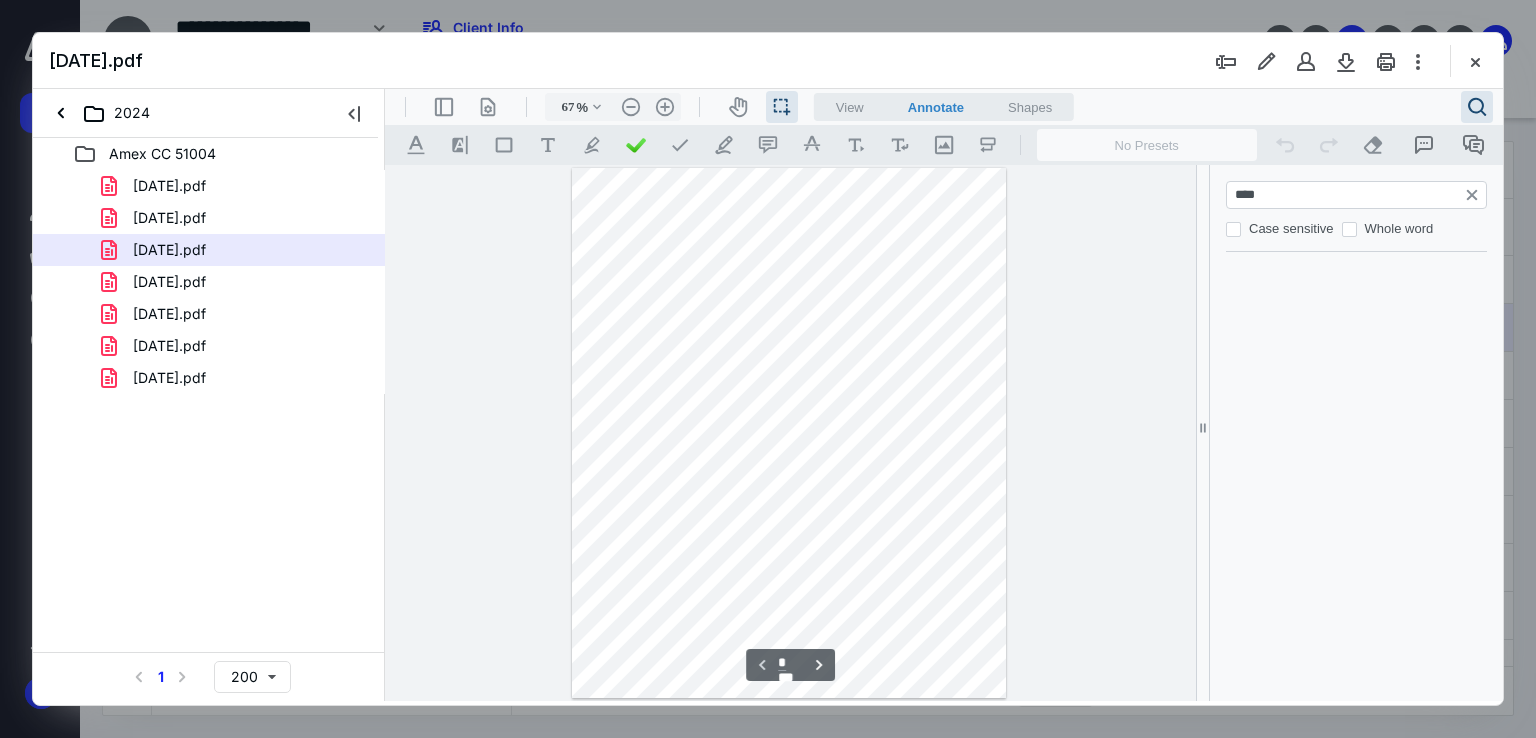 type on "*****" 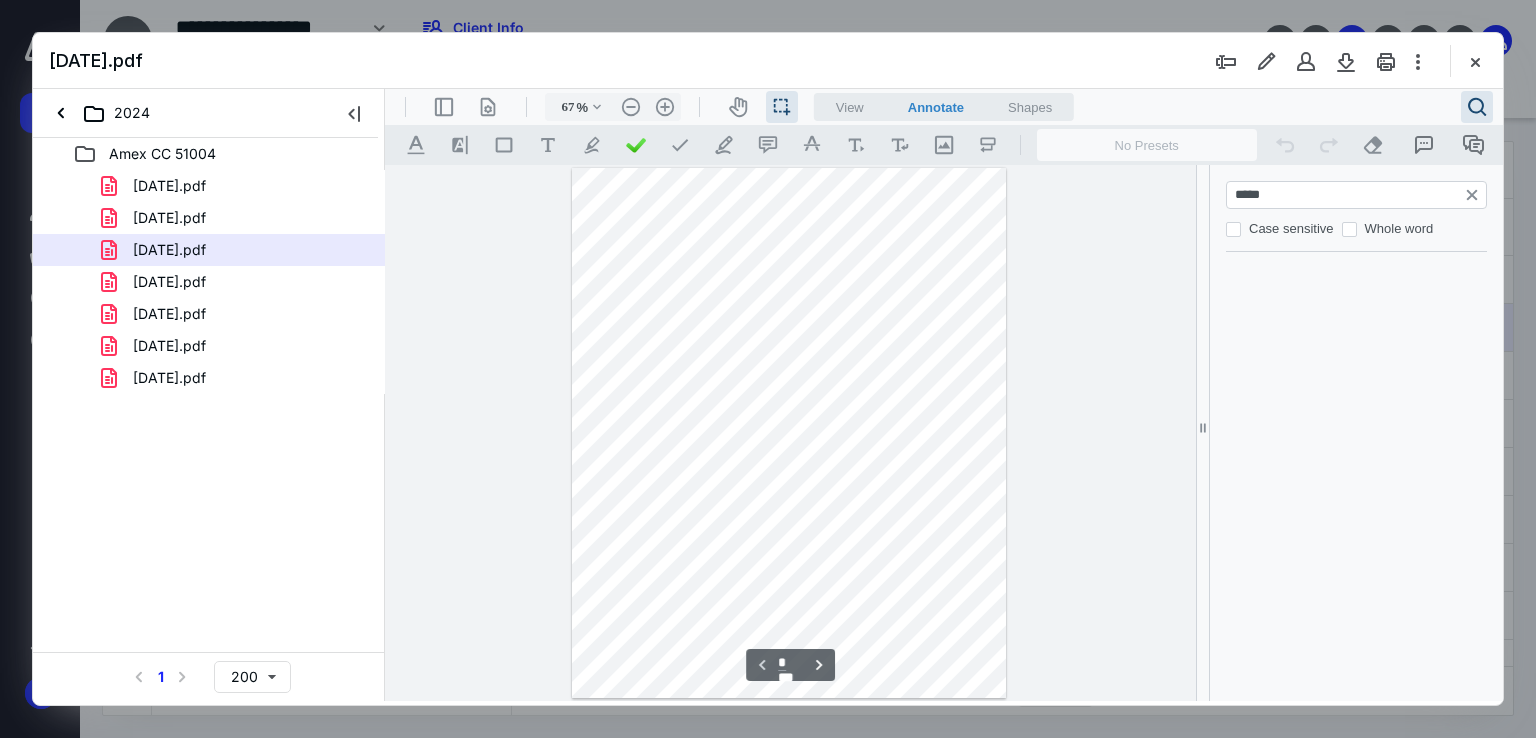type on "*" 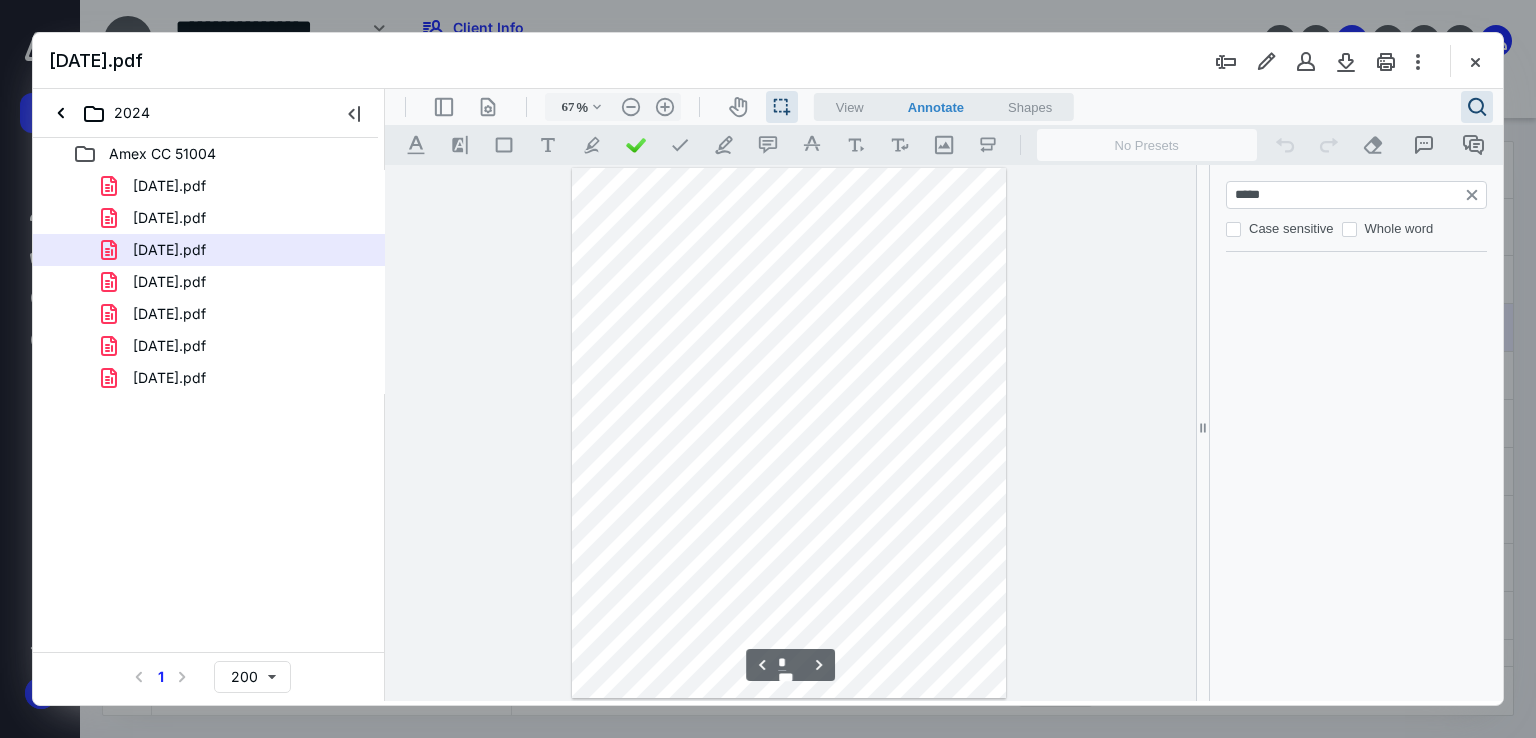 scroll, scrollTop: 1523, scrollLeft: 0, axis: vertical 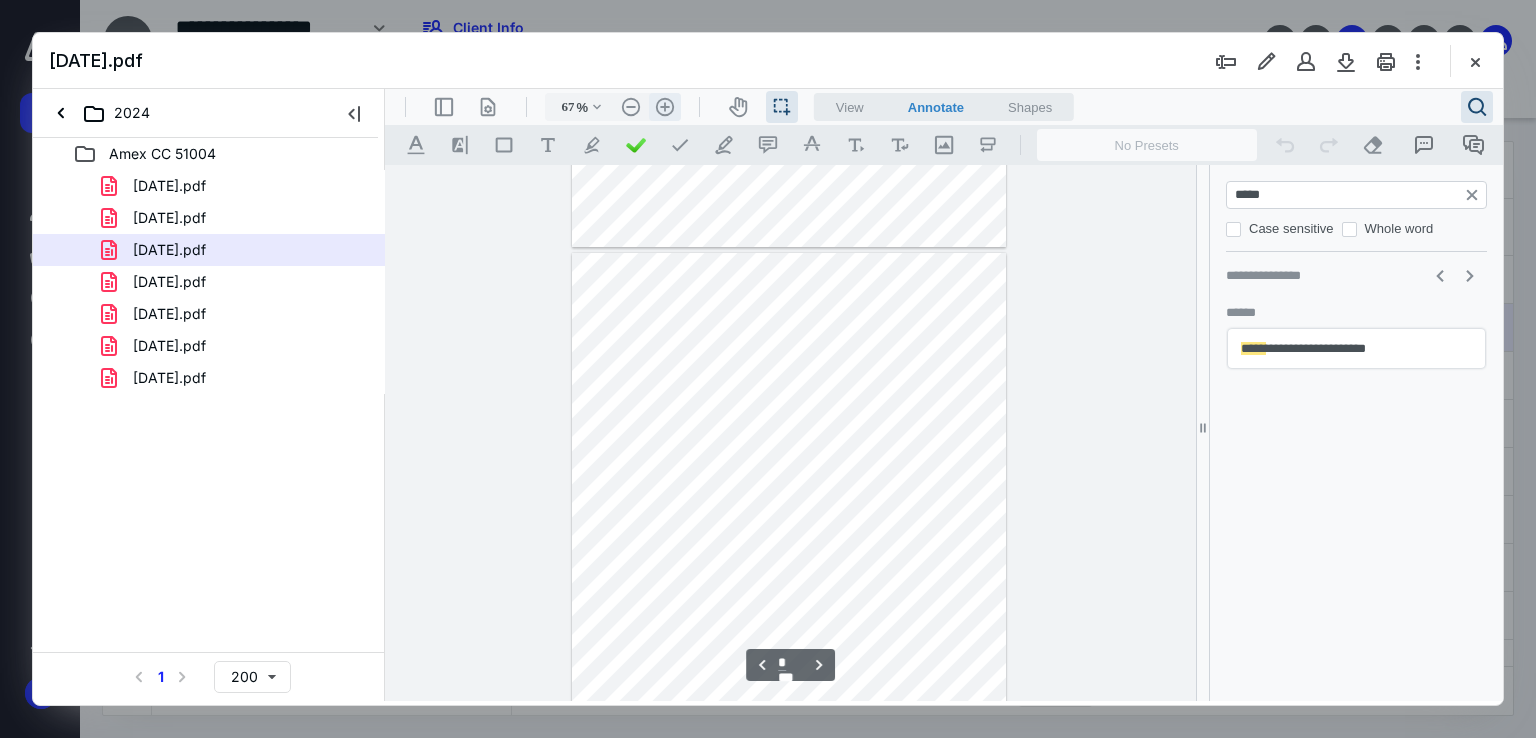 type on "*****" 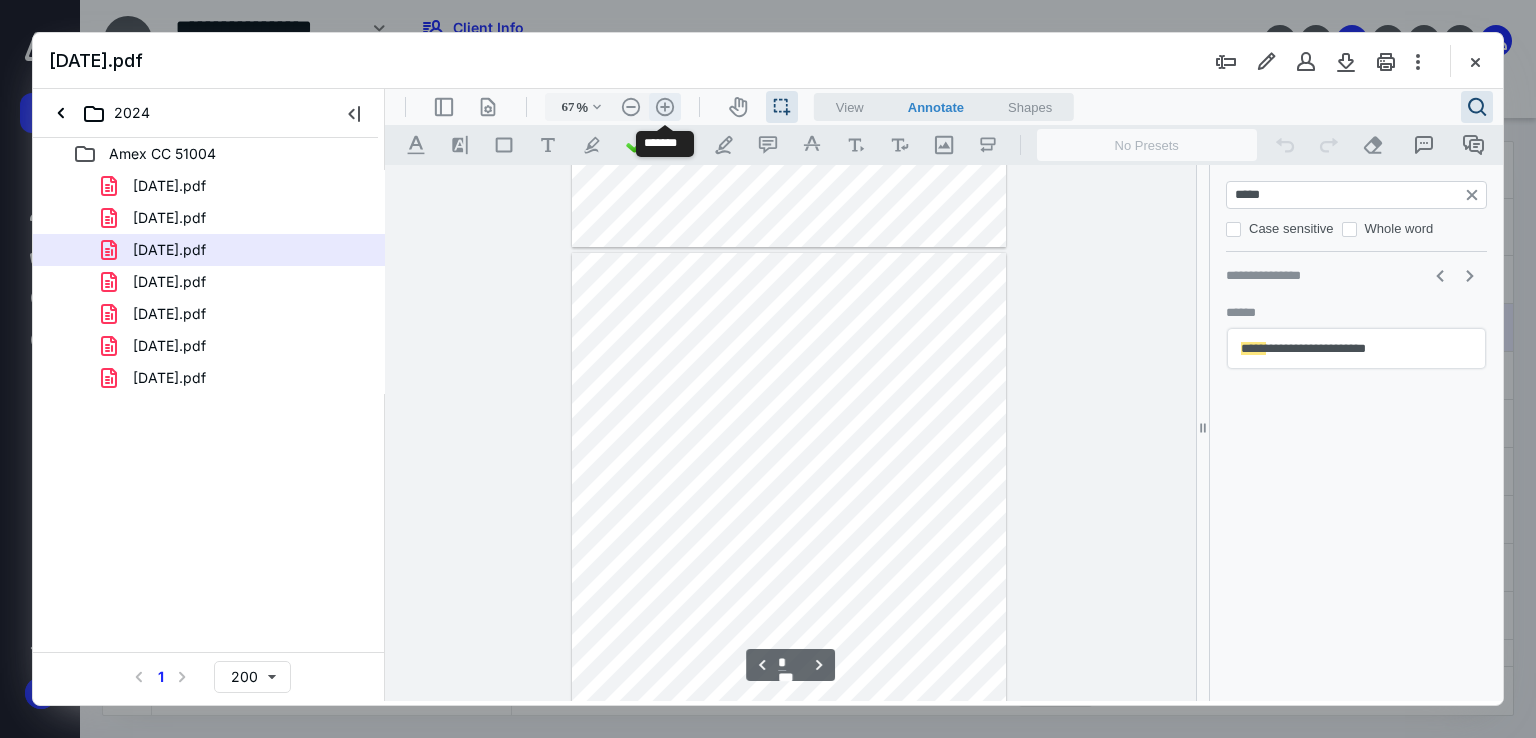 click on ".cls-1{fill:#abb0c4;} icon - header - zoom - in - line" at bounding box center [665, 107] 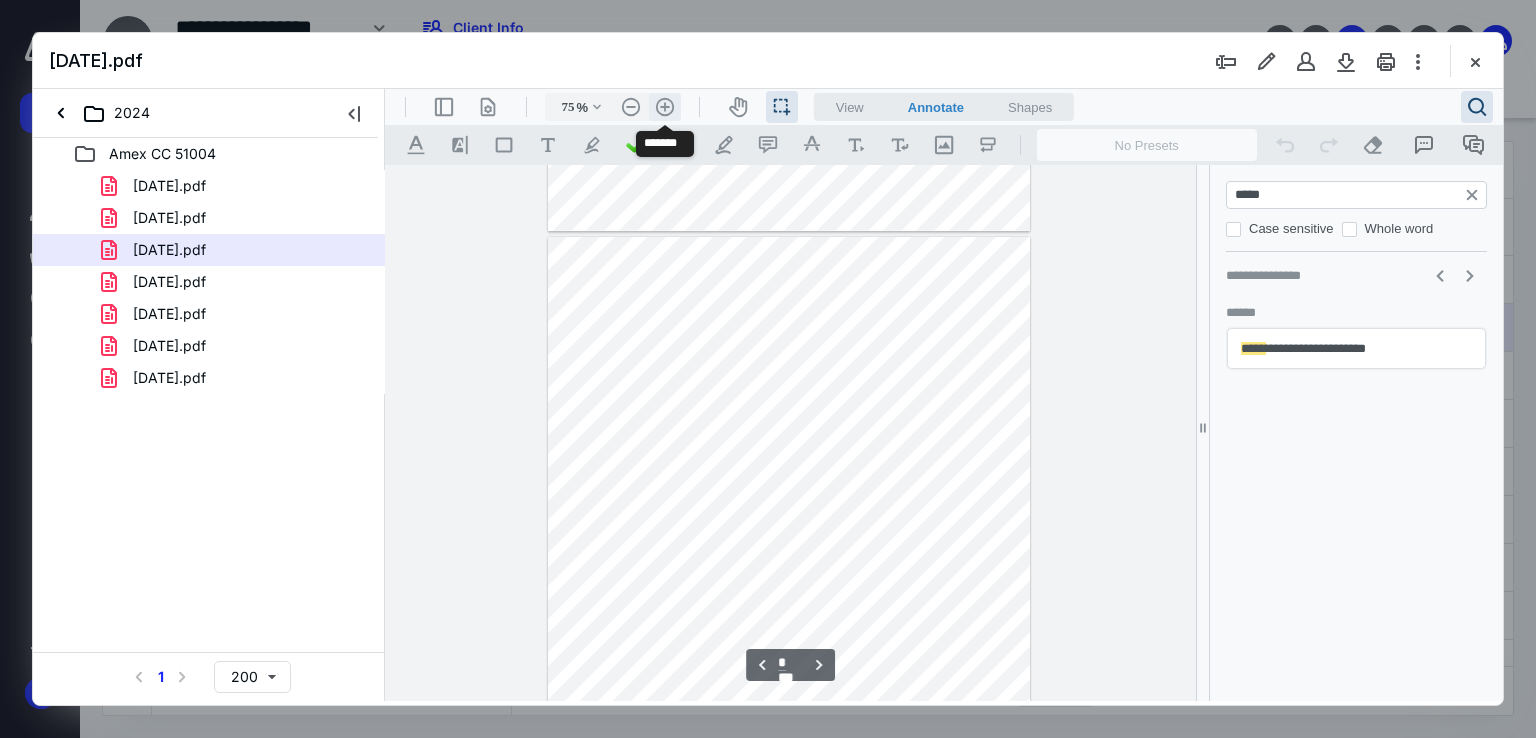 click on ".cls-1{fill:#abb0c4;} icon - header - zoom - in - line" at bounding box center [665, 107] 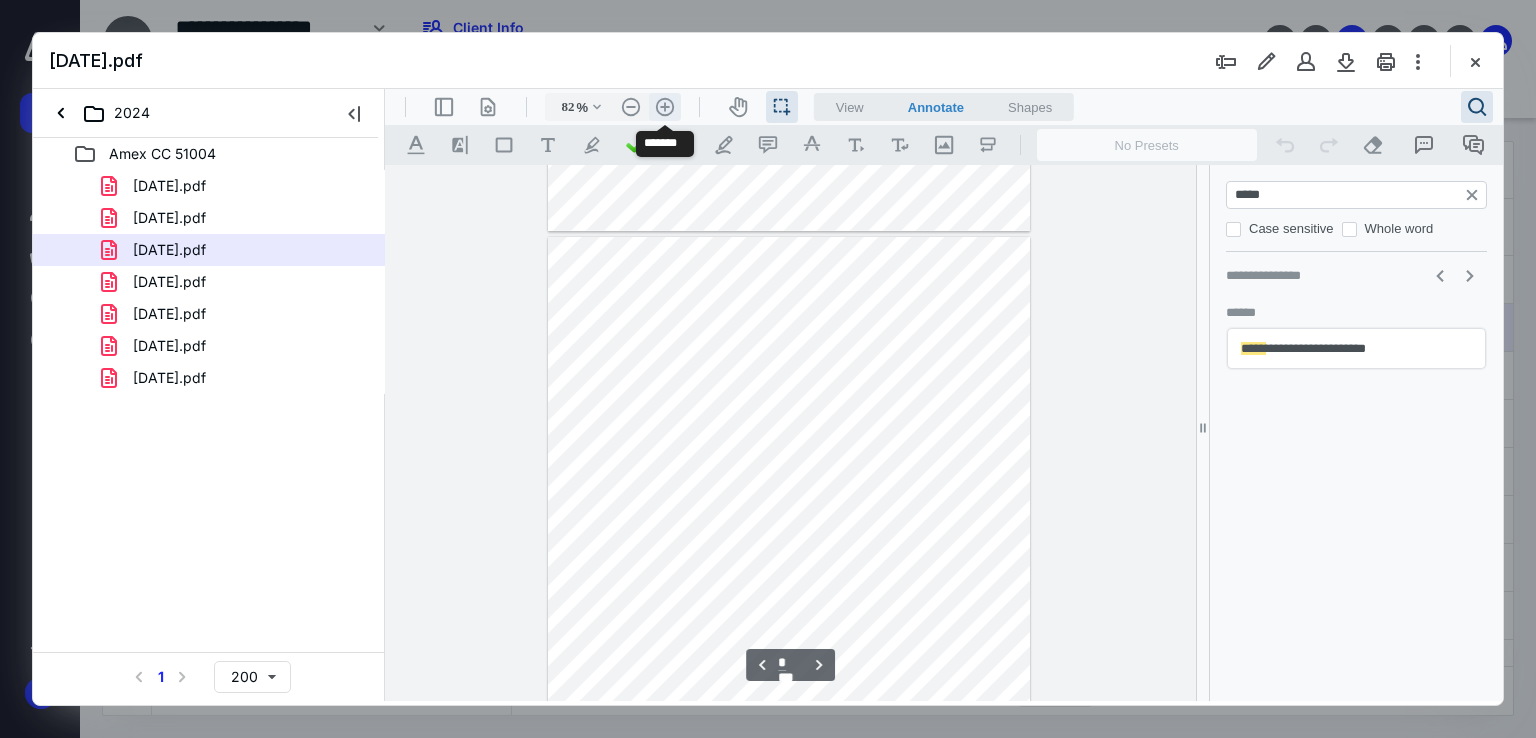 scroll, scrollTop: 1915, scrollLeft: 0, axis: vertical 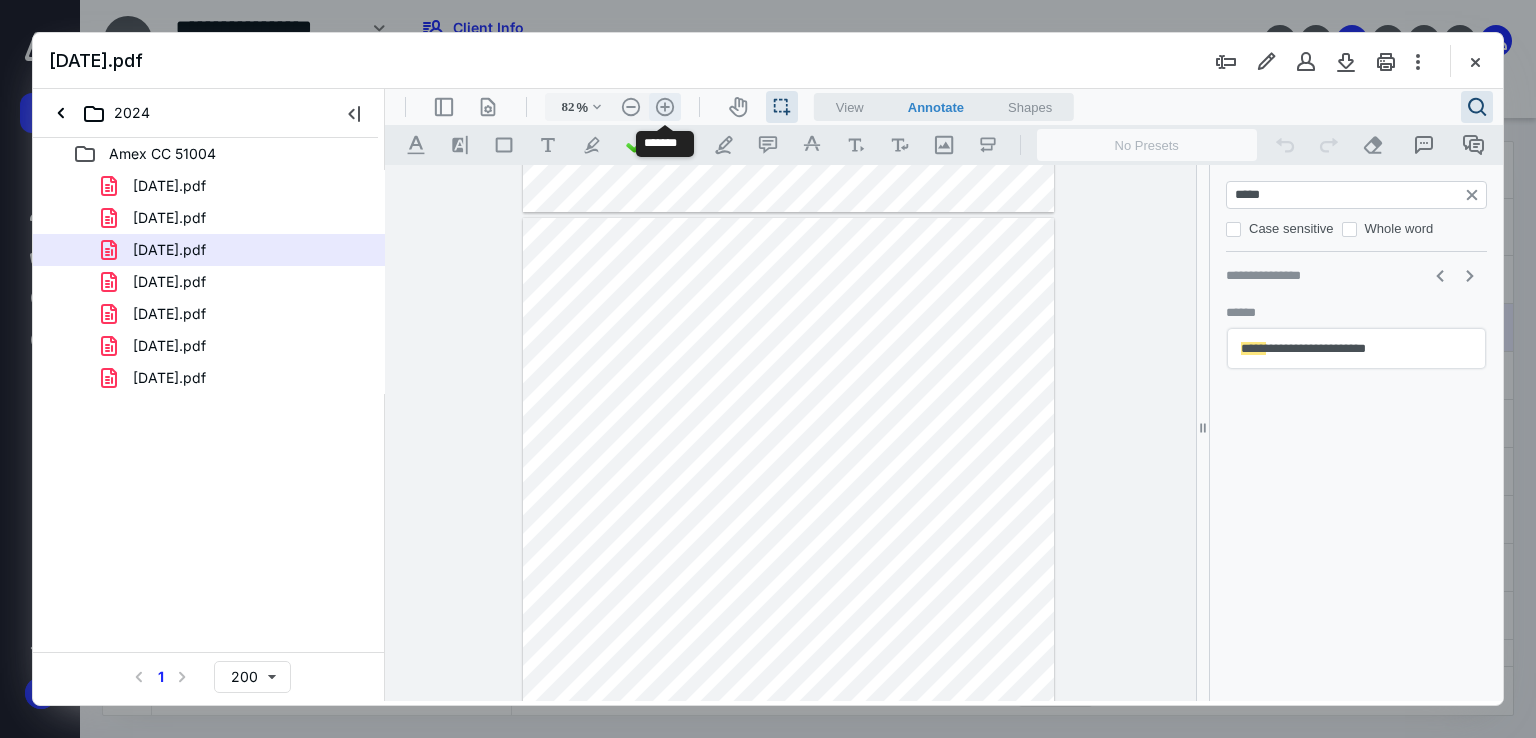 click on ".cls-1{fill:#abb0c4;} icon - header - zoom - in - line" at bounding box center [665, 107] 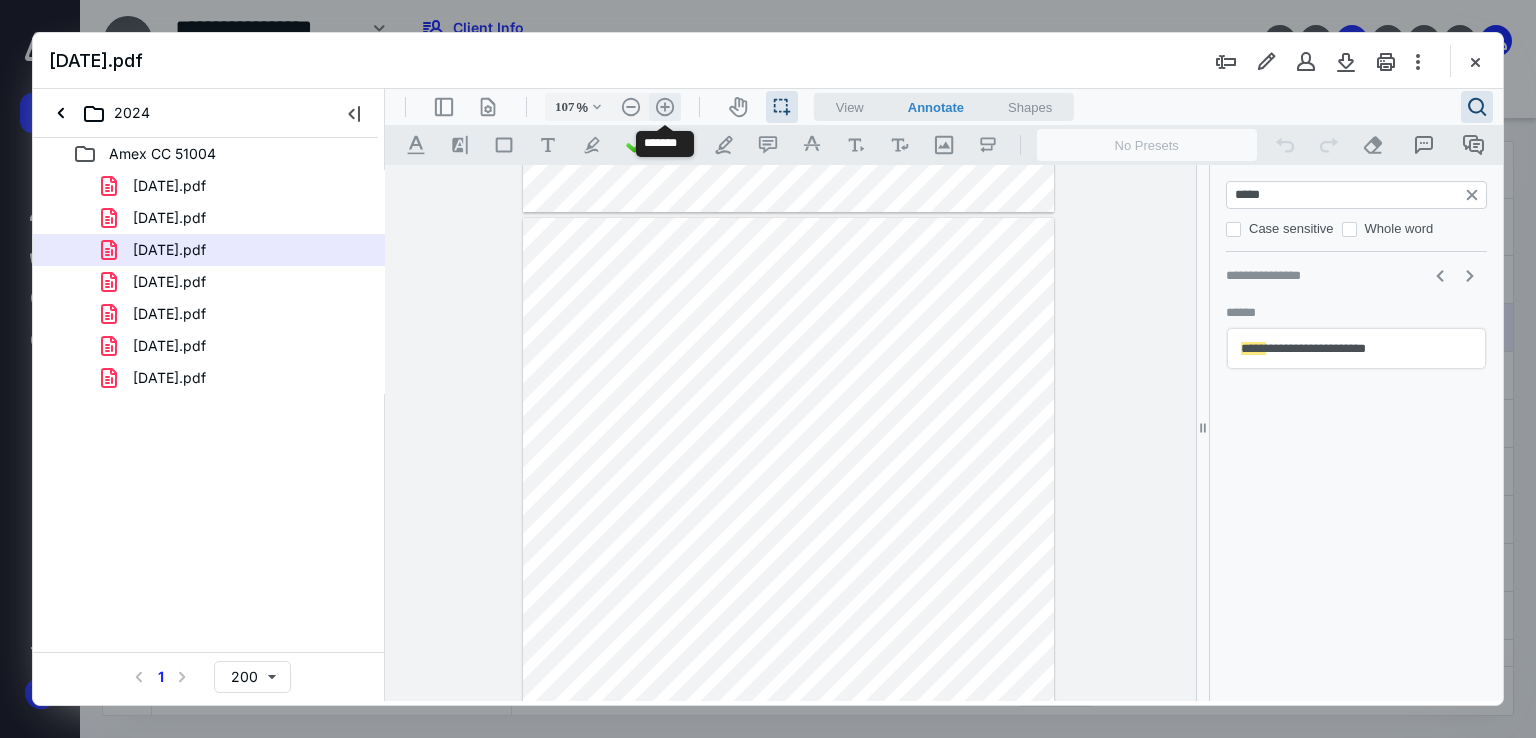 scroll, scrollTop: 2569, scrollLeft: 0, axis: vertical 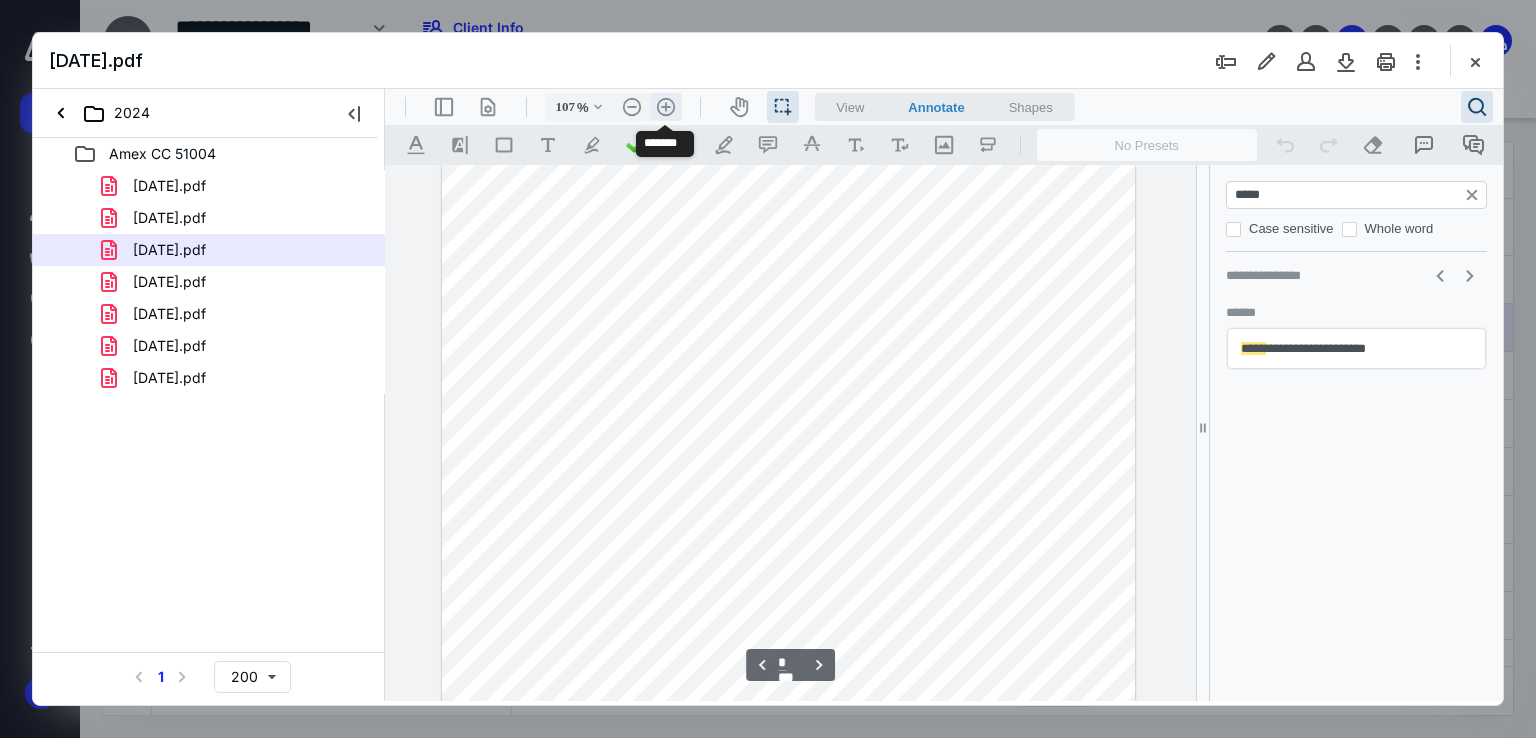 click on ".cls-1{fill:#abb0c4;} icon - header - zoom - in - line" at bounding box center (666, 107) 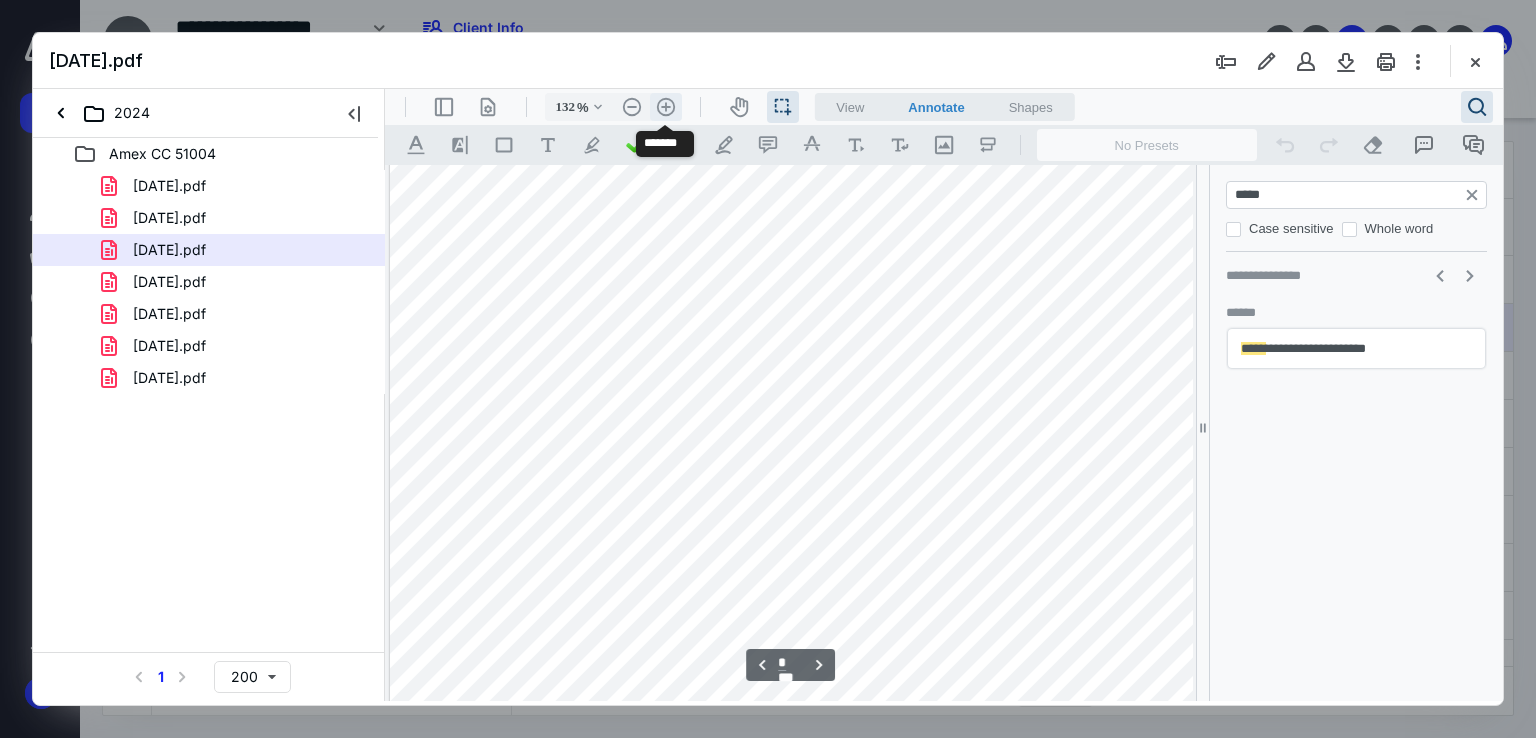 scroll, scrollTop: 3224, scrollLeft: 64, axis: both 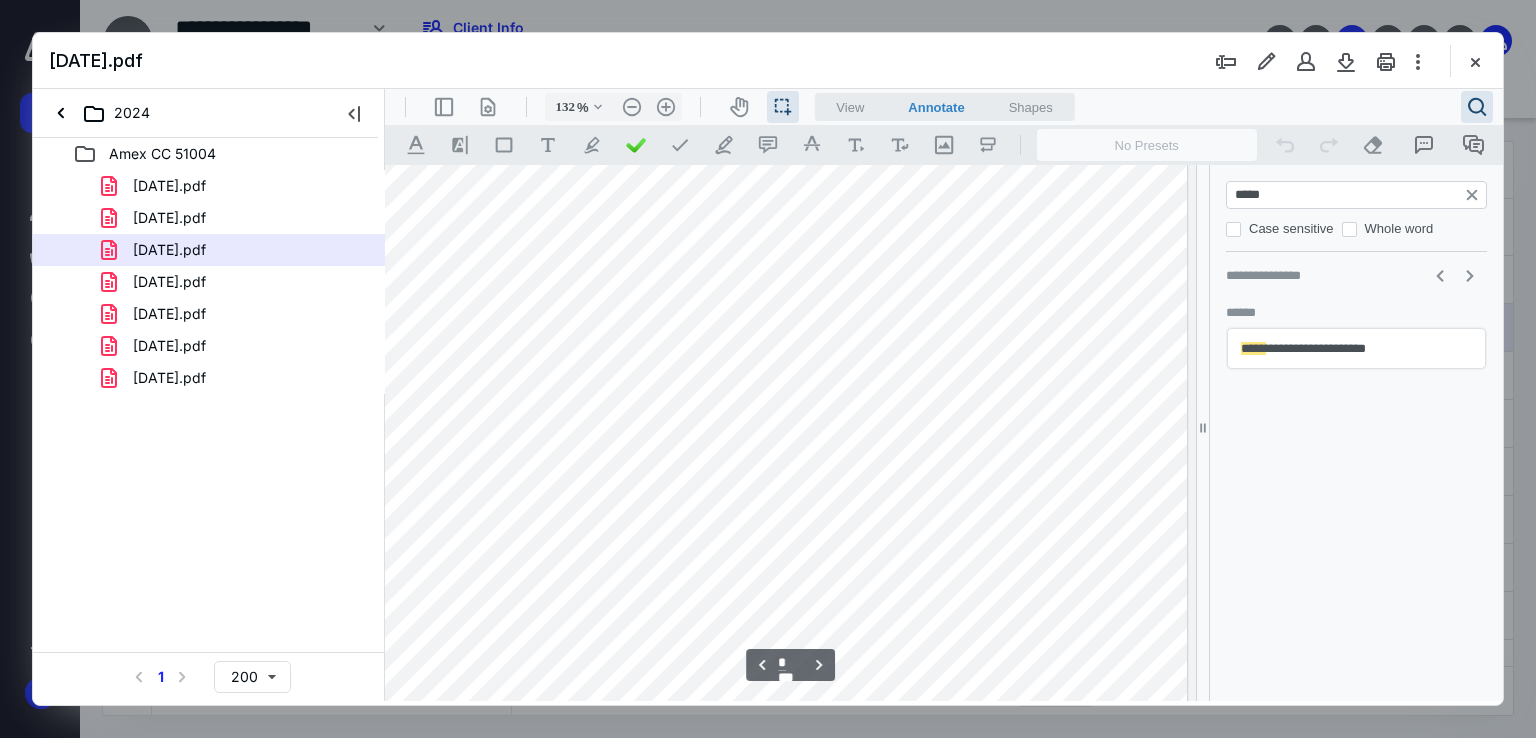 drag, startPoint x: 461, startPoint y: 465, endPoint x: 629, endPoint y: 469, distance: 168.0476 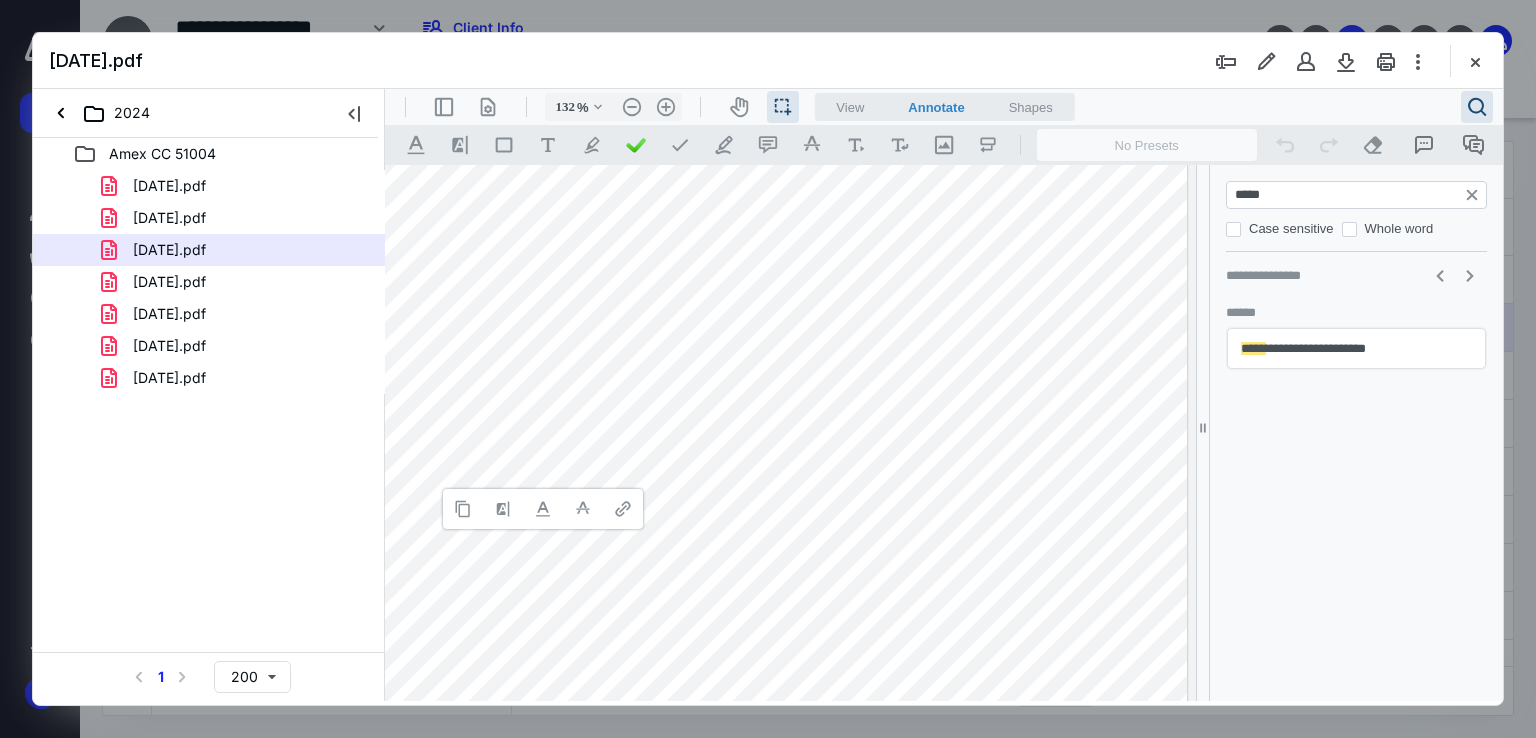 type 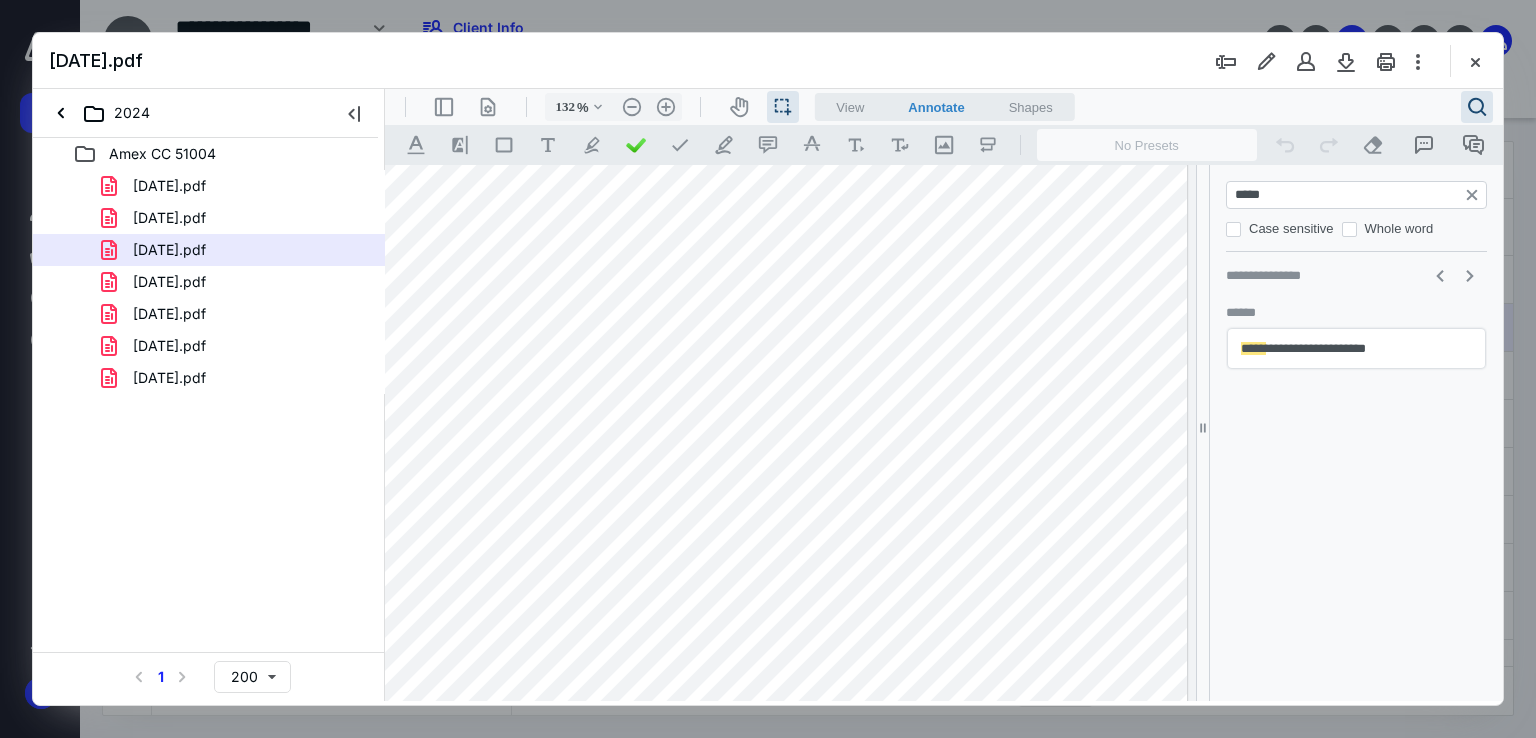 drag, startPoint x: 713, startPoint y: 466, endPoint x: 801, endPoint y: 466, distance: 88 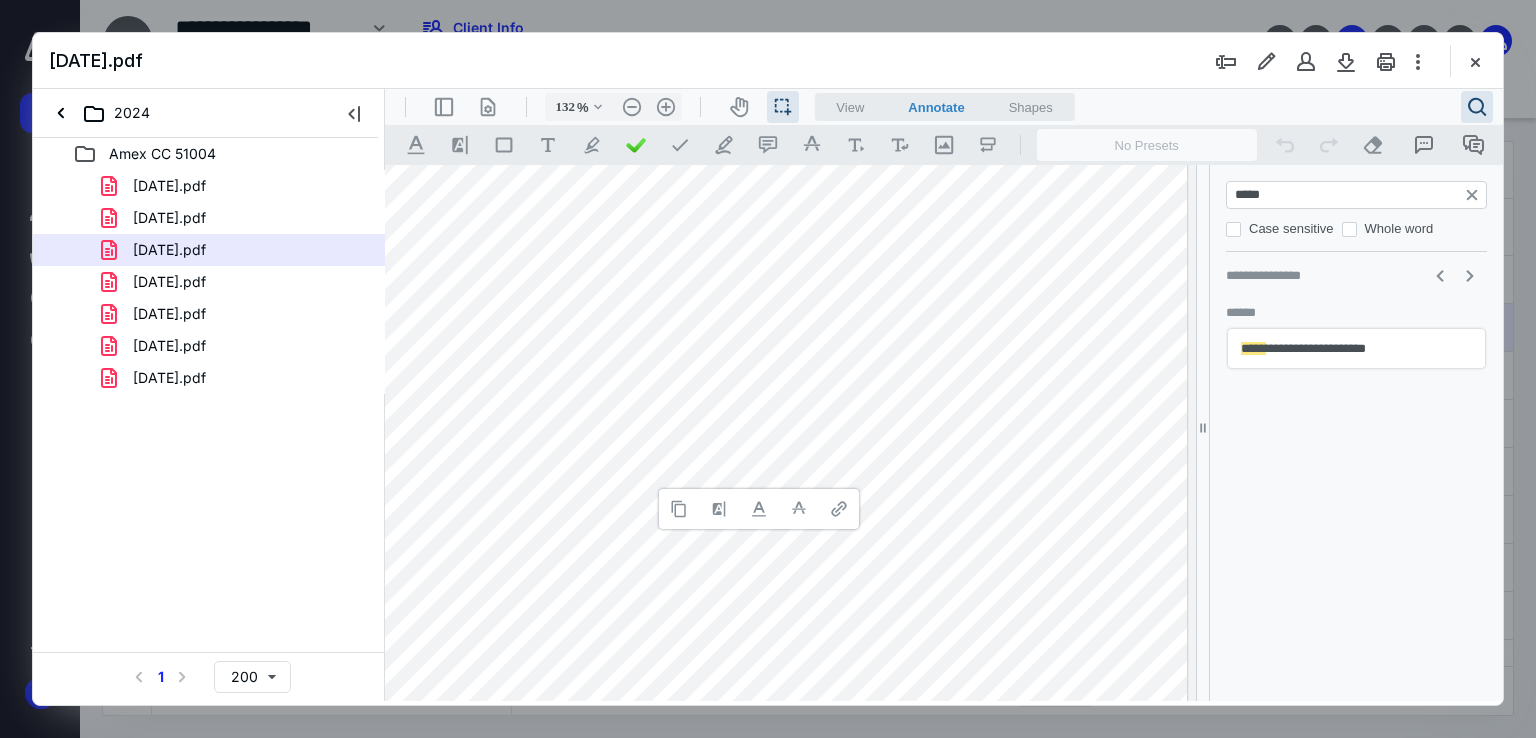 type 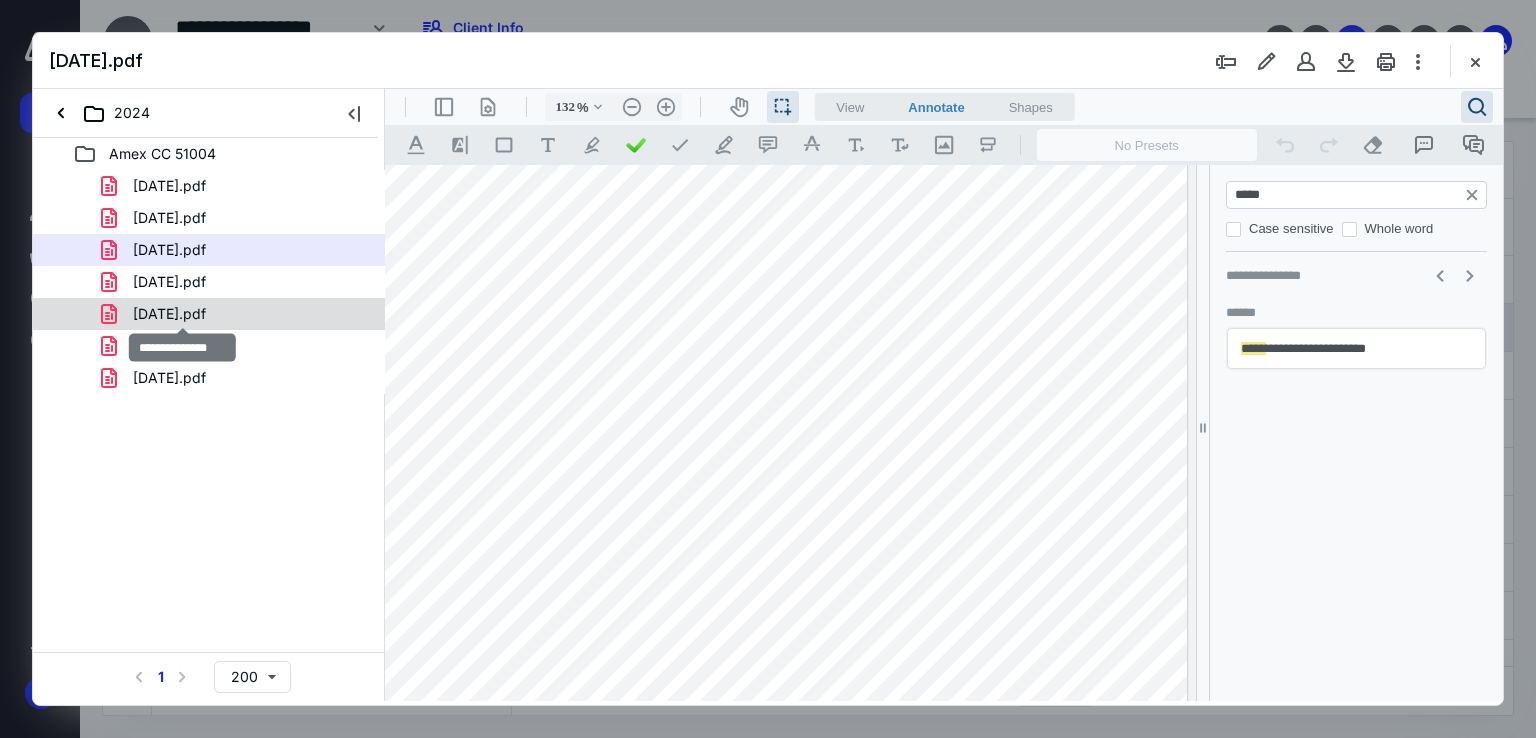 click on "[DATE].pdf" at bounding box center [169, 314] 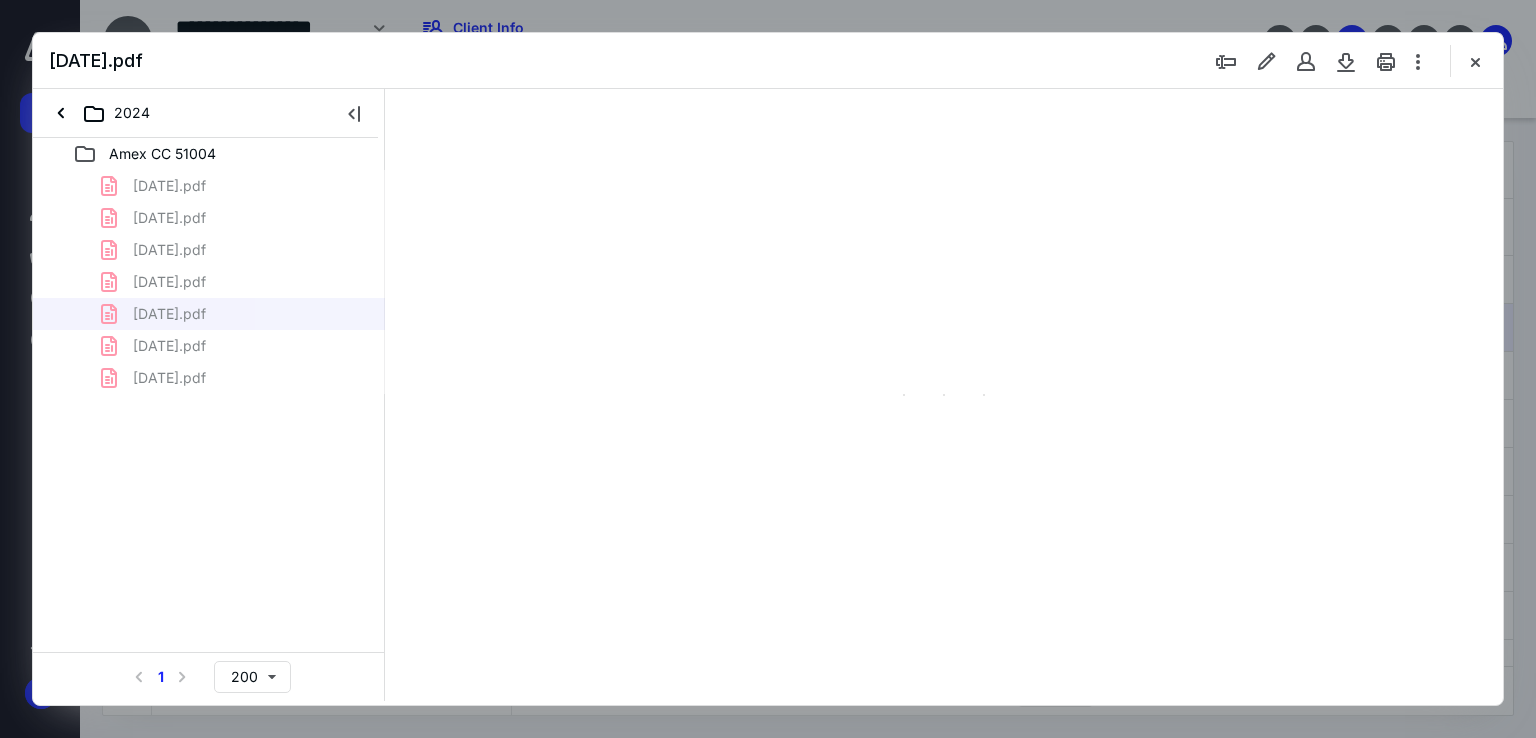 scroll, scrollTop: 79, scrollLeft: 0, axis: vertical 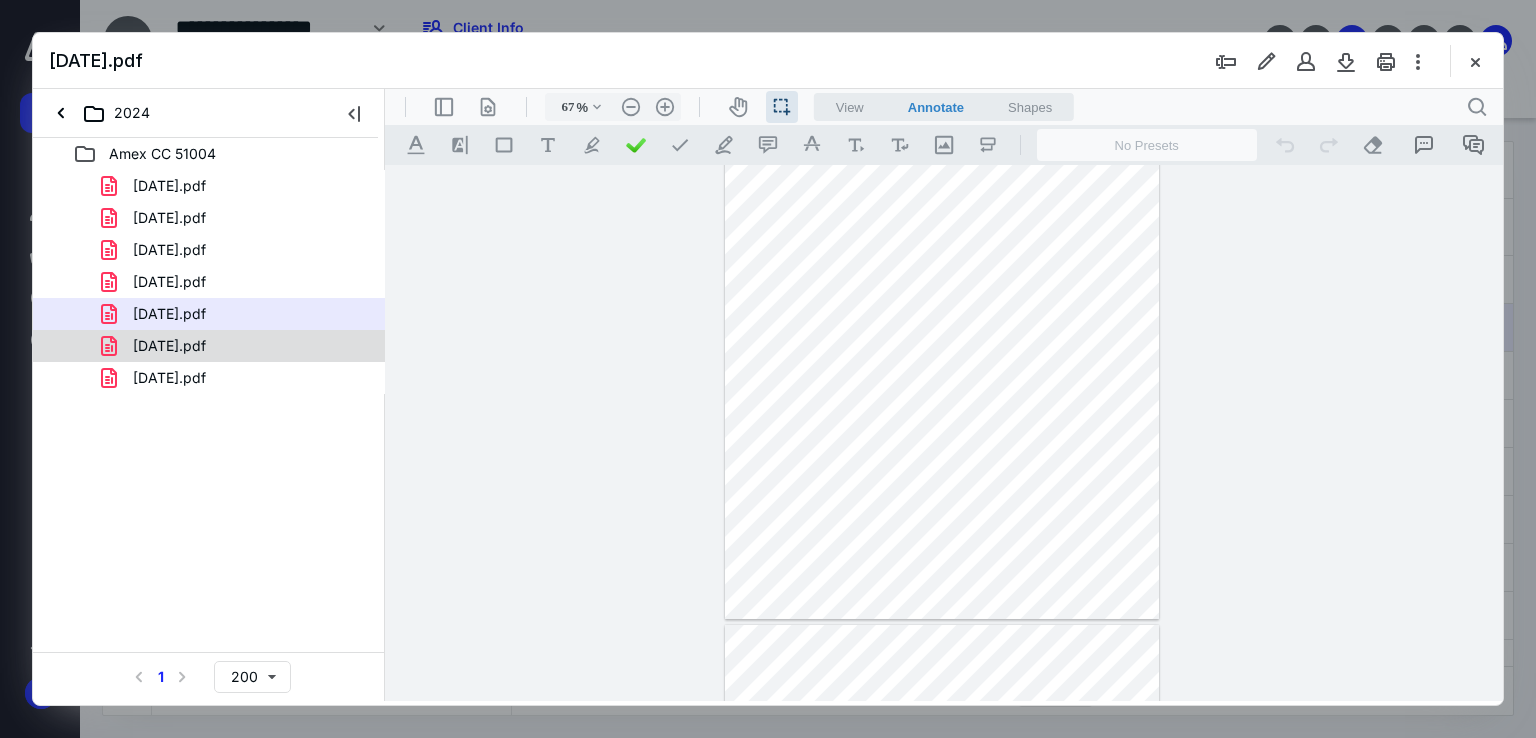 click on "[DATE].pdf" at bounding box center [169, 346] 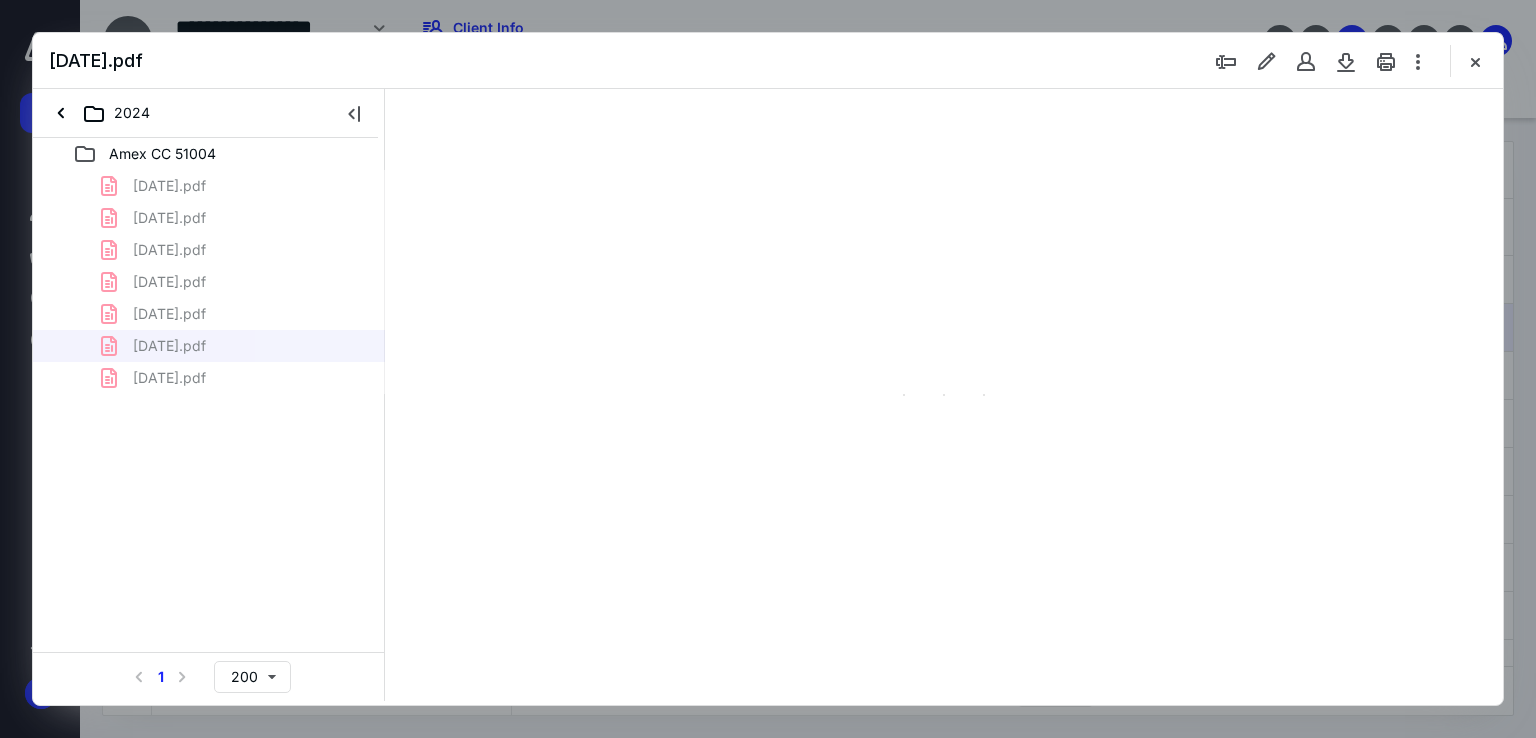 type on "67" 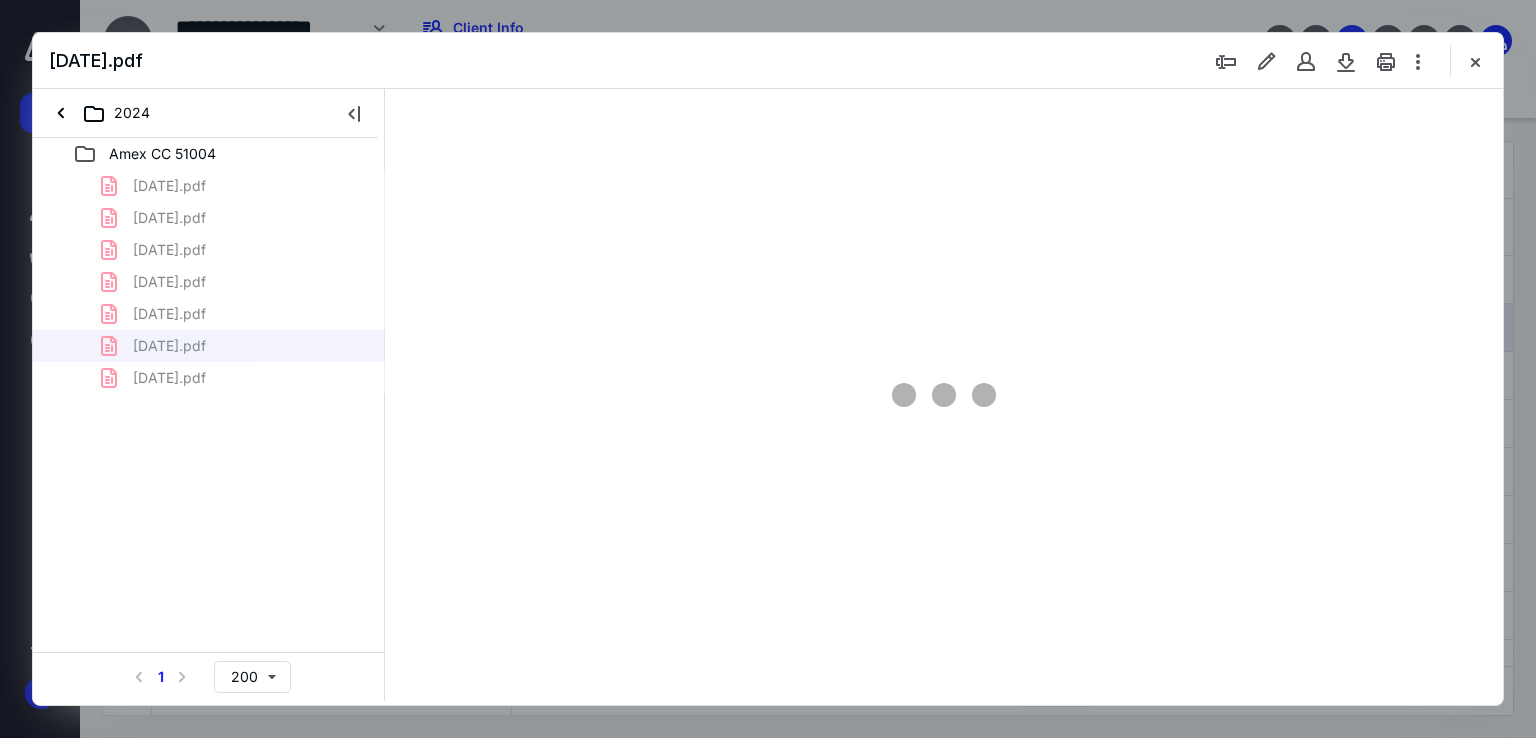 scroll, scrollTop: 79, scrollLeft: 0, axis: vertical 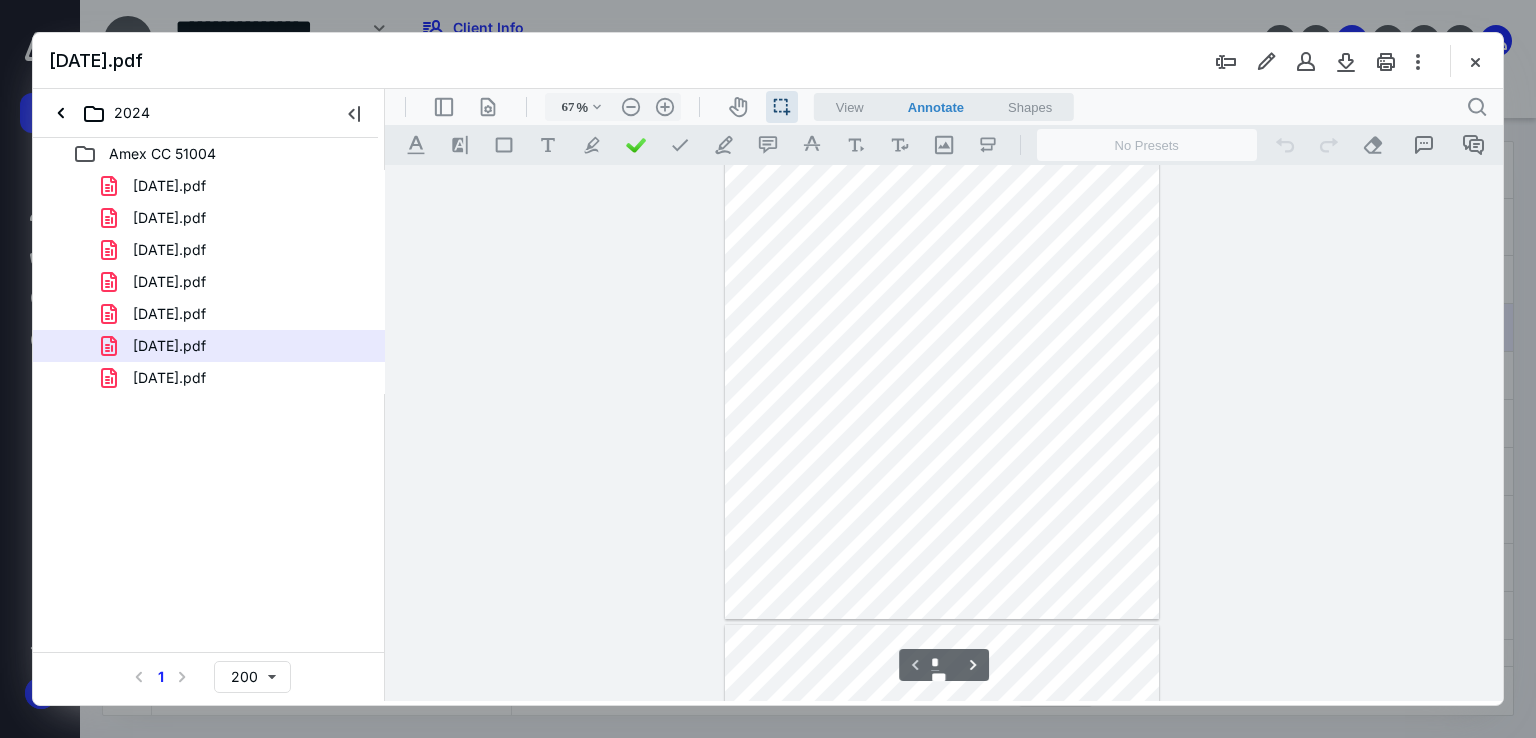 click at bounding box center (942, 354) 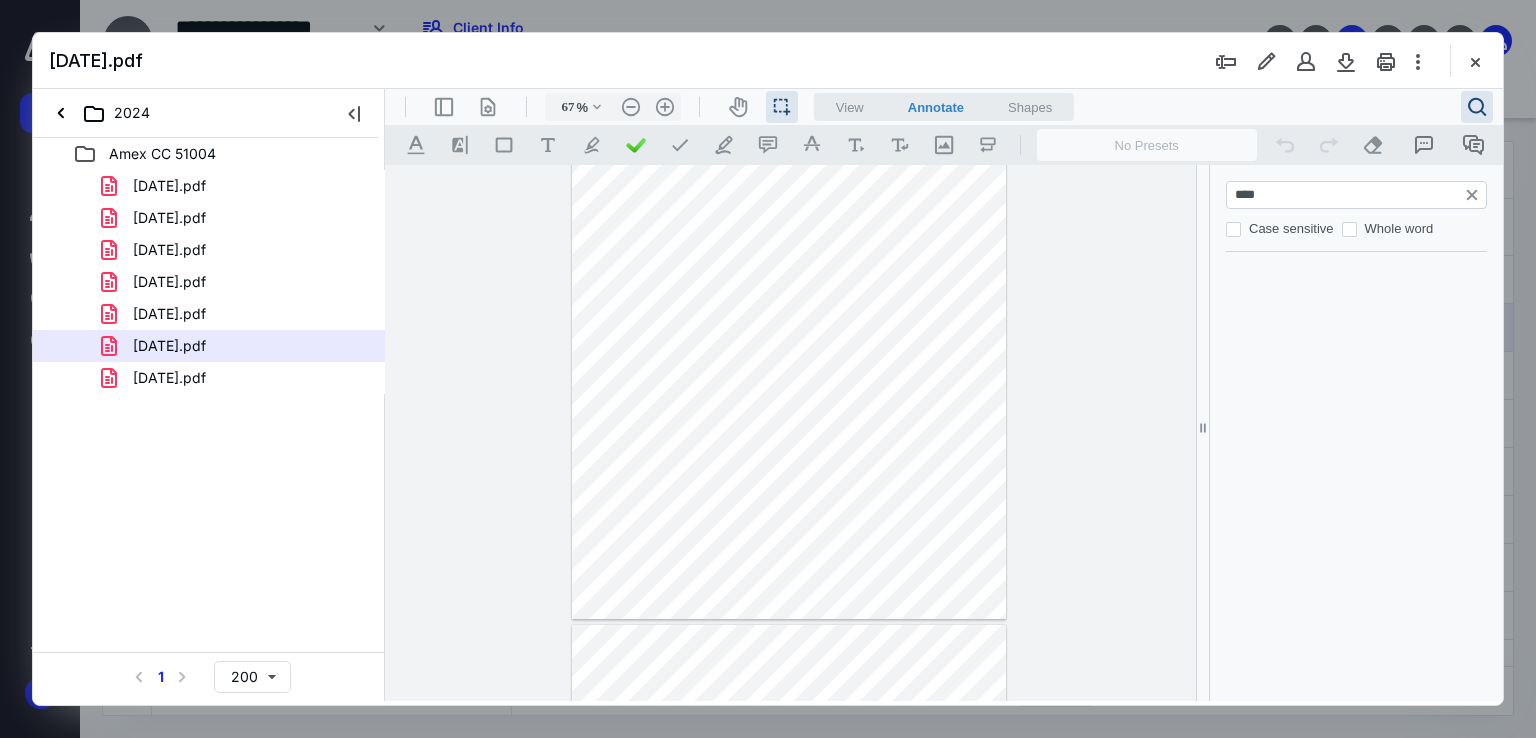 type on "*****" 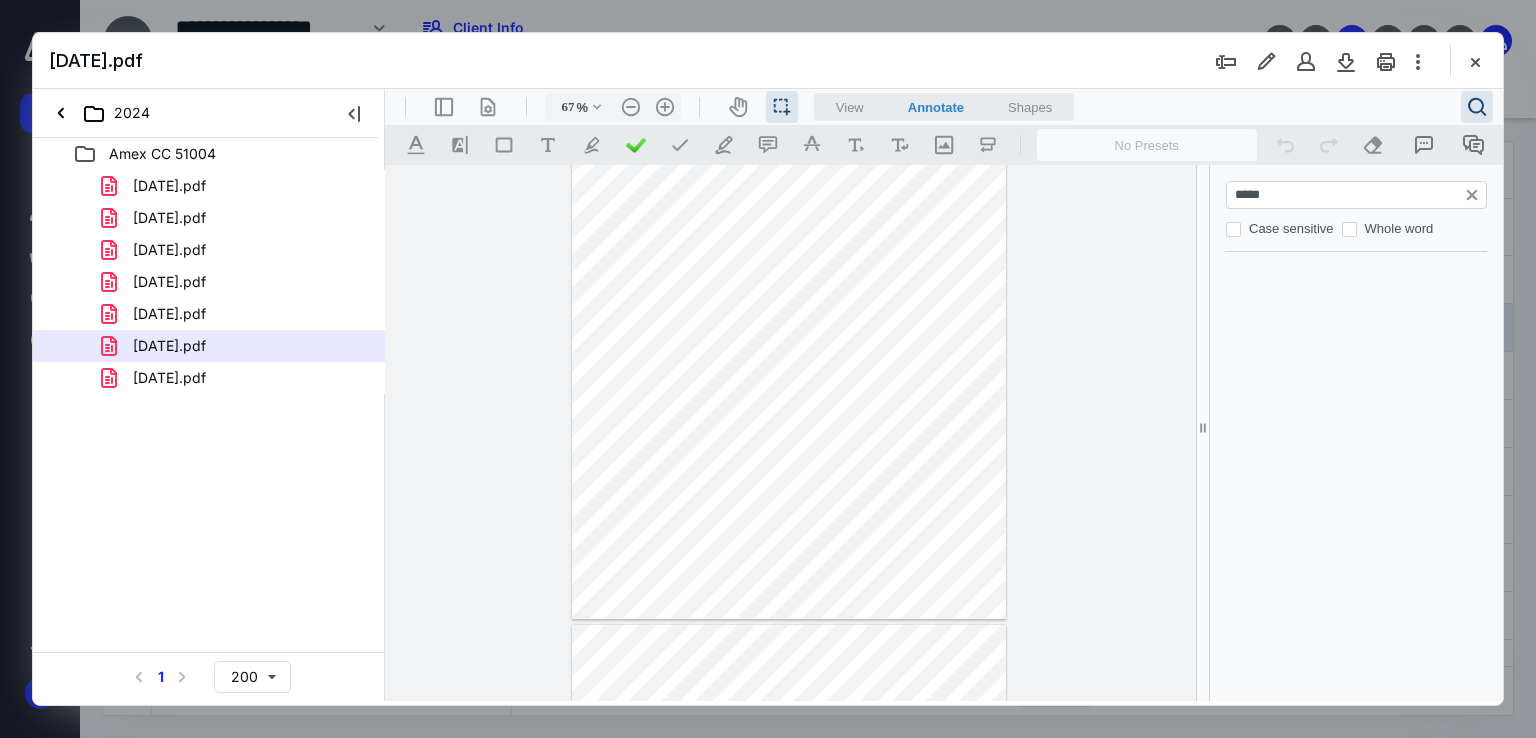 type on "*" 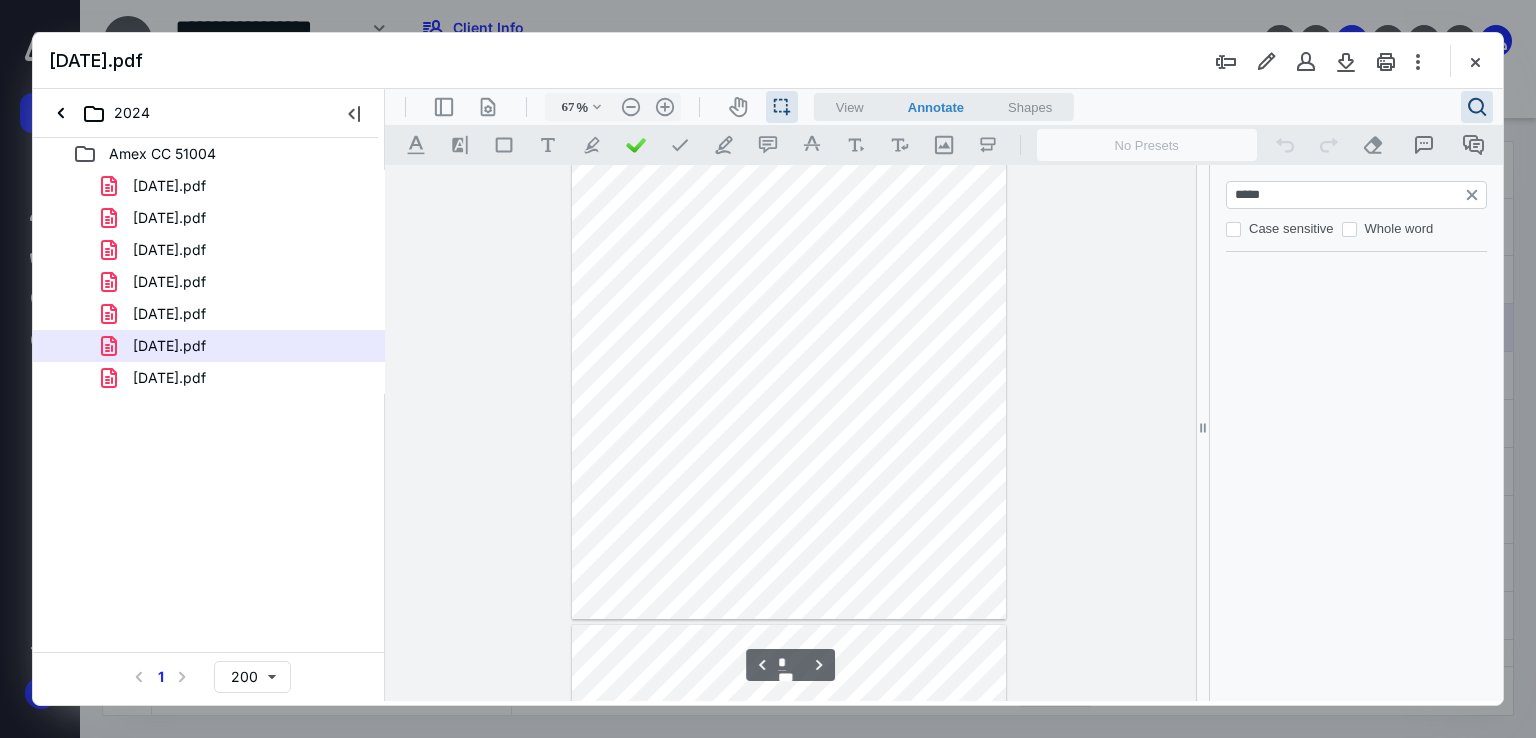 scroll, scrollTop: 1423, scrollLeft: 0, axis: vertical 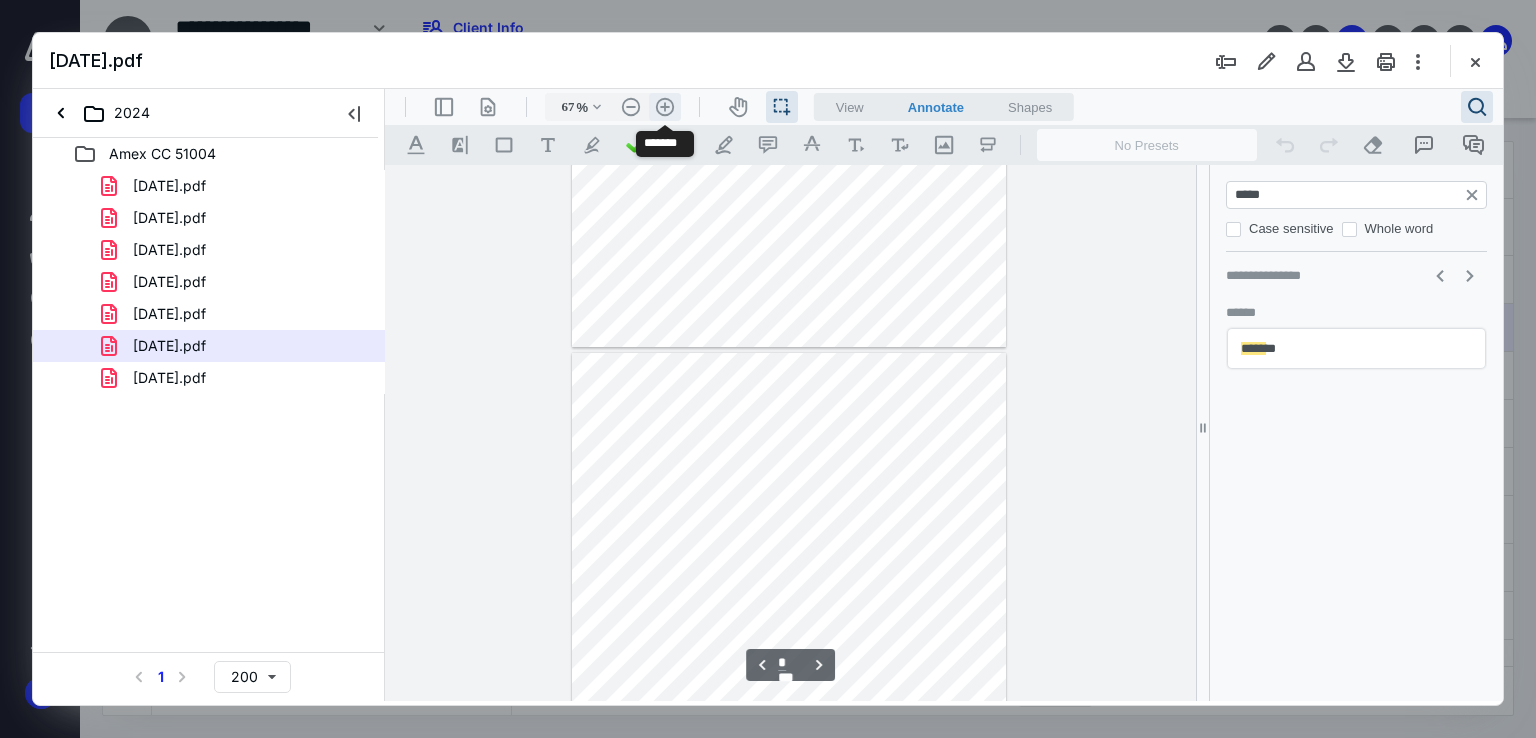 type on "*****" 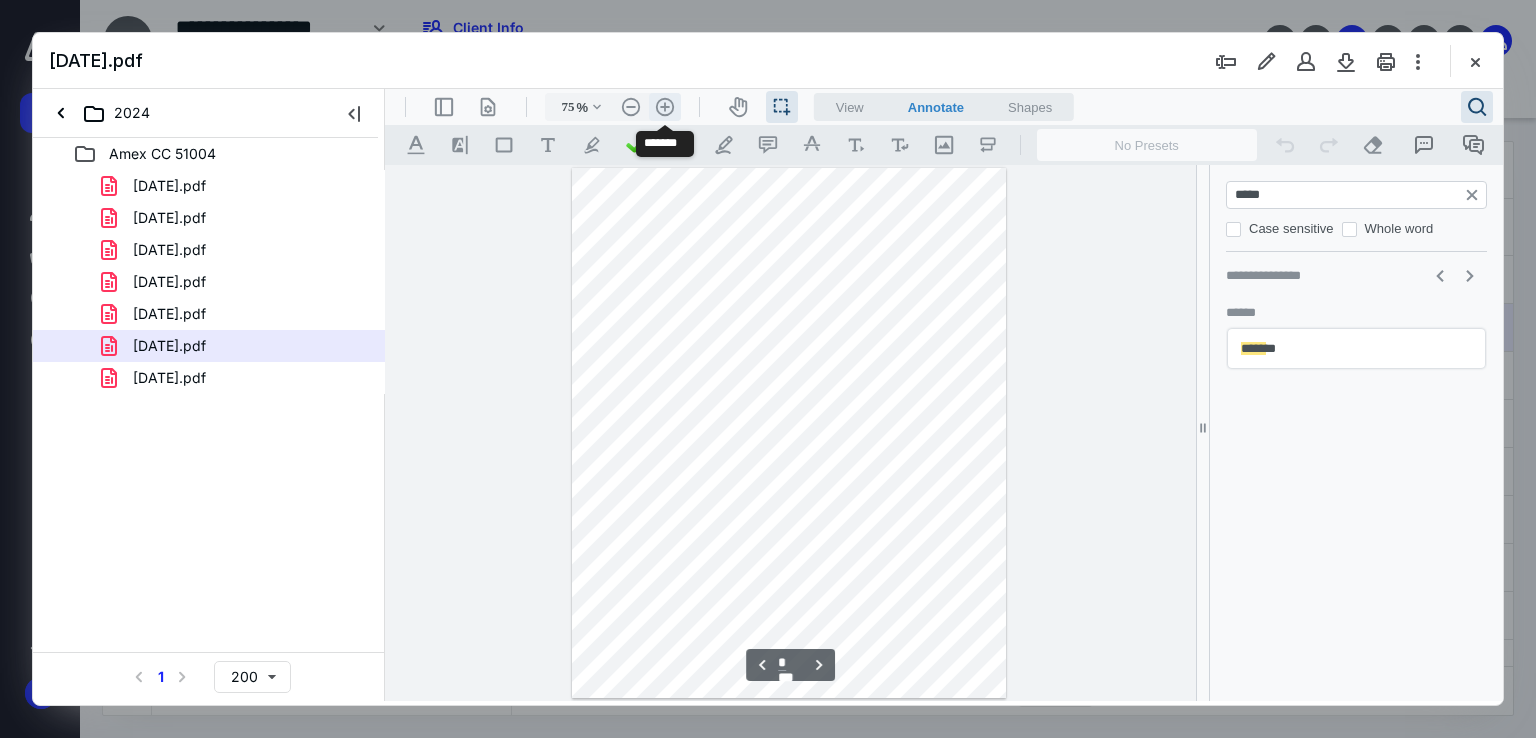 click on ".cls-1{fill:#abb0c4;} icon - header - zoom - in - line" at bounding box center [665, 107] 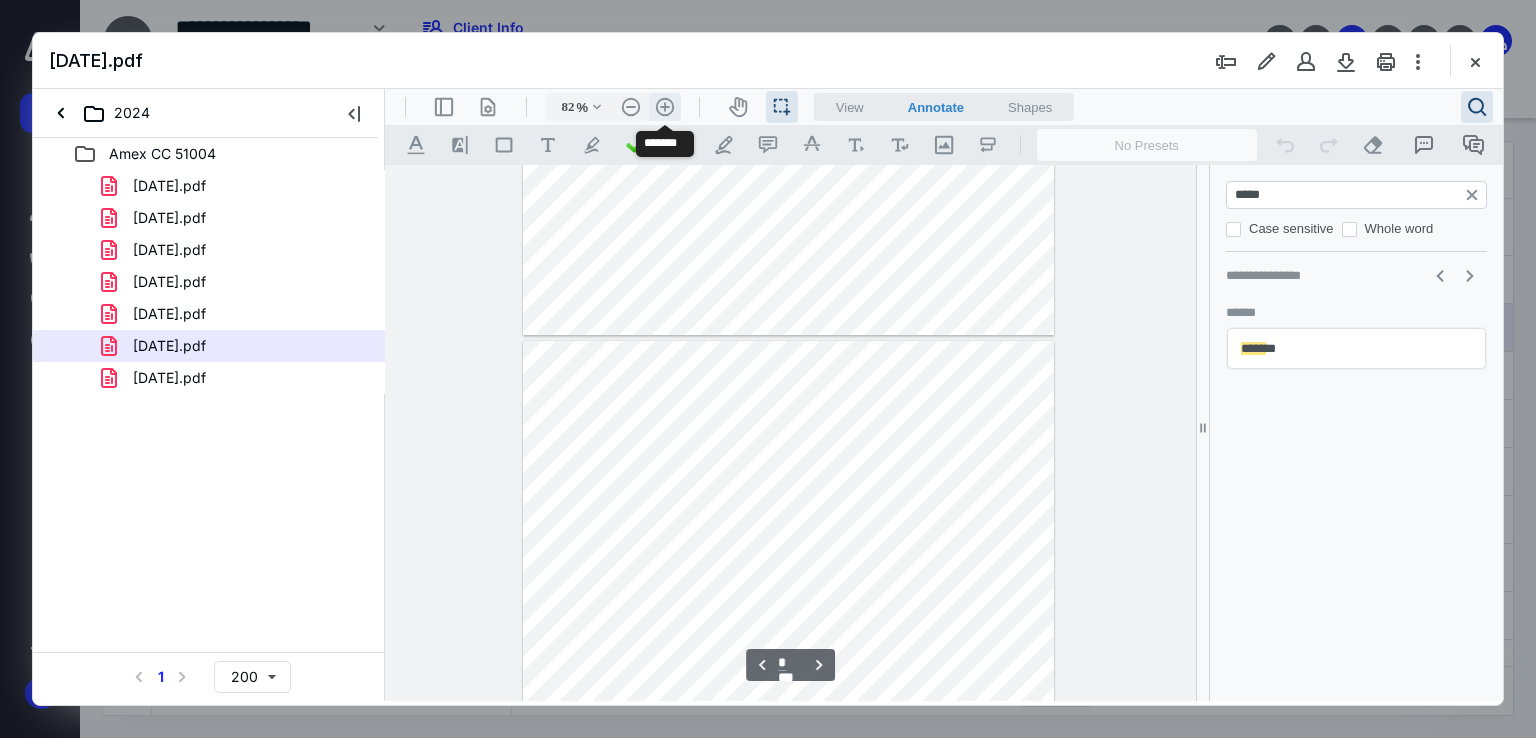 click on ".cls-1{fill:#abb0c4;} icon - header - zoom - in - line" at bounding box center [665, 107] 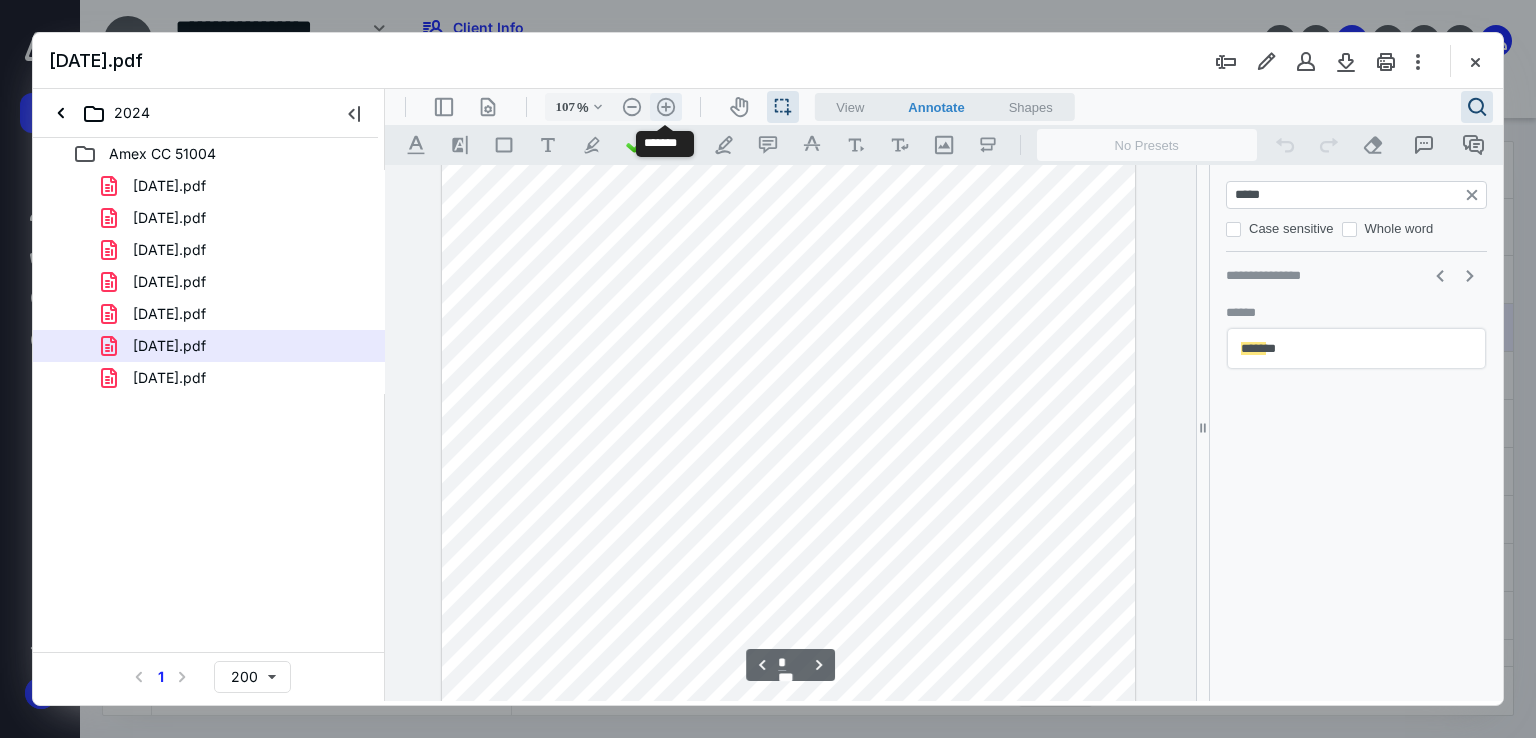 scroll, scrollTop: 2409, scrollLeft: 0, axis: vertical 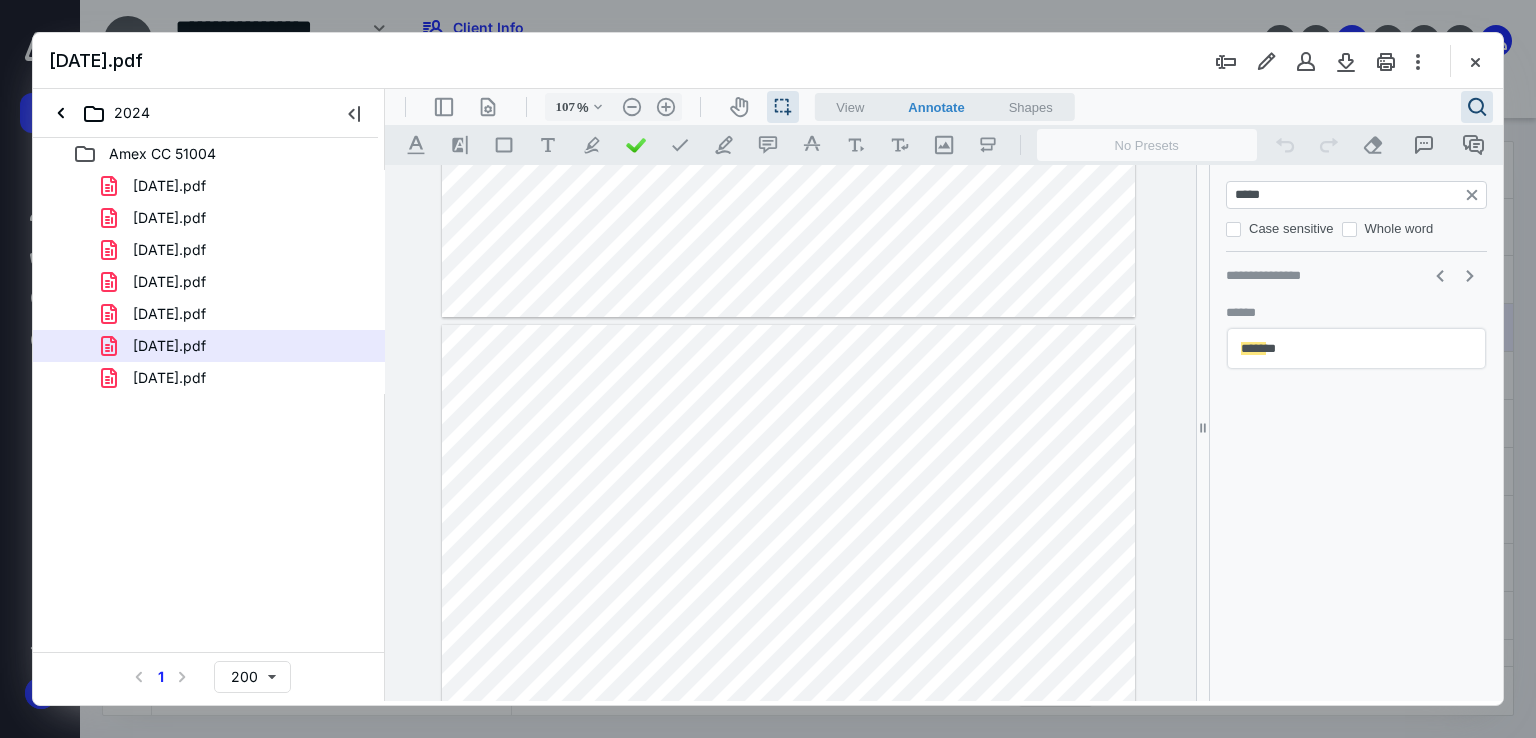 drag, startPoint x: 547, startPoint y: 448, endPoint x: 710, endPoint y: 465, distance: 163.88411 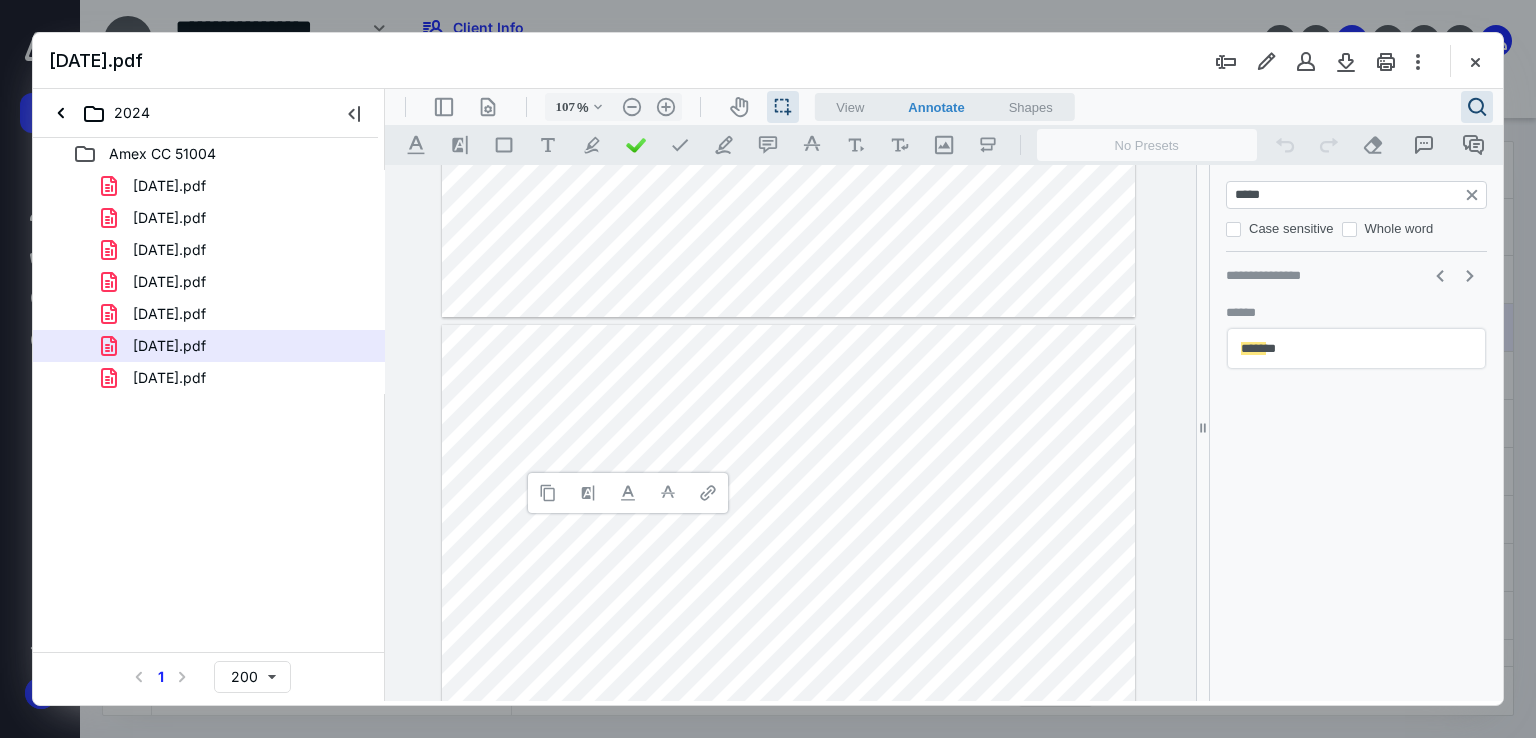 type 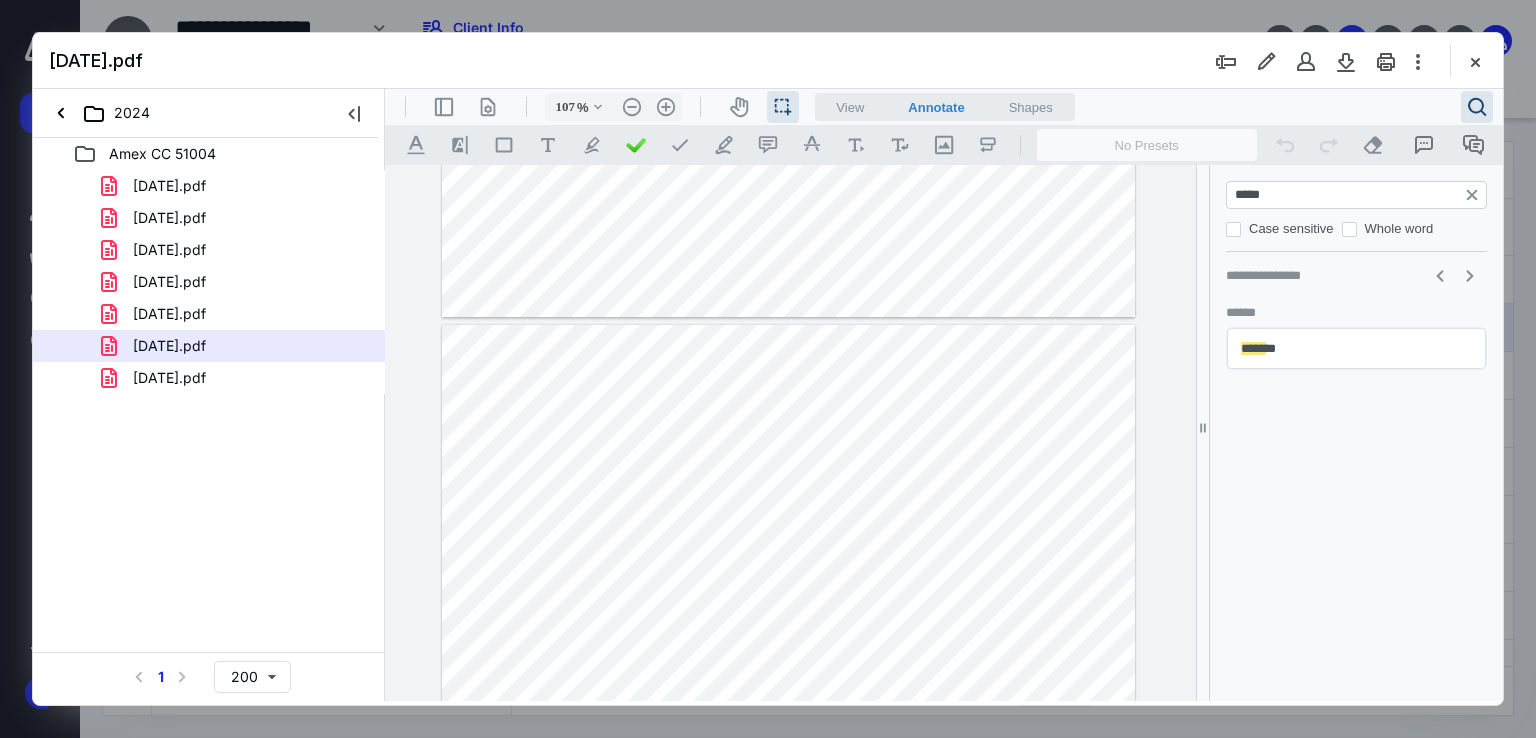 click at bounding box center [788, 748] 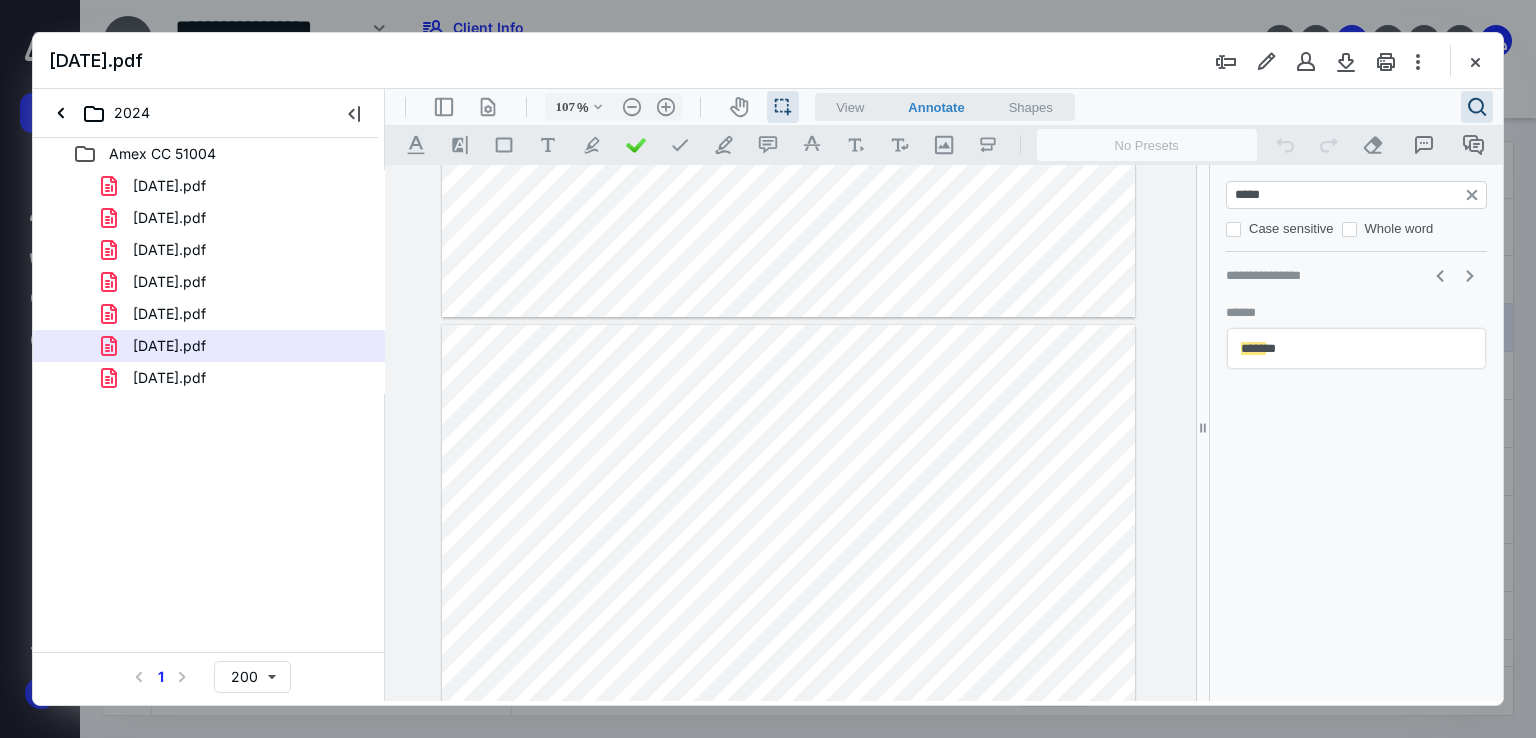 click at bounding box center [788, 748] 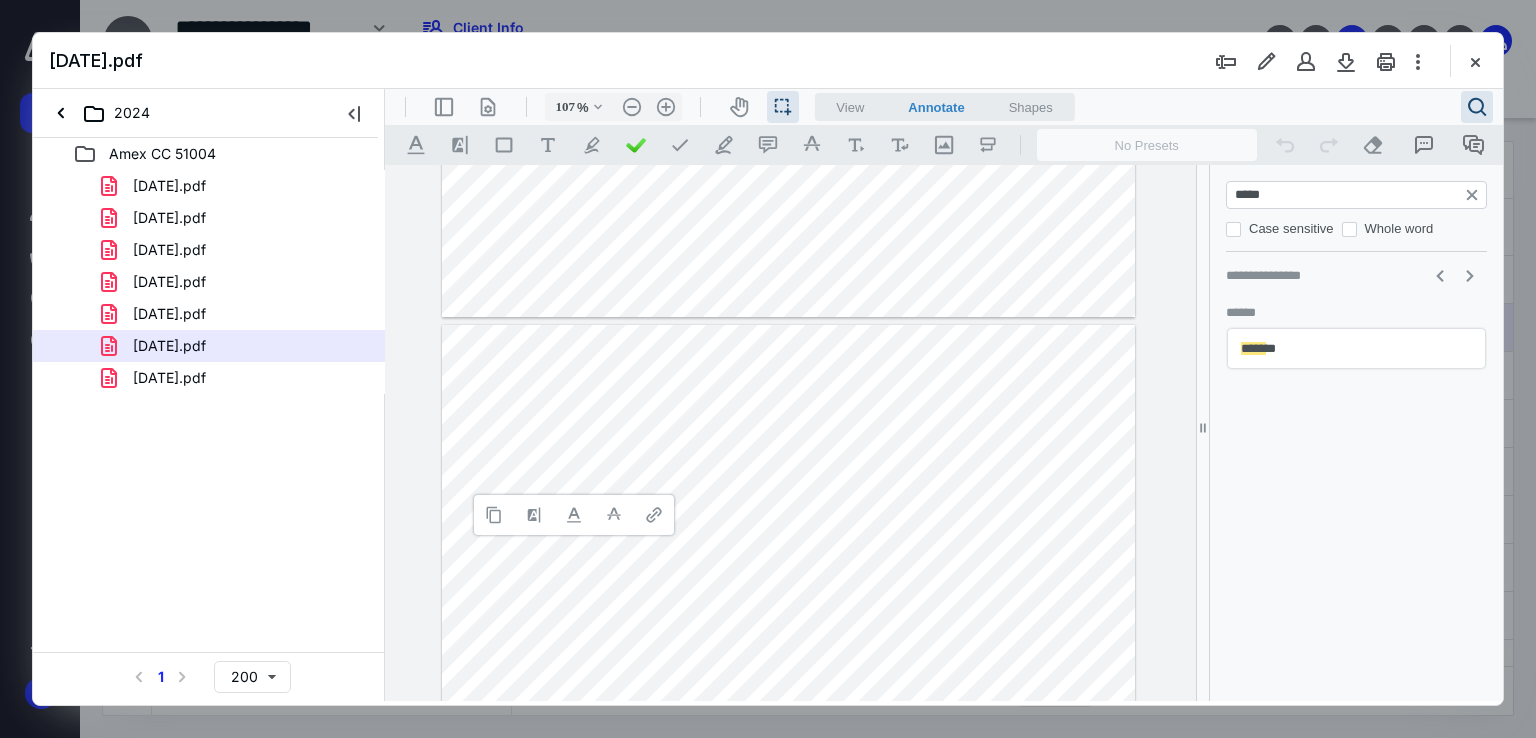 type 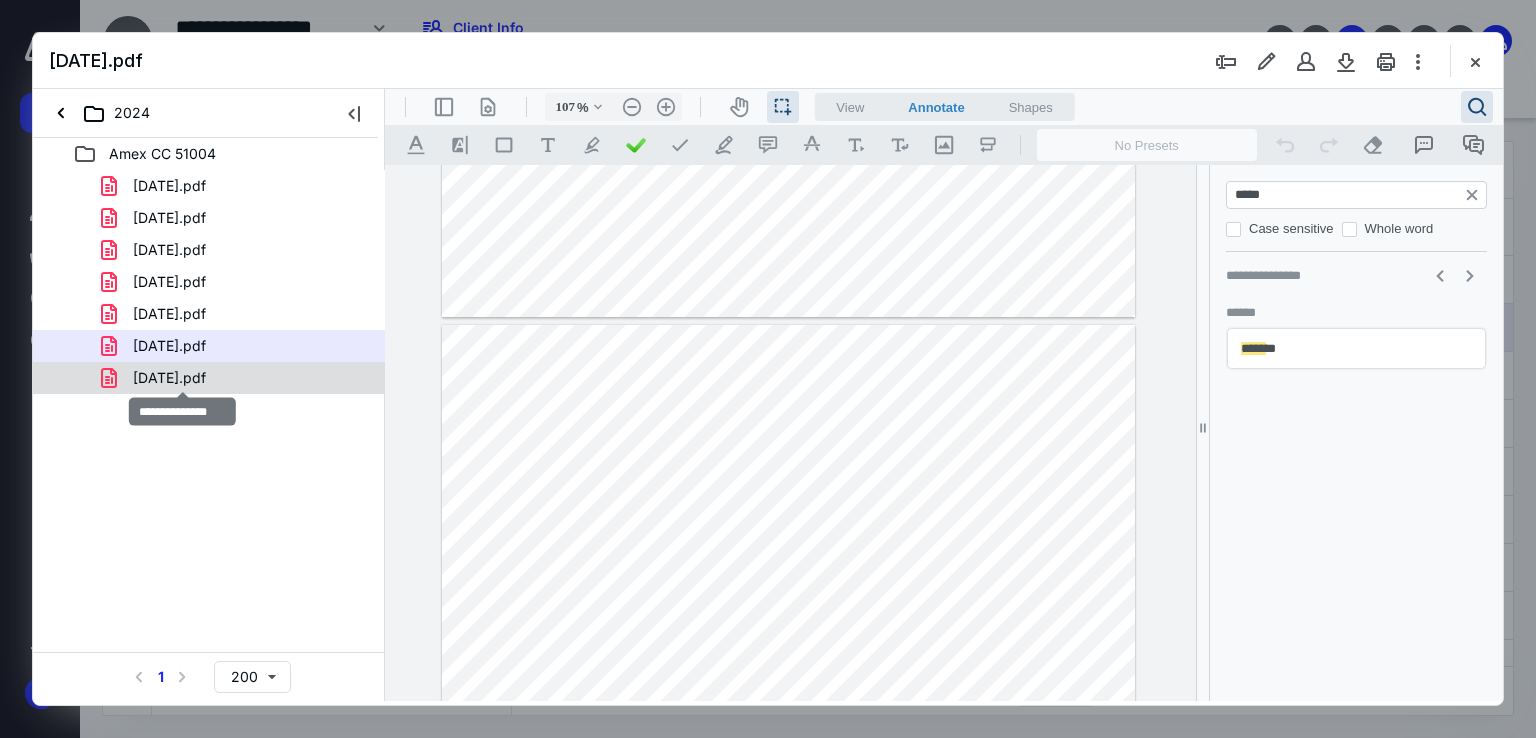 click on "[DATE].pdf" at bounding box center [169, 378] 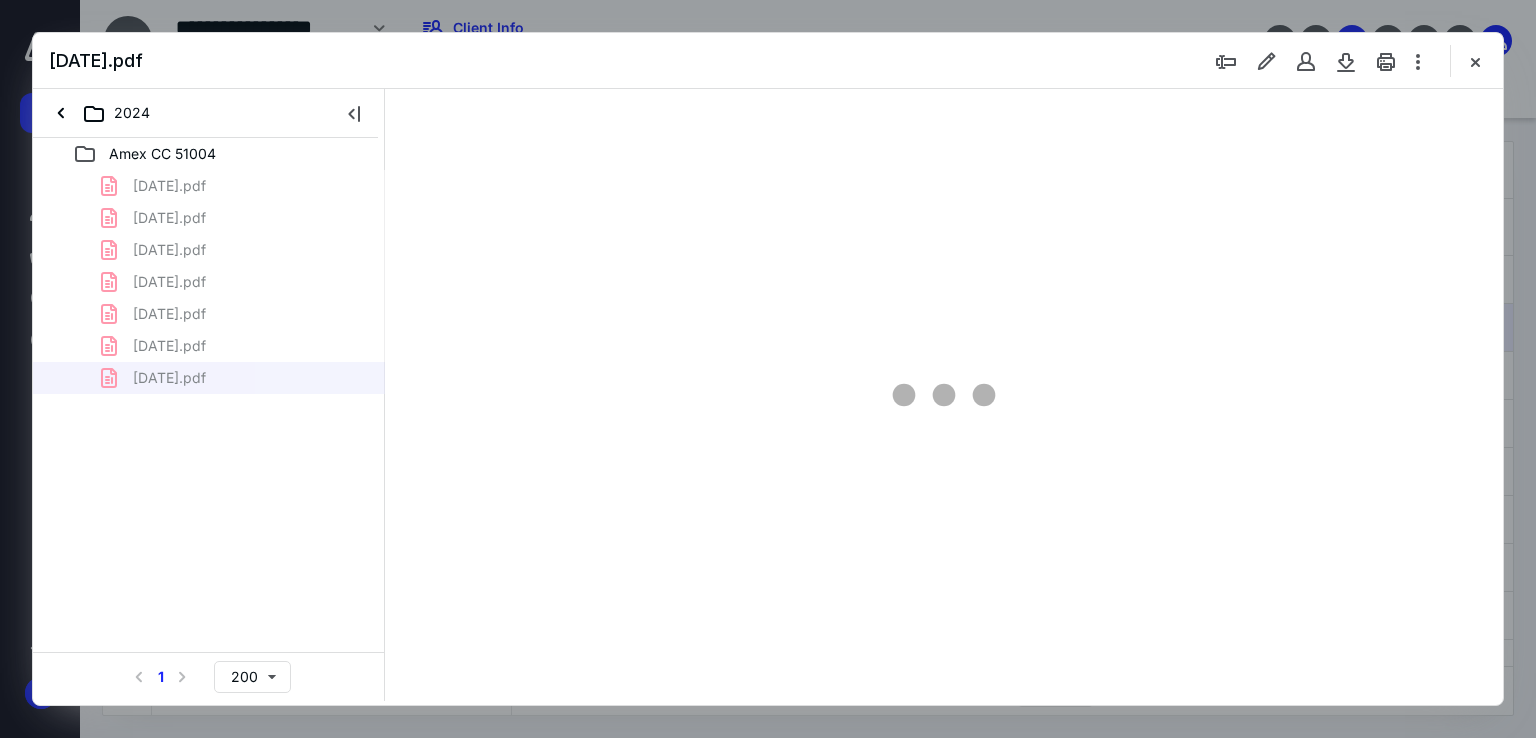 click at bounding box center (944, 395) 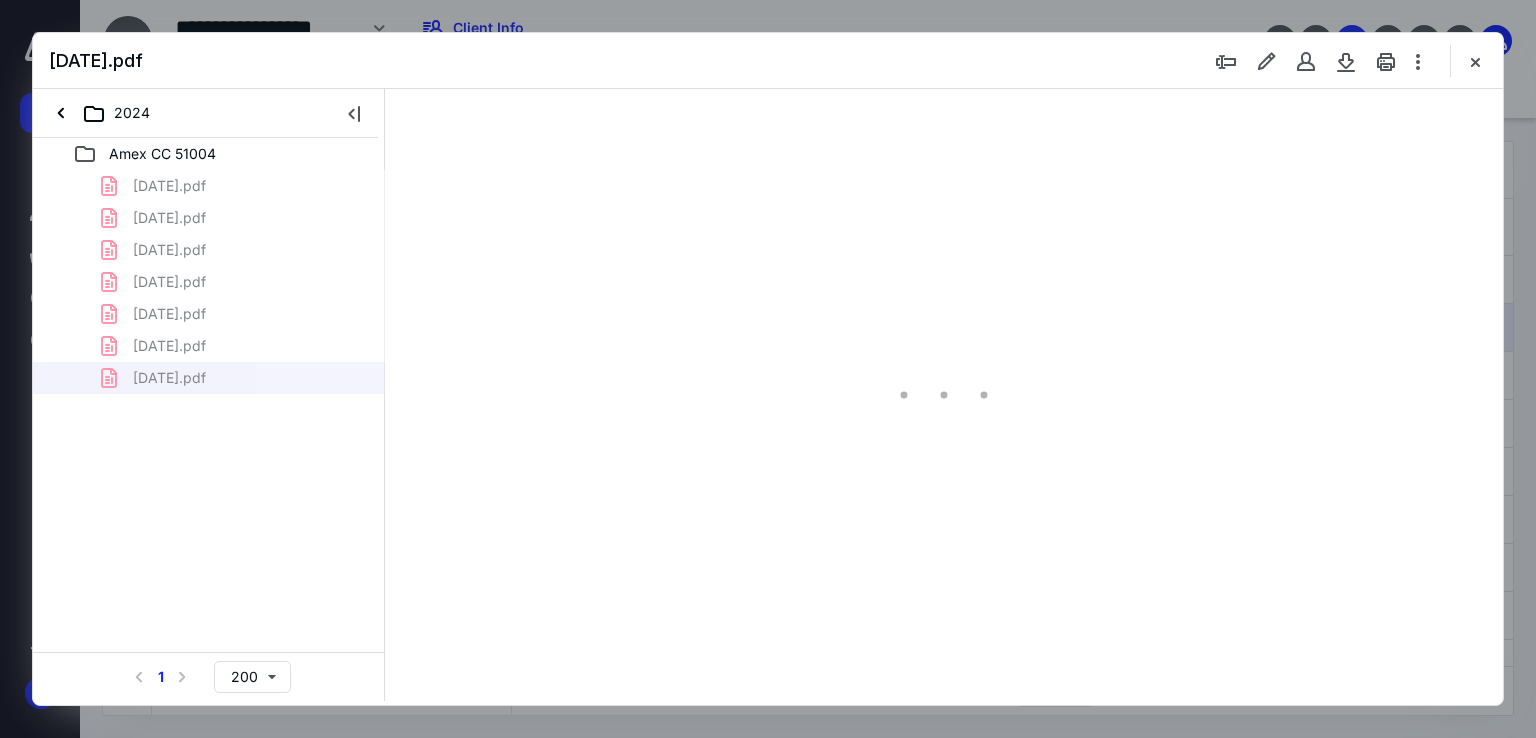 click at bounding box center [944, 395] 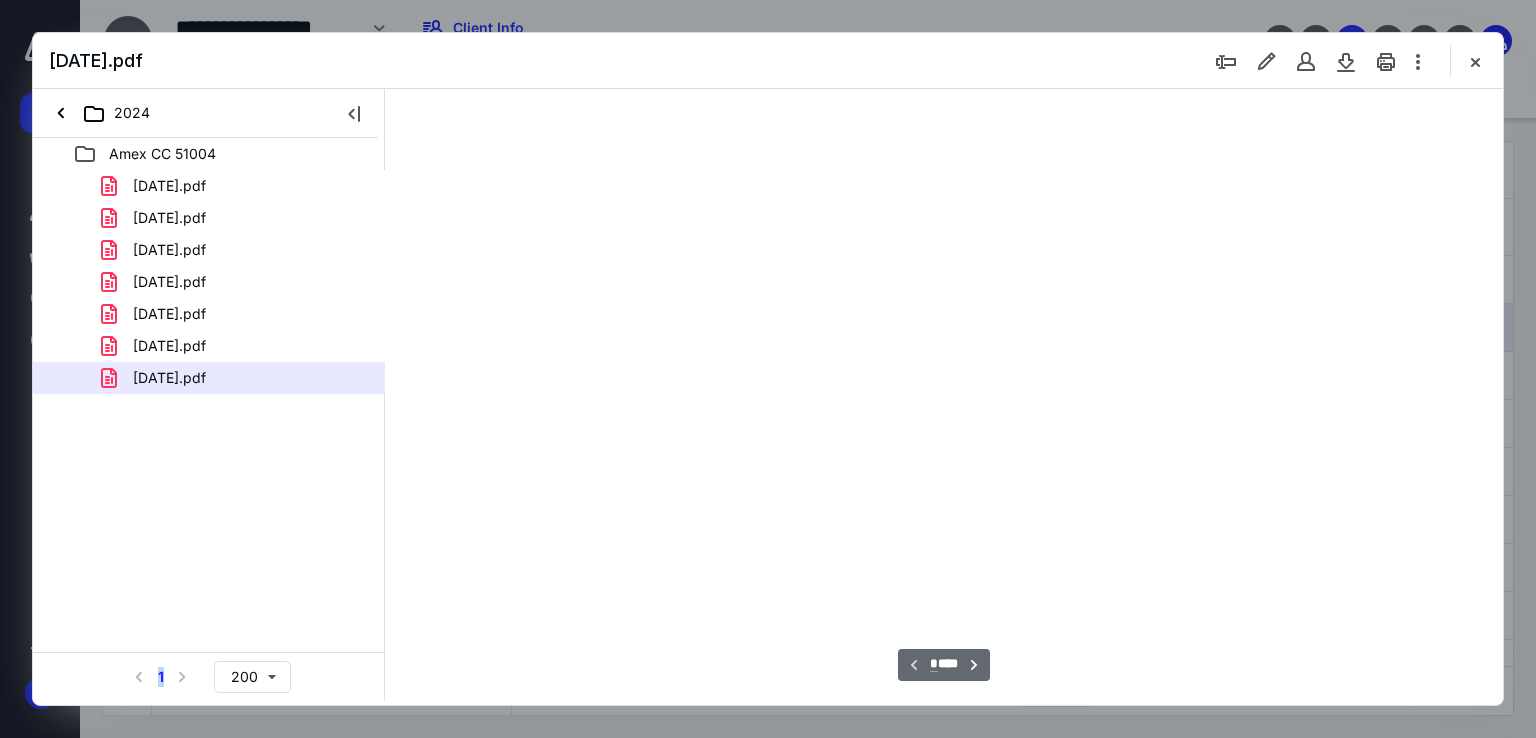 type on "67" 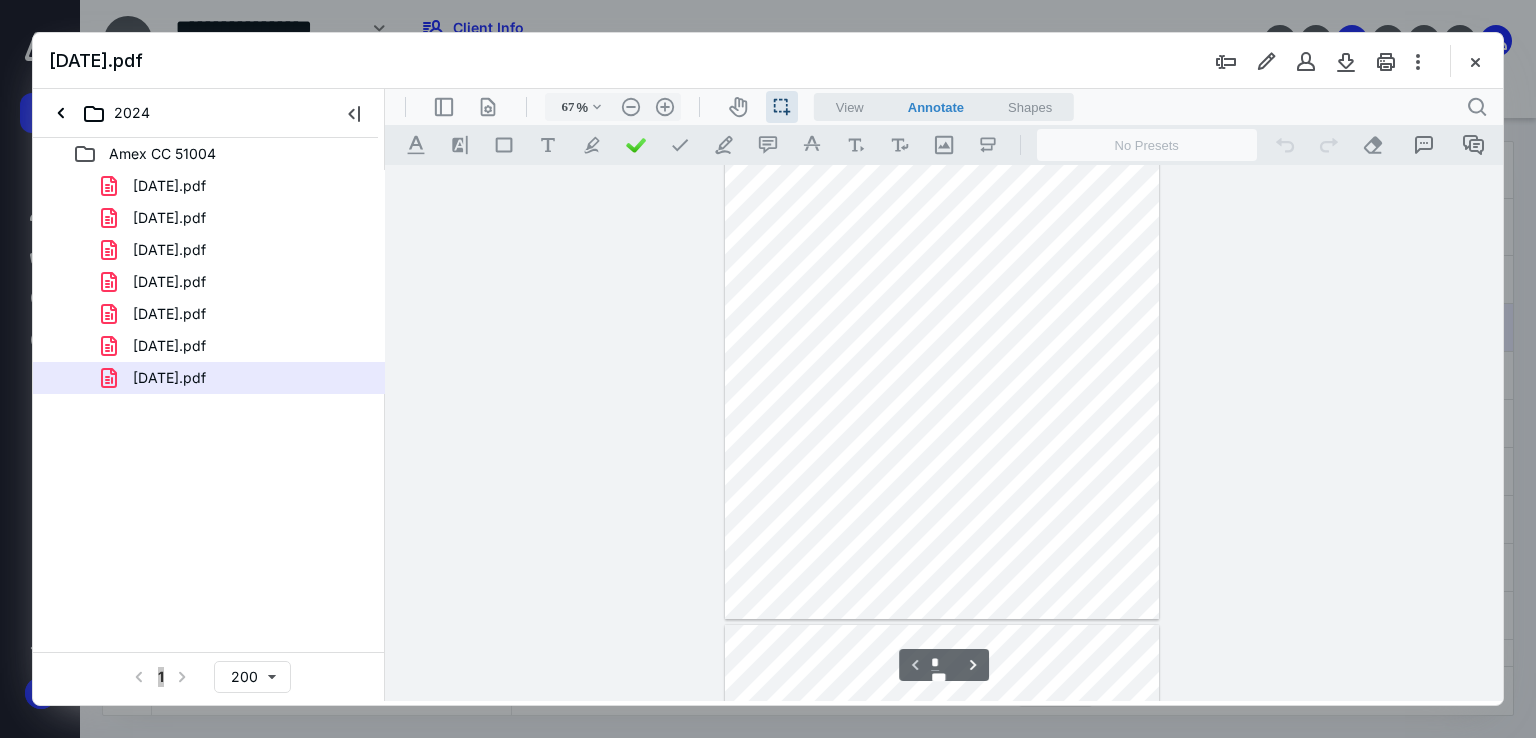 click at bounding box center [942, 354] 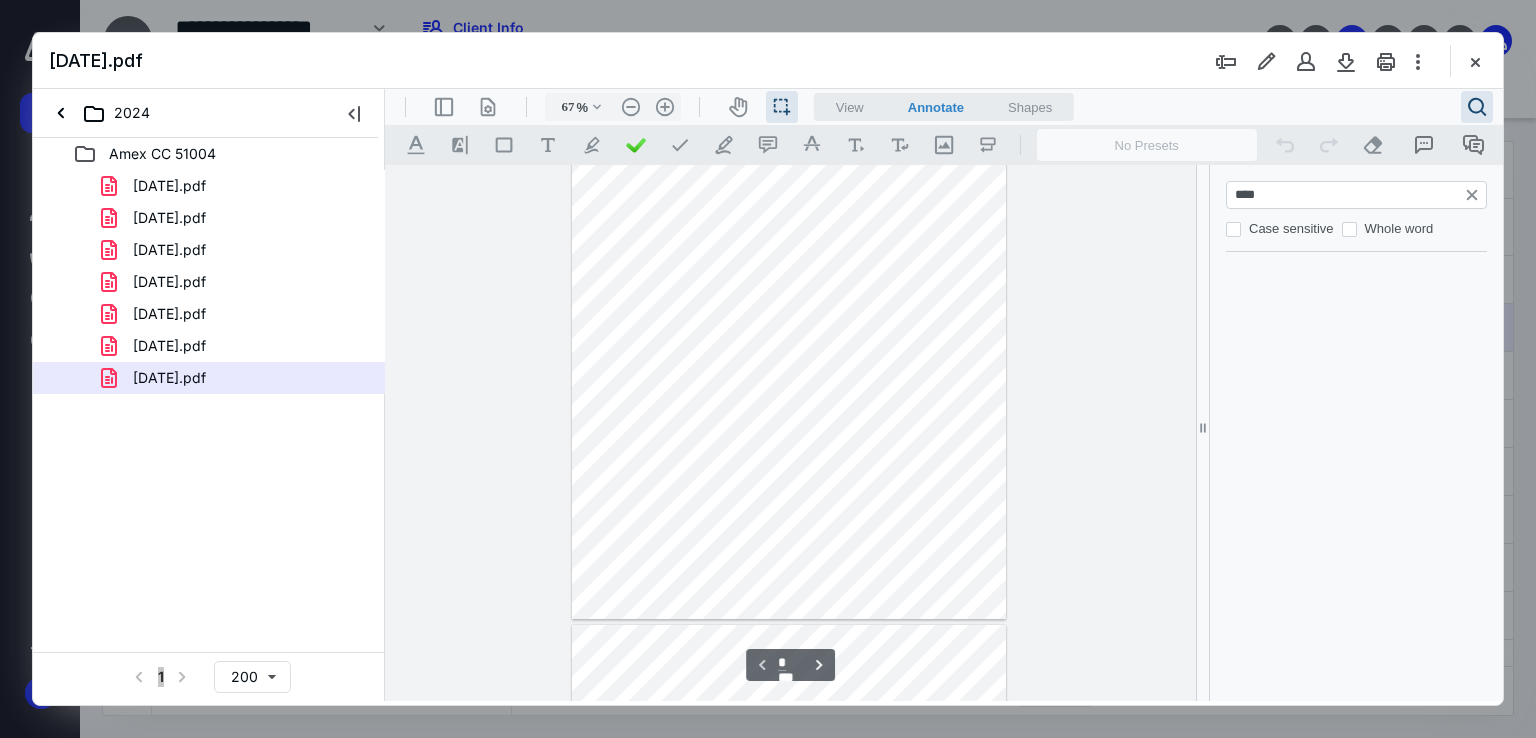 type on "*****" 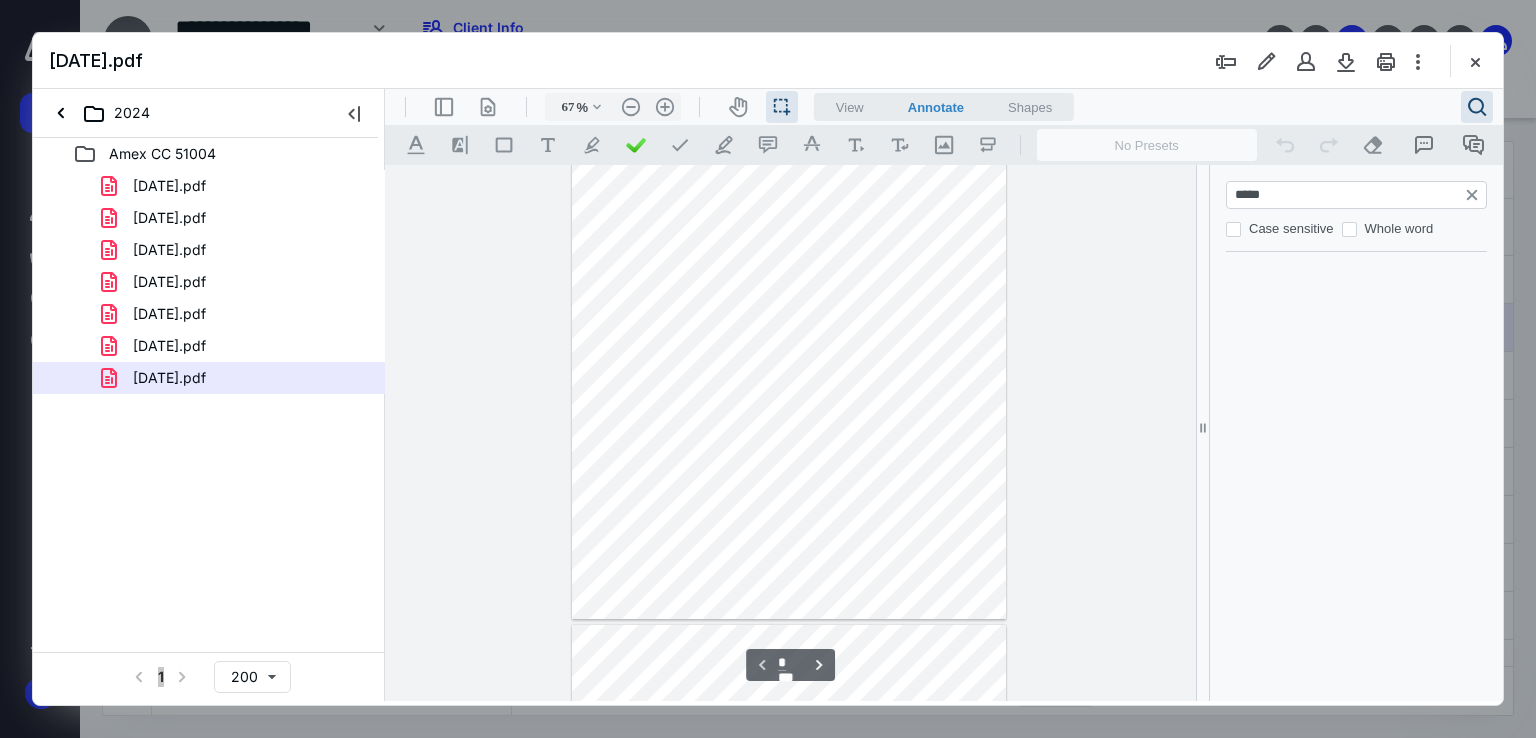 type on "*" 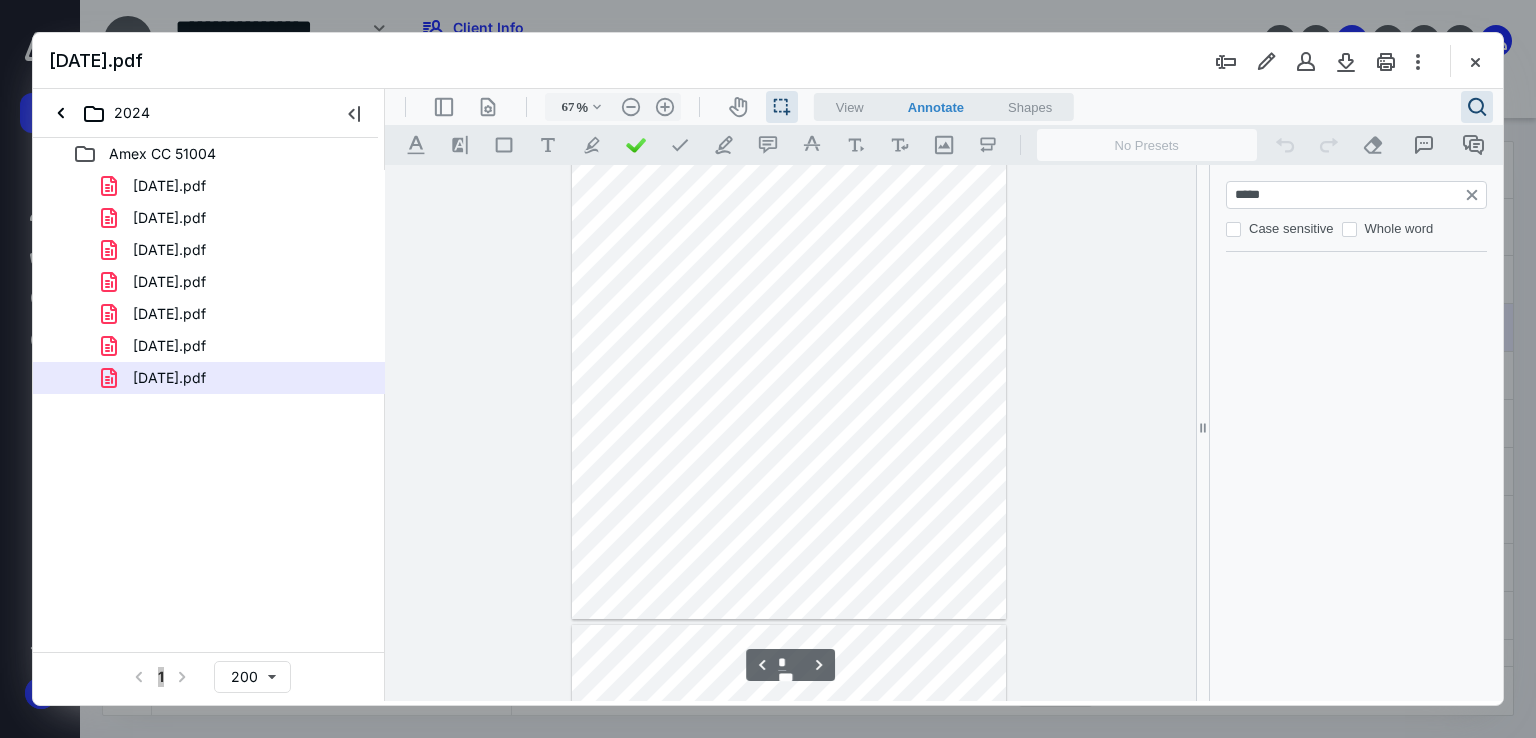 scroll, scrollTop: 1228, scrollLeft: 0, axis: vertical 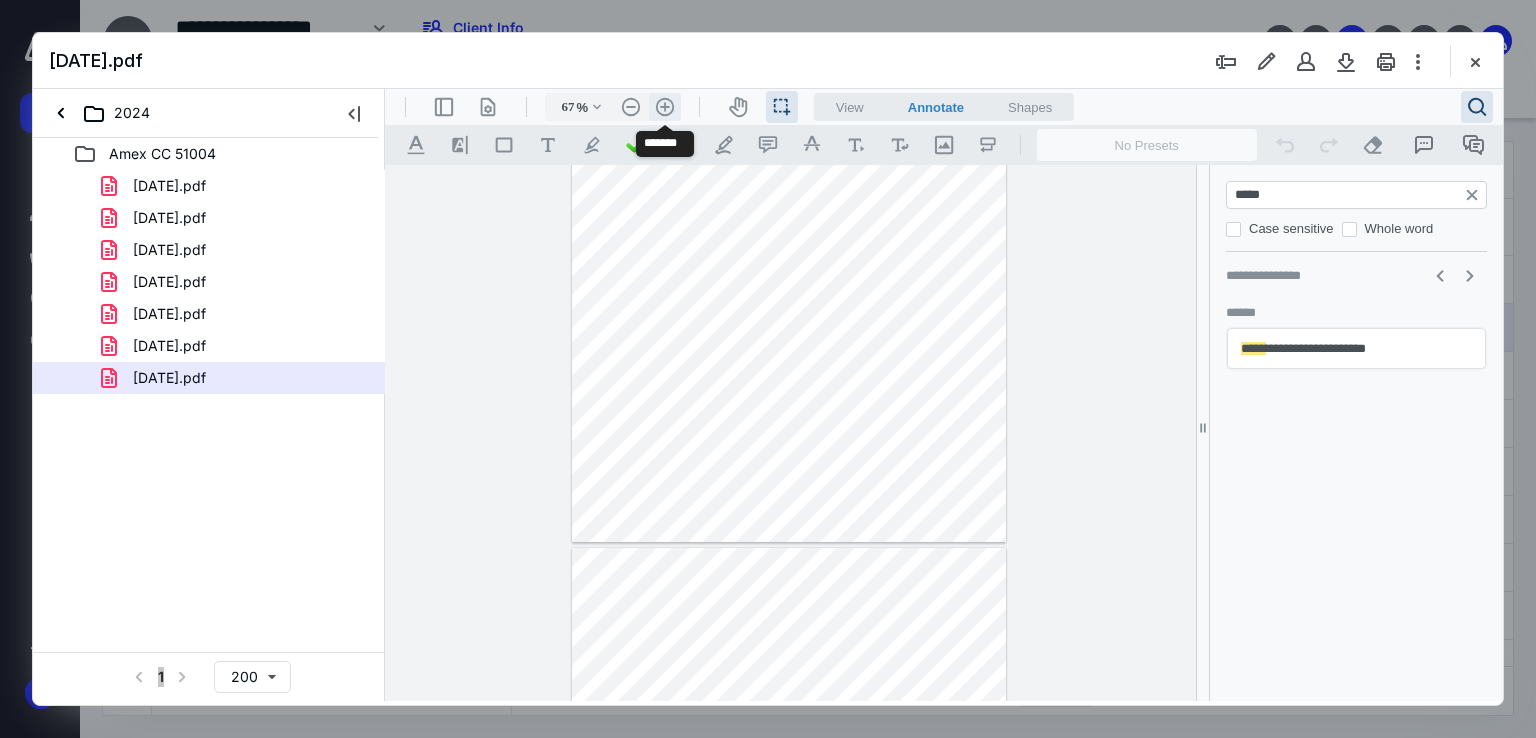 type on "*****" 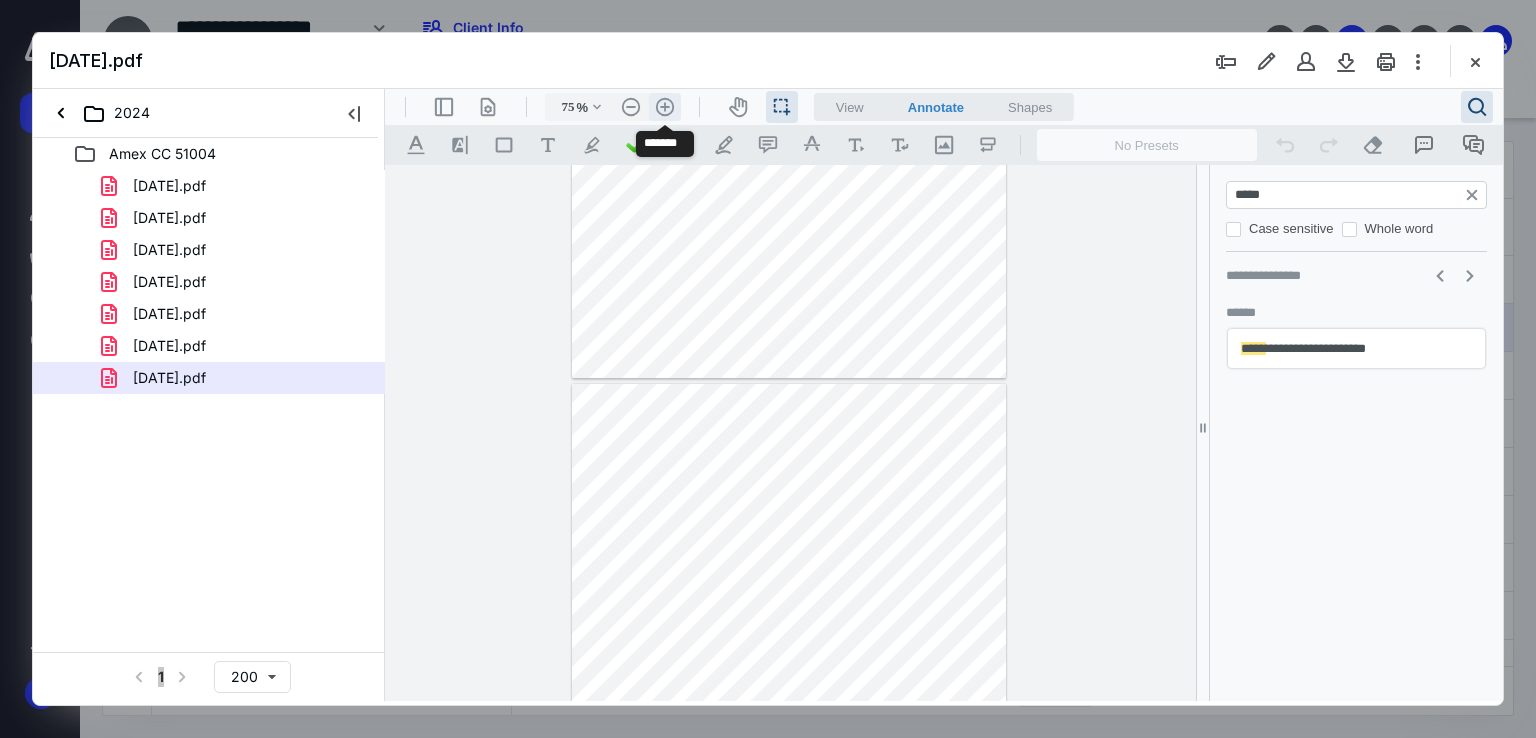 click on ".cls-1{fill:#abb0c4;} icon - header - zoom - in - line" at bounding box center [665, 107] 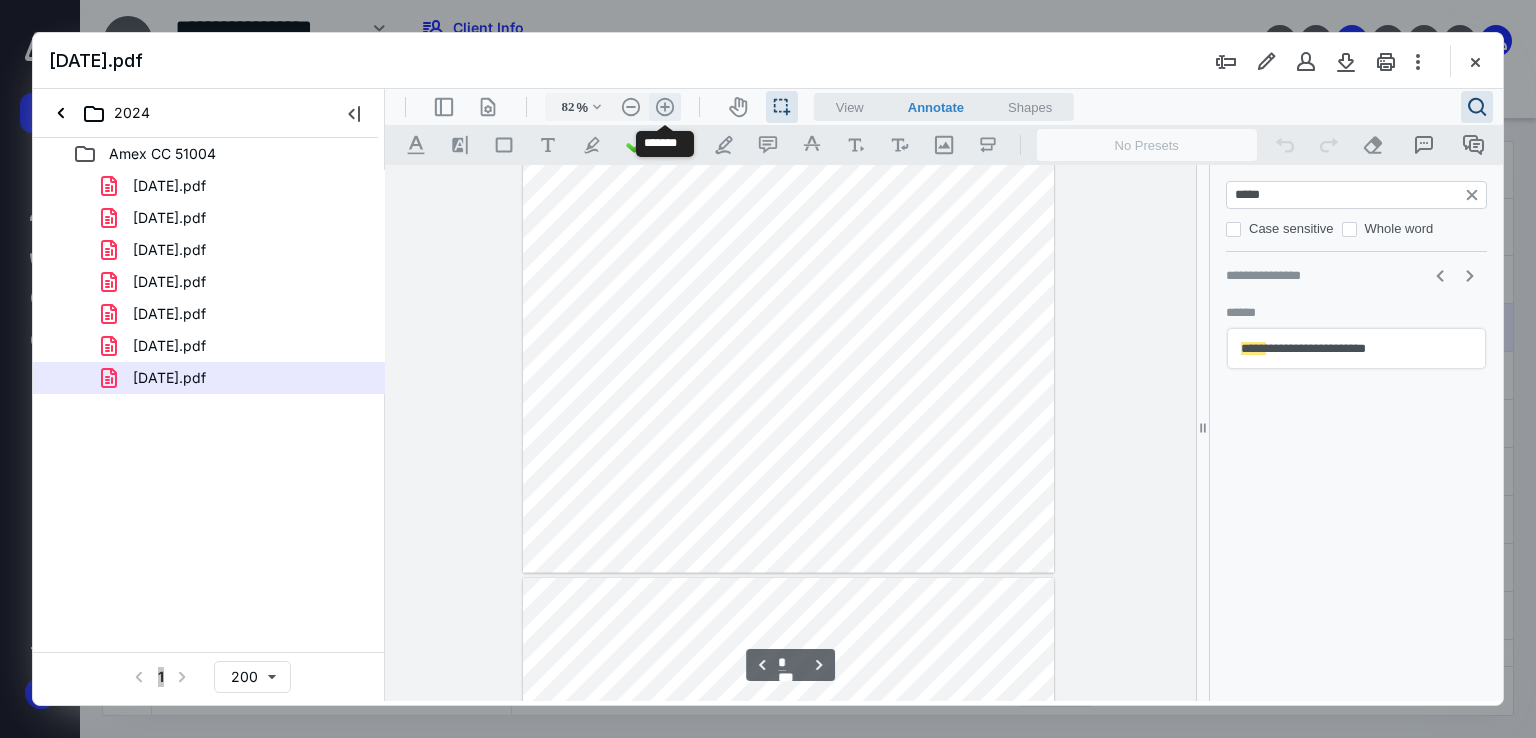 click on ".cls-1{fill:#abb0c4;} icon - header - zoom - in - line" at bounding box center (665, 107) 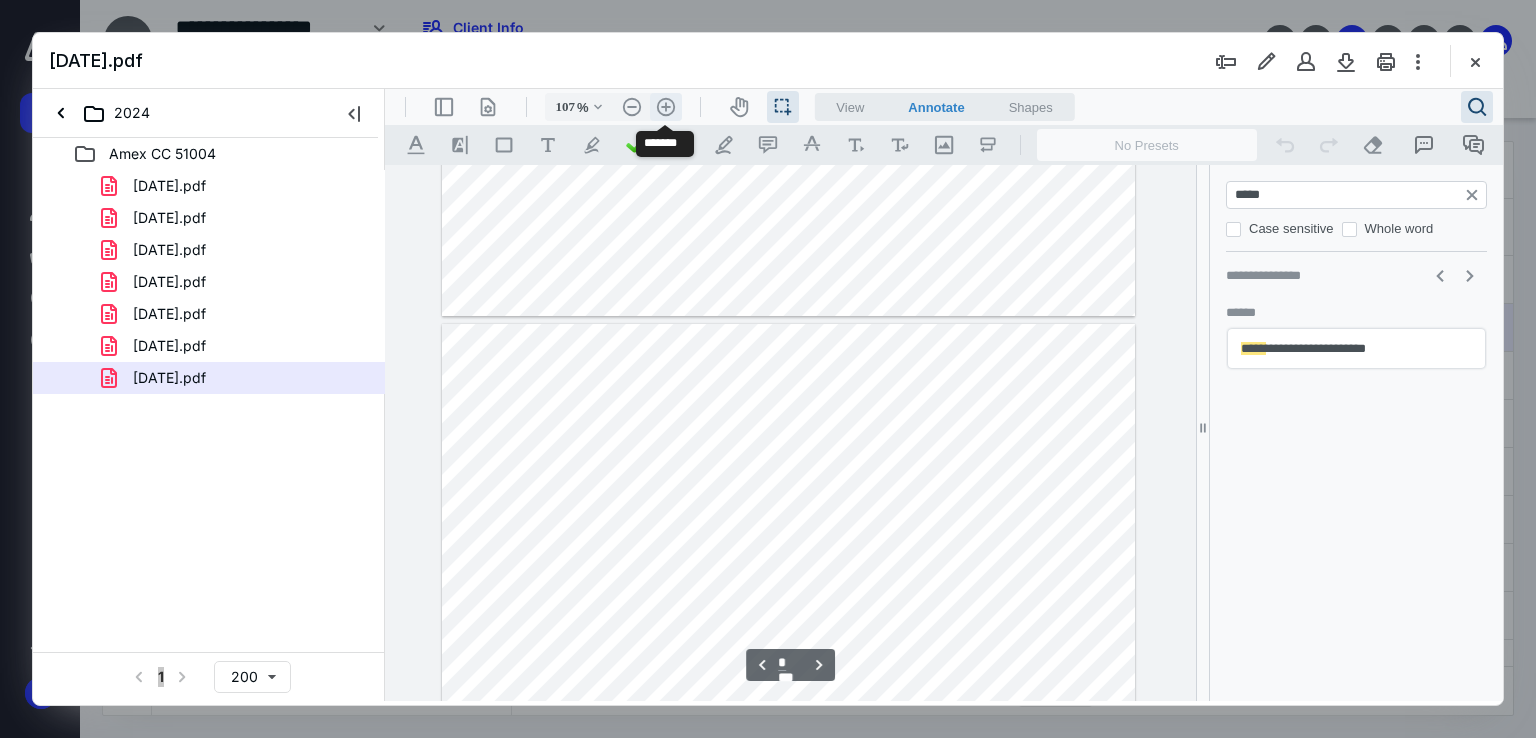scroll, scrollTop: 2099, scrollLeft: 0, axis: vertical 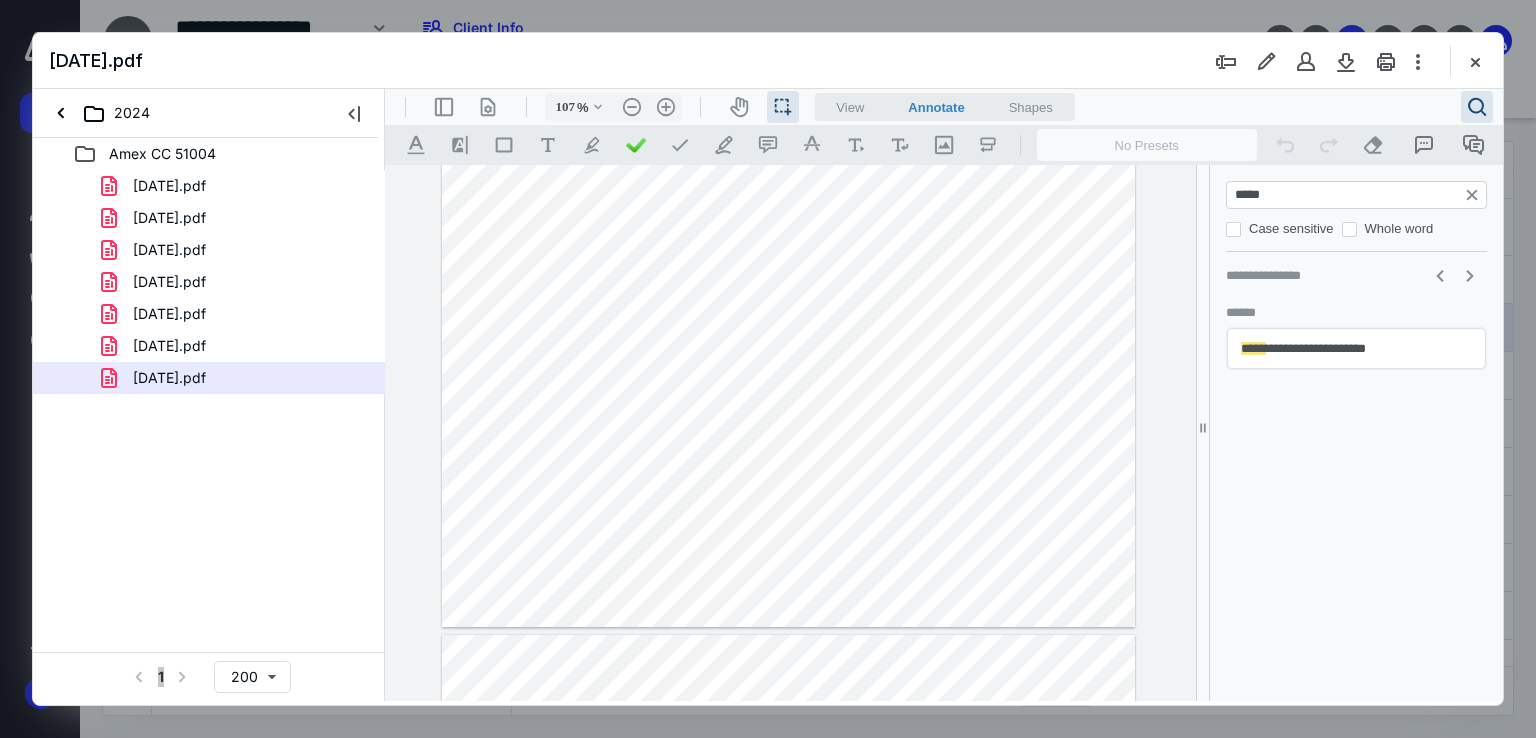 drag, startPoint x: 761, startPoint y: 452, endPoint x: 809, endPoint y: 453, distance: 48.010414 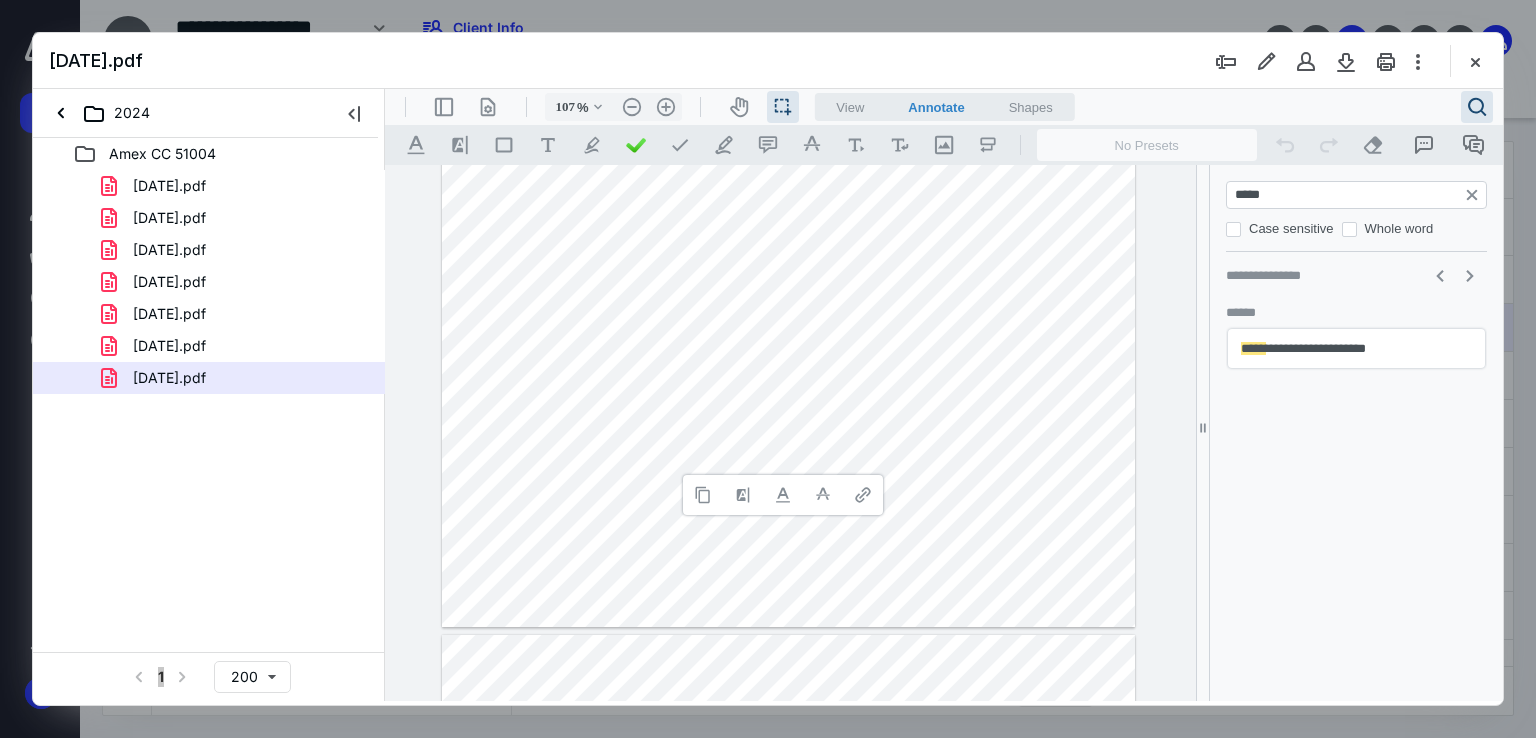 type 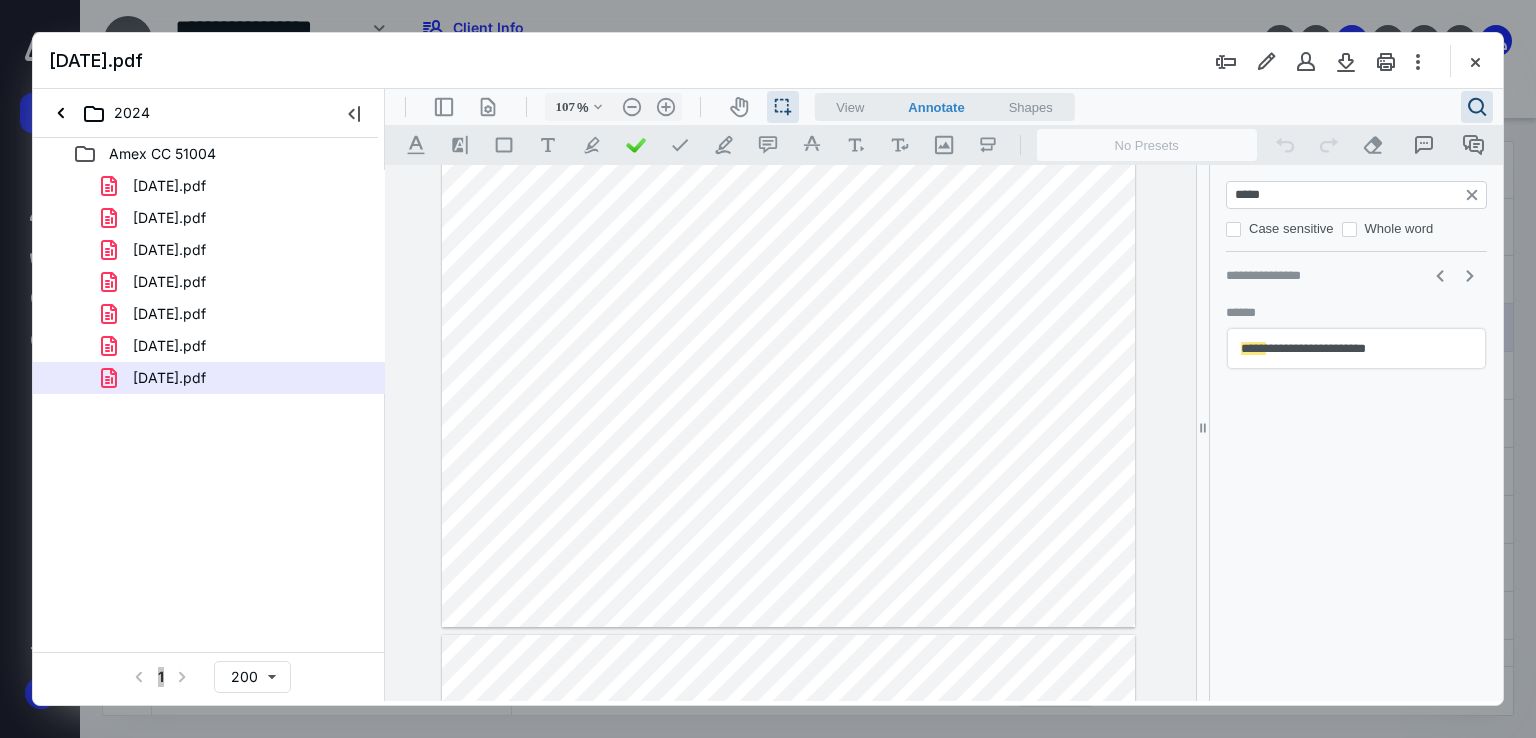drag, startPoint x: 673, startPoint y: 462, endPoint x: 545, endPoint y: 466, distance: 128.06248 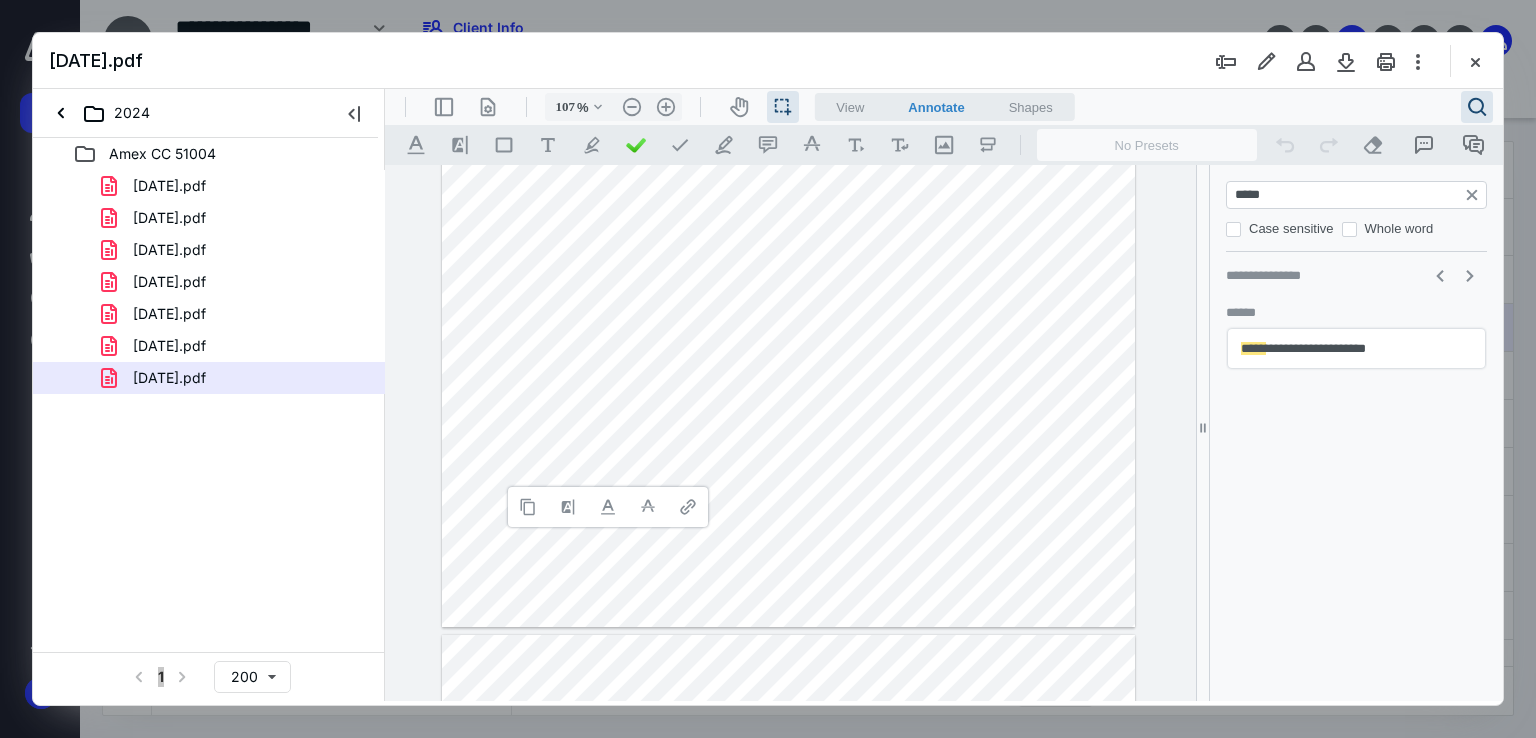 type 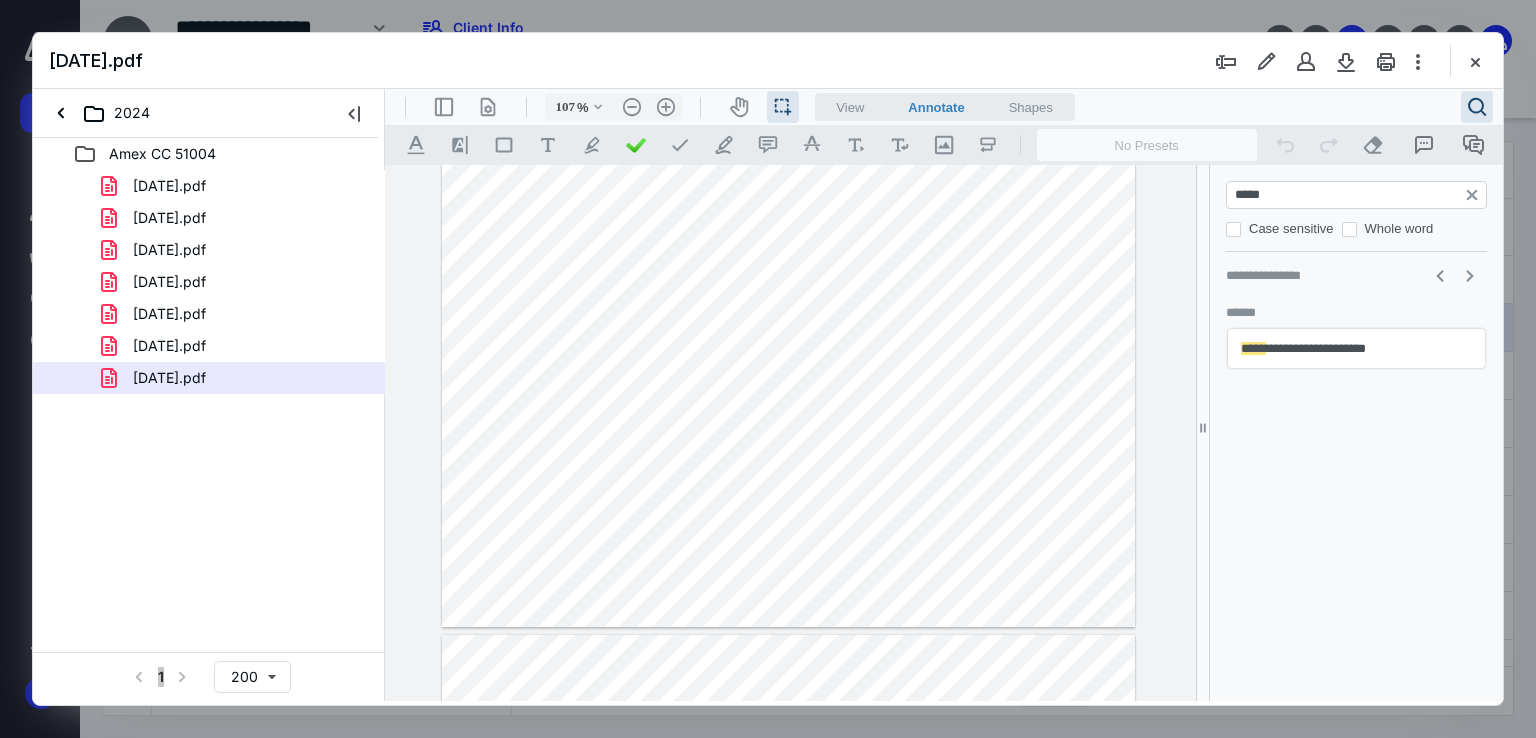 click at bounding box center [788, 203] 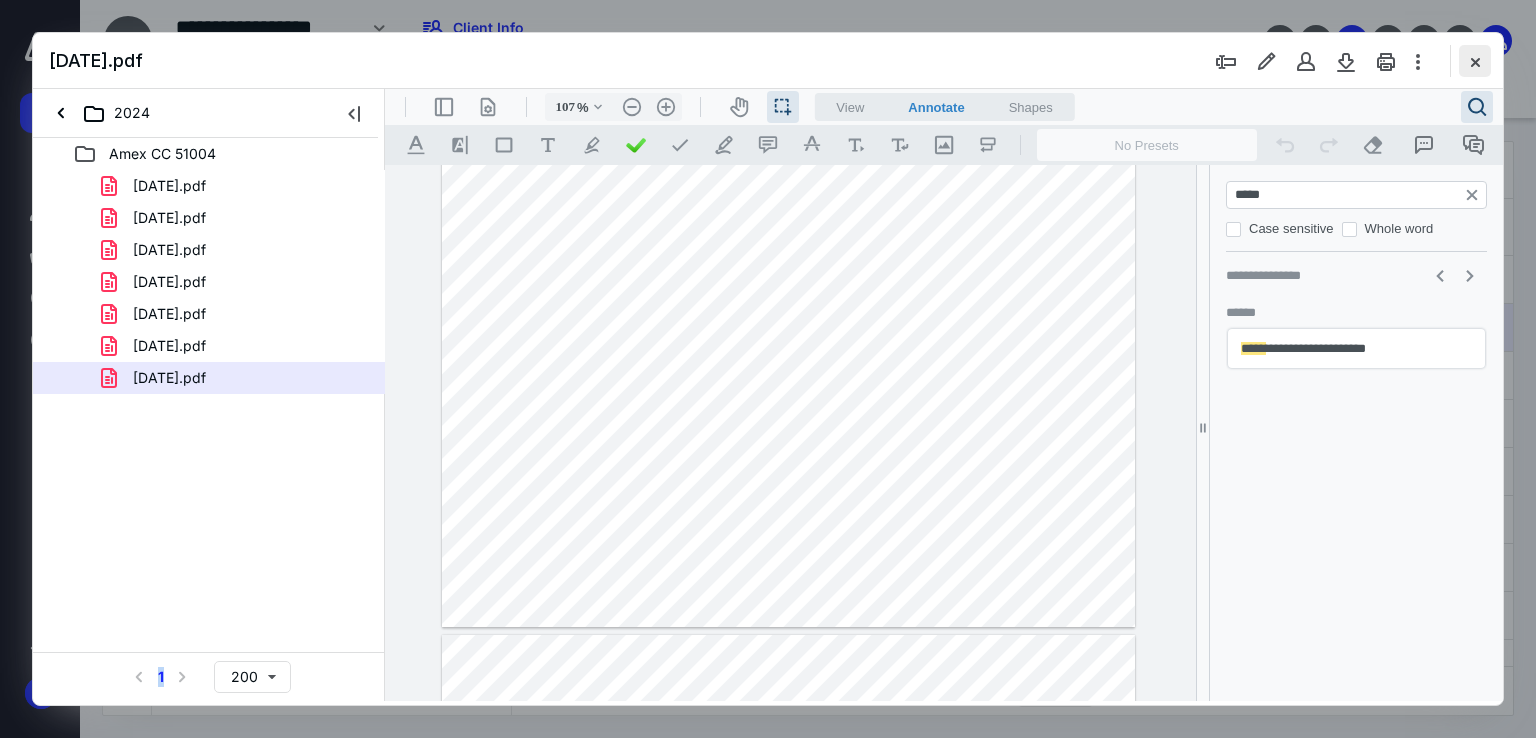 click at bounding box center (1475, 61) 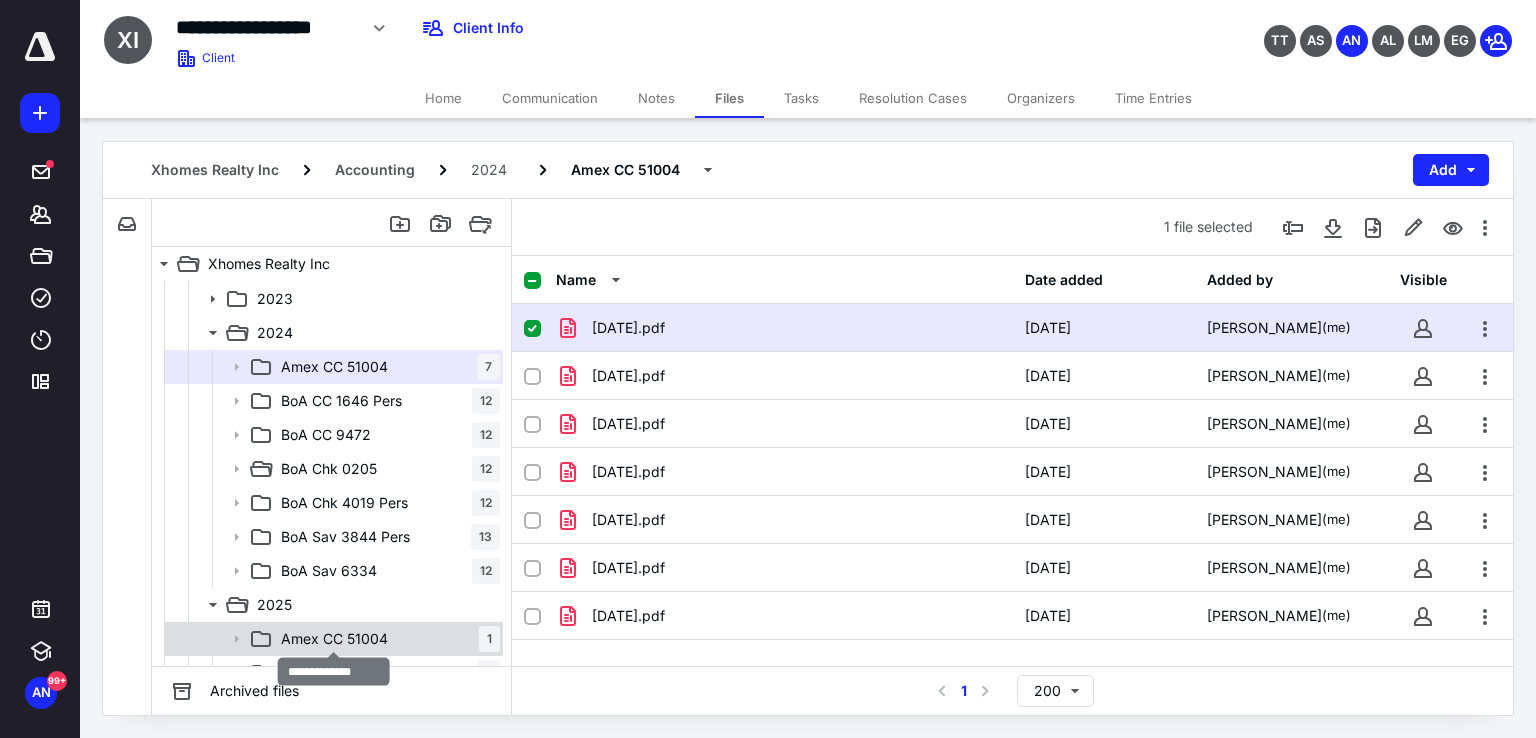 click on "Amex CC 51004" at bounding box center [334, 639] 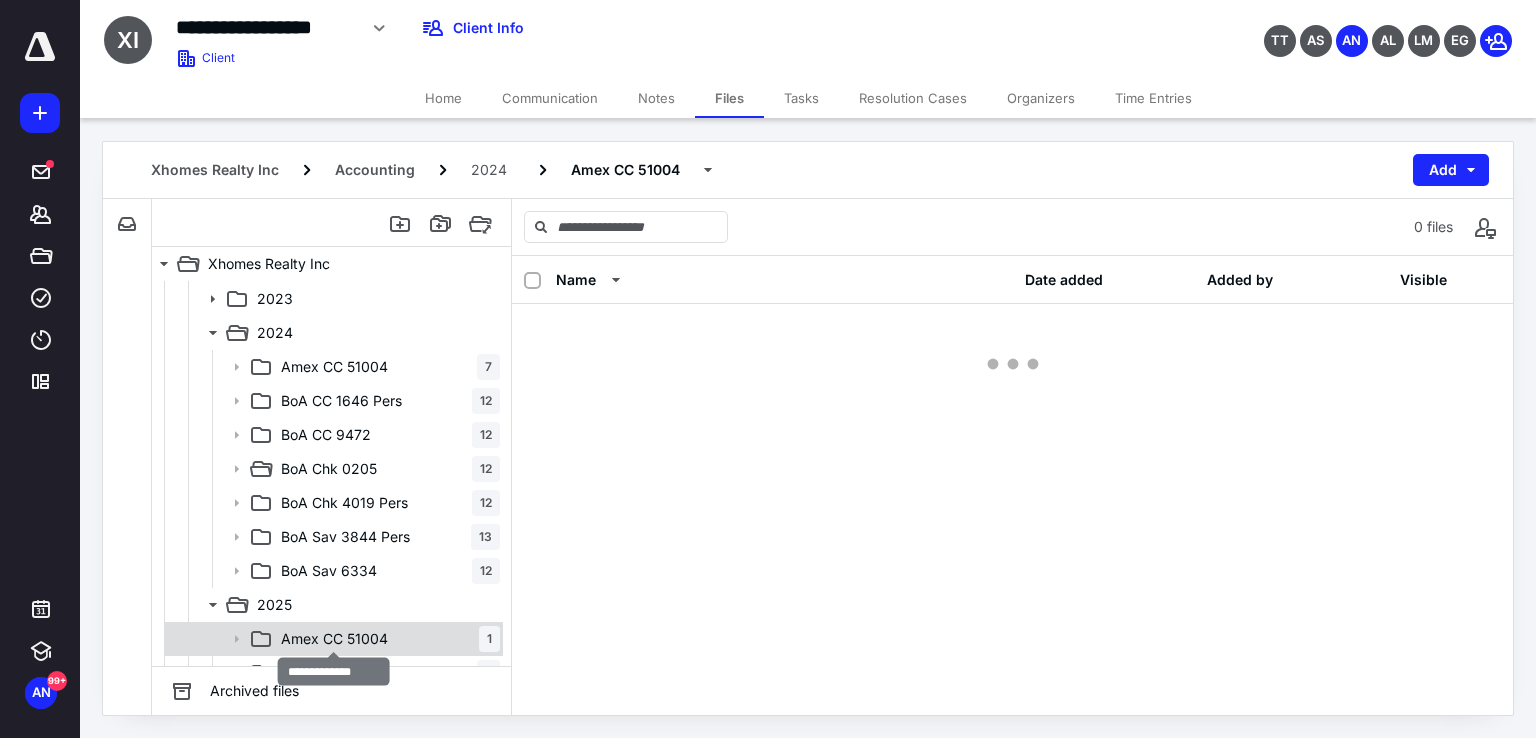 click on "Amex CC 51004" at bounding box center (334, 639) 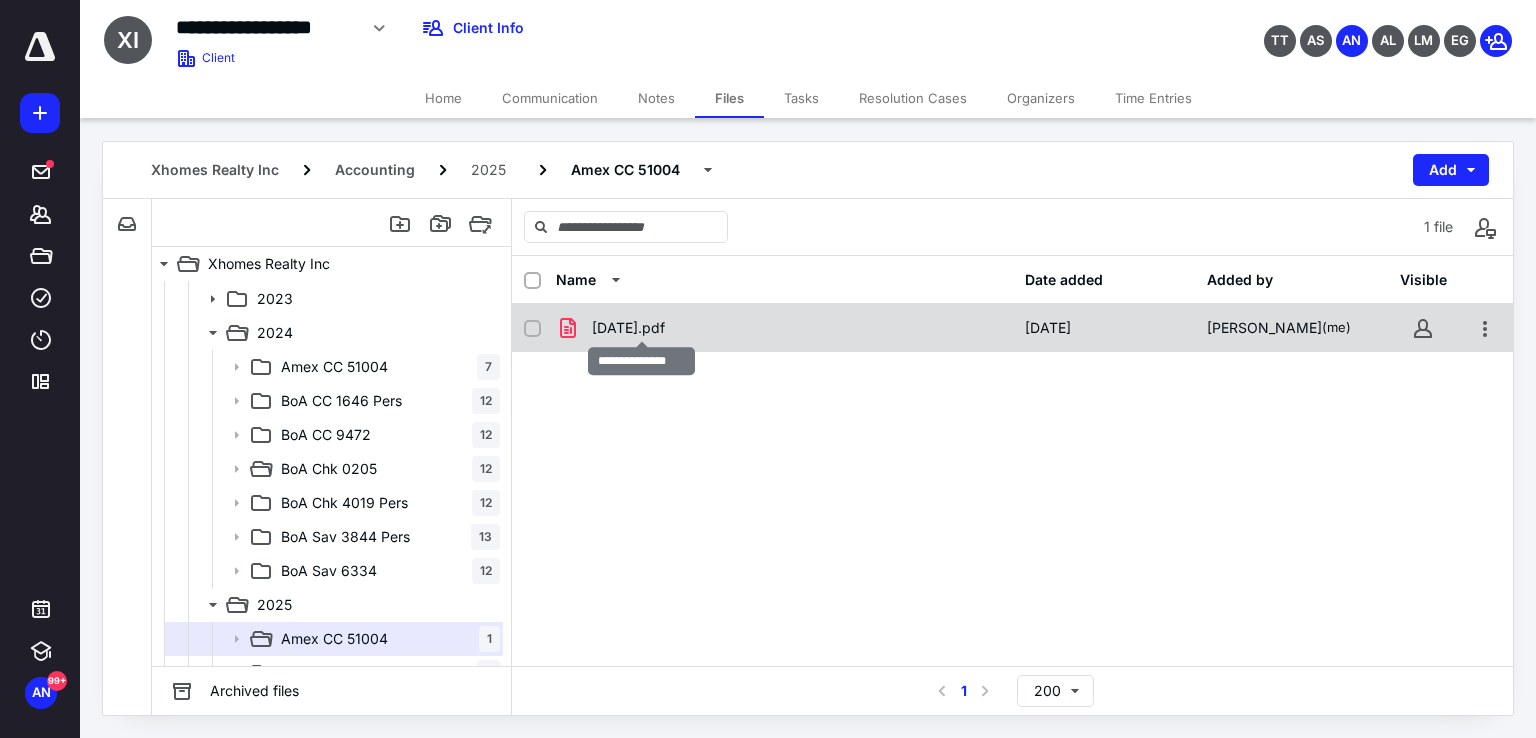 click on "[DATE].pdf" at bounding box center (628, 328) 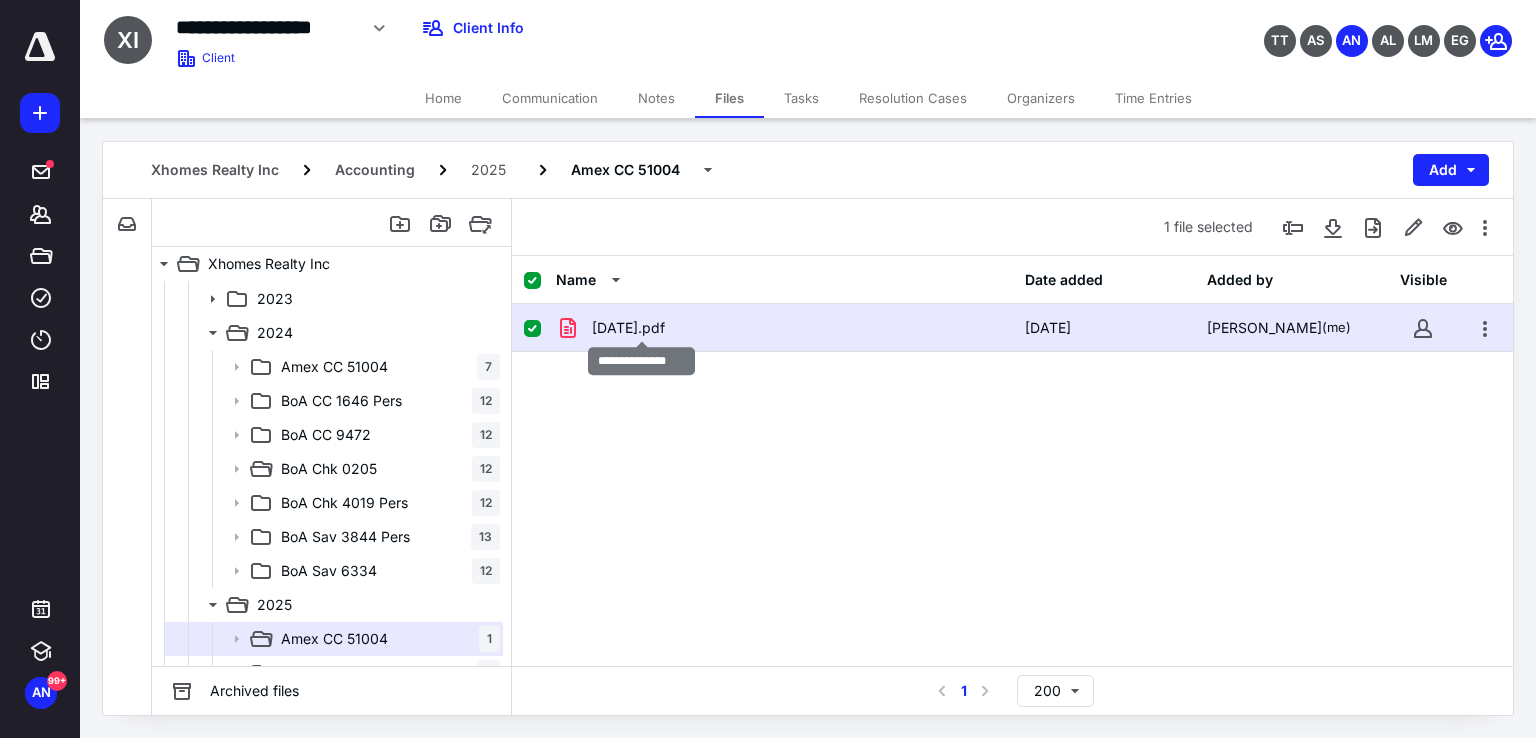 click on "[DATE].pdf" at bounding box center [628, 328] 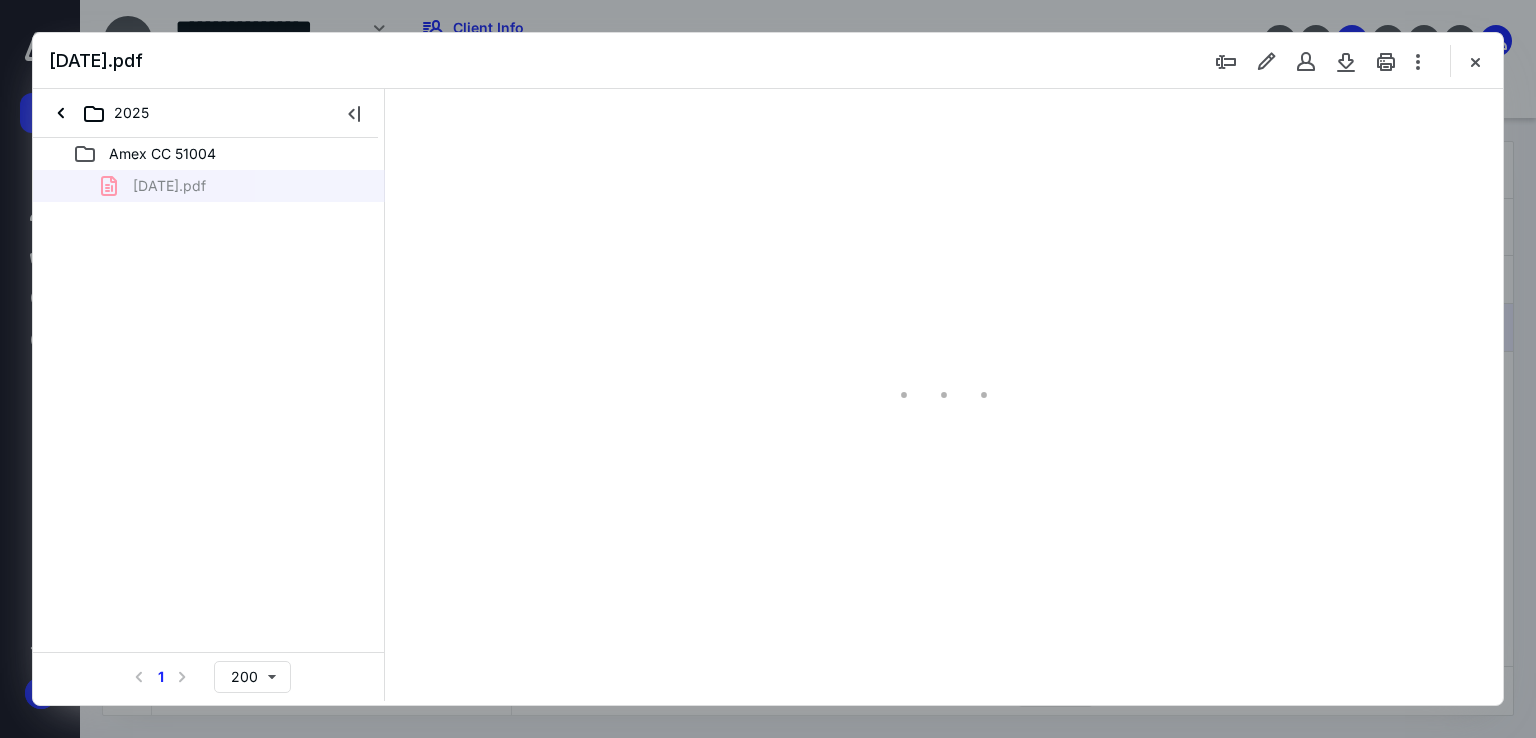 scroll, scrollTop: 0, scrollLeft: 0, axis: both 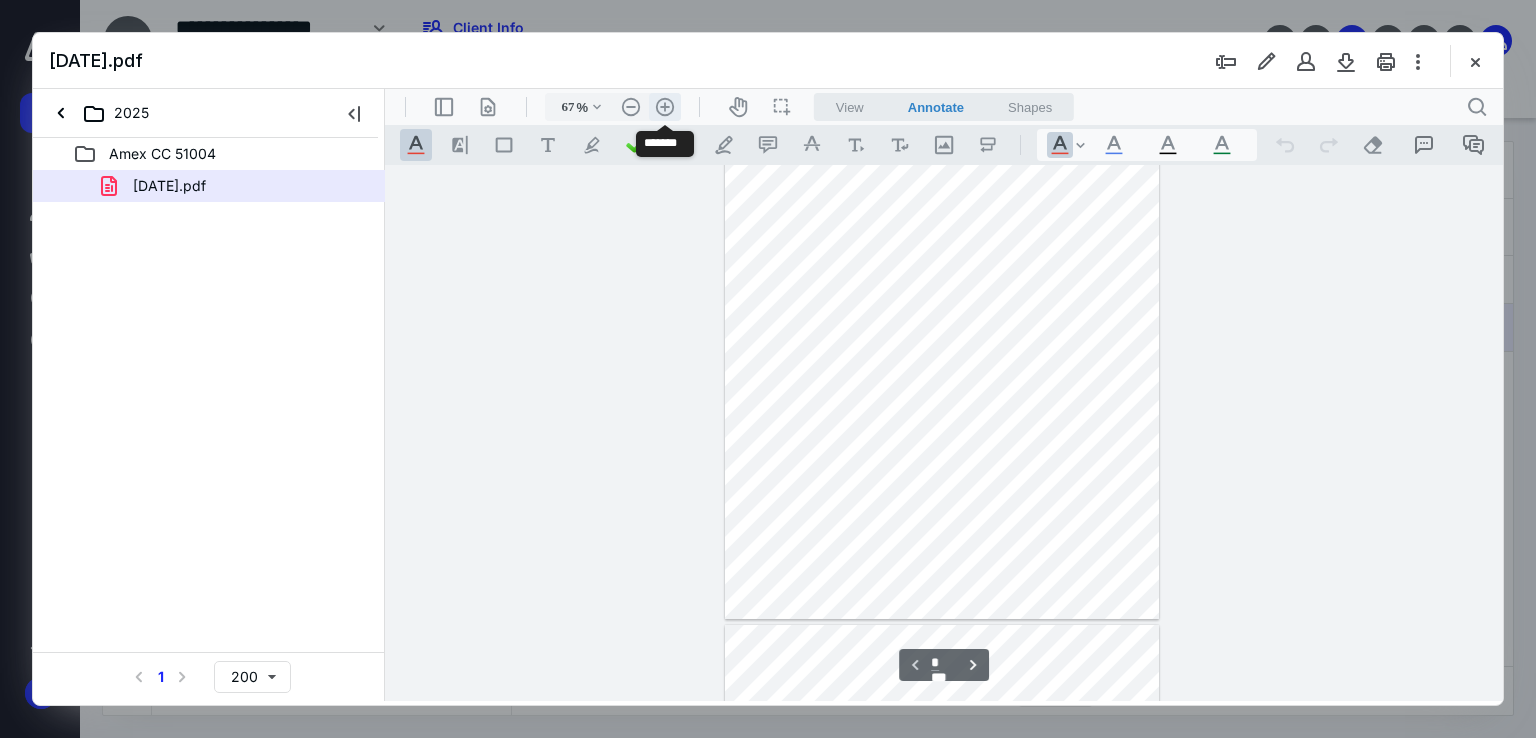 click on ".cls-1{fill:#abb0c4;} icon - header - zoom - in - line" at bounding box center (665, 107) 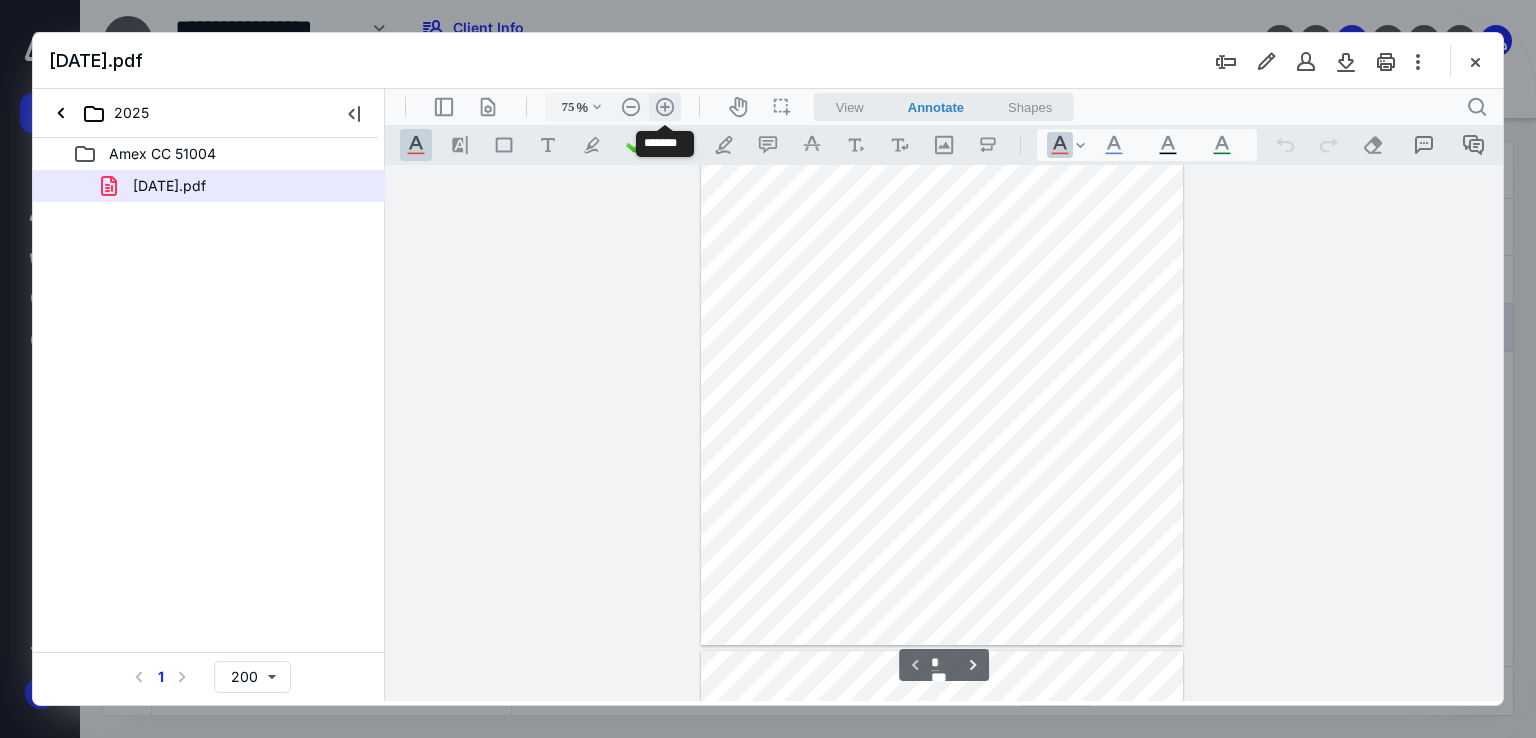 click on ".cls-1{fill:#abb0c4;} icon - header - zoom - in - line" at bounding box center (665, 107) 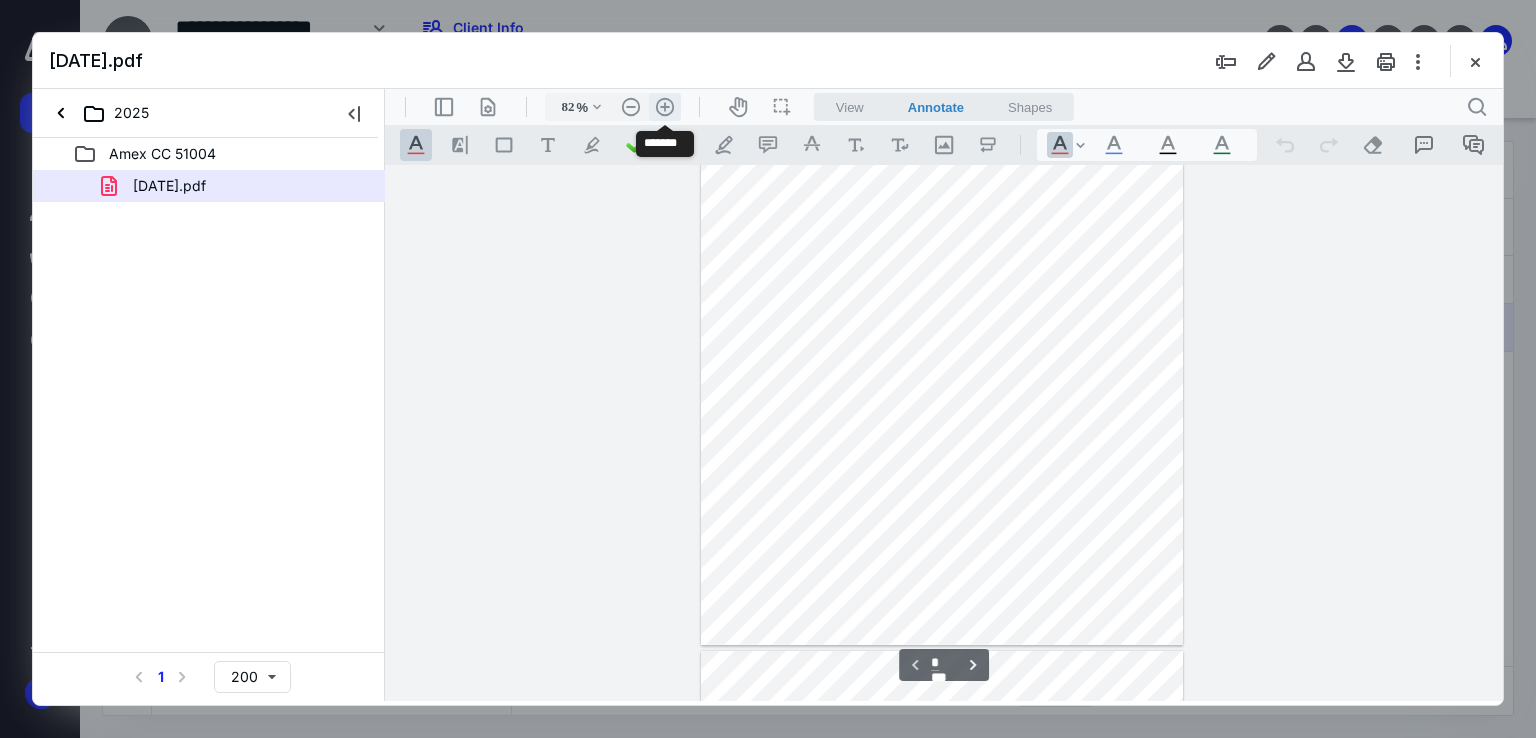 scroll, scrollTop: 148, scrollLeft: 0, axis: vertical 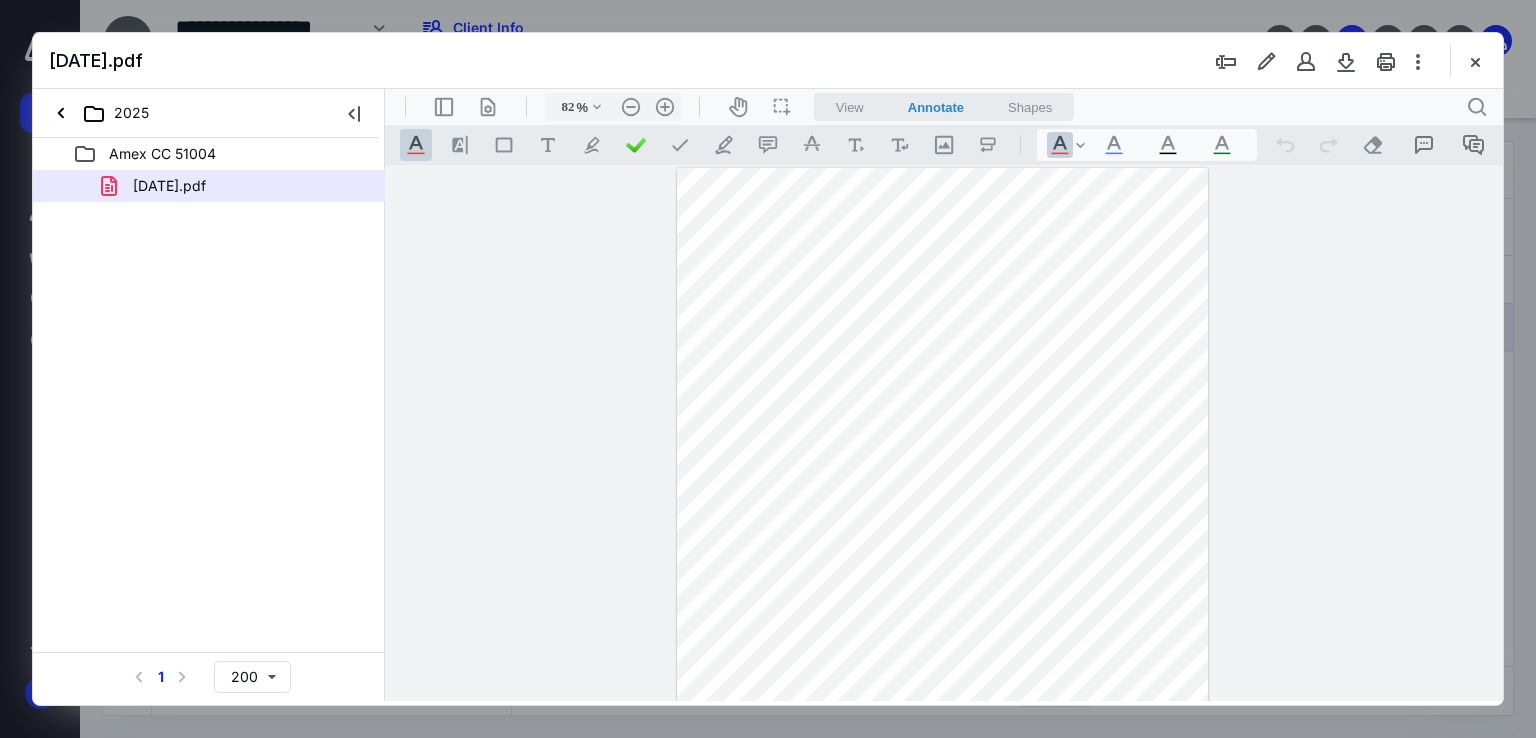 click at bounding box center [942, 492] 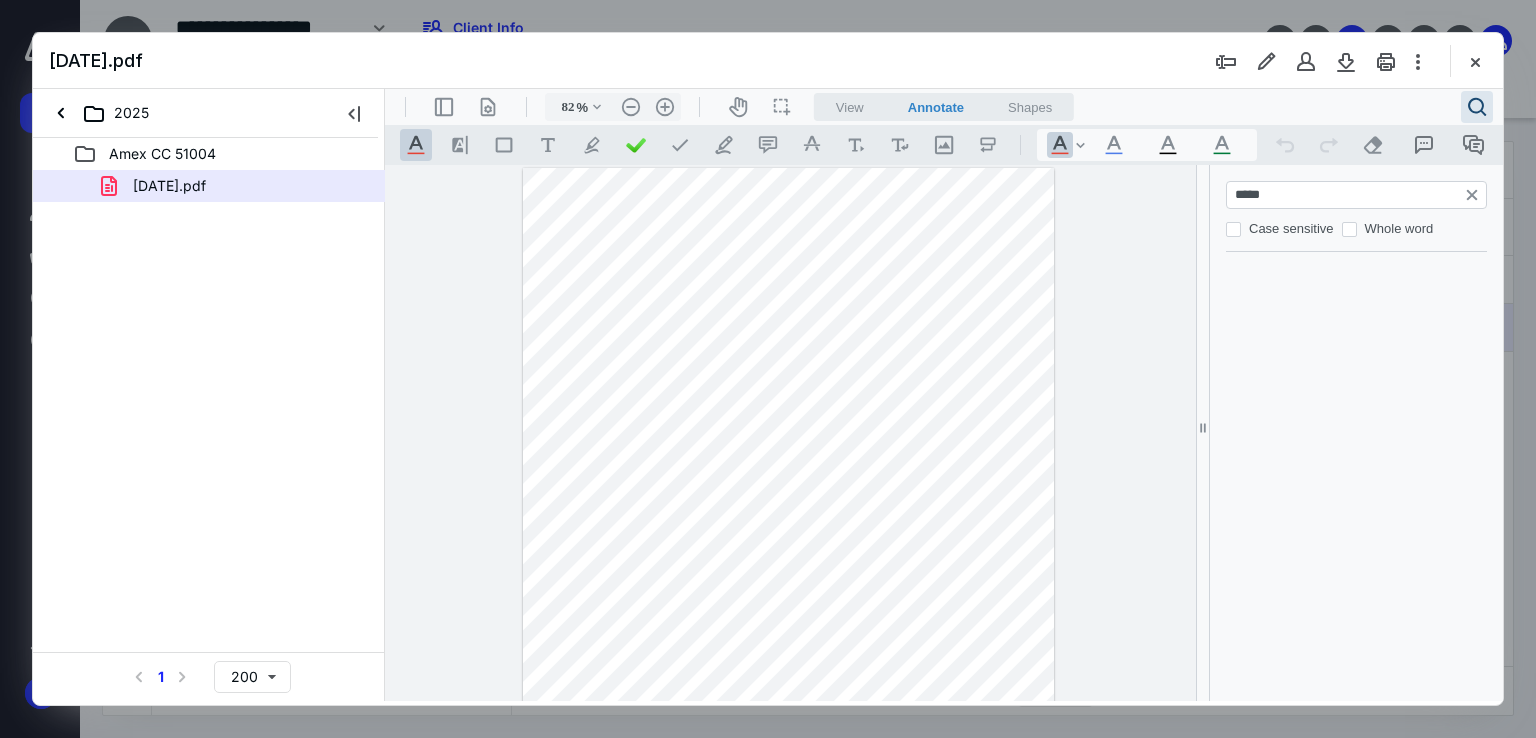type on "******" 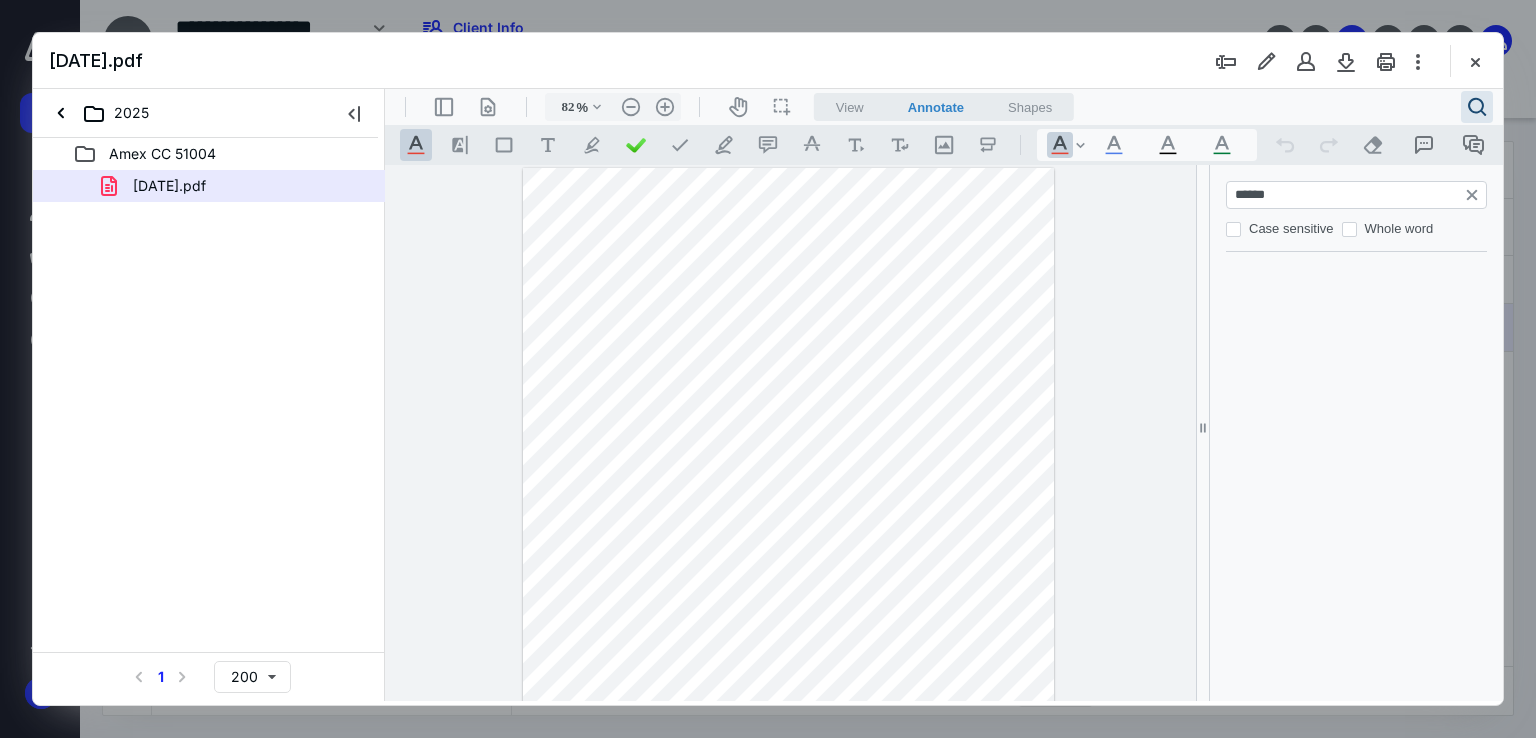 type on "*" 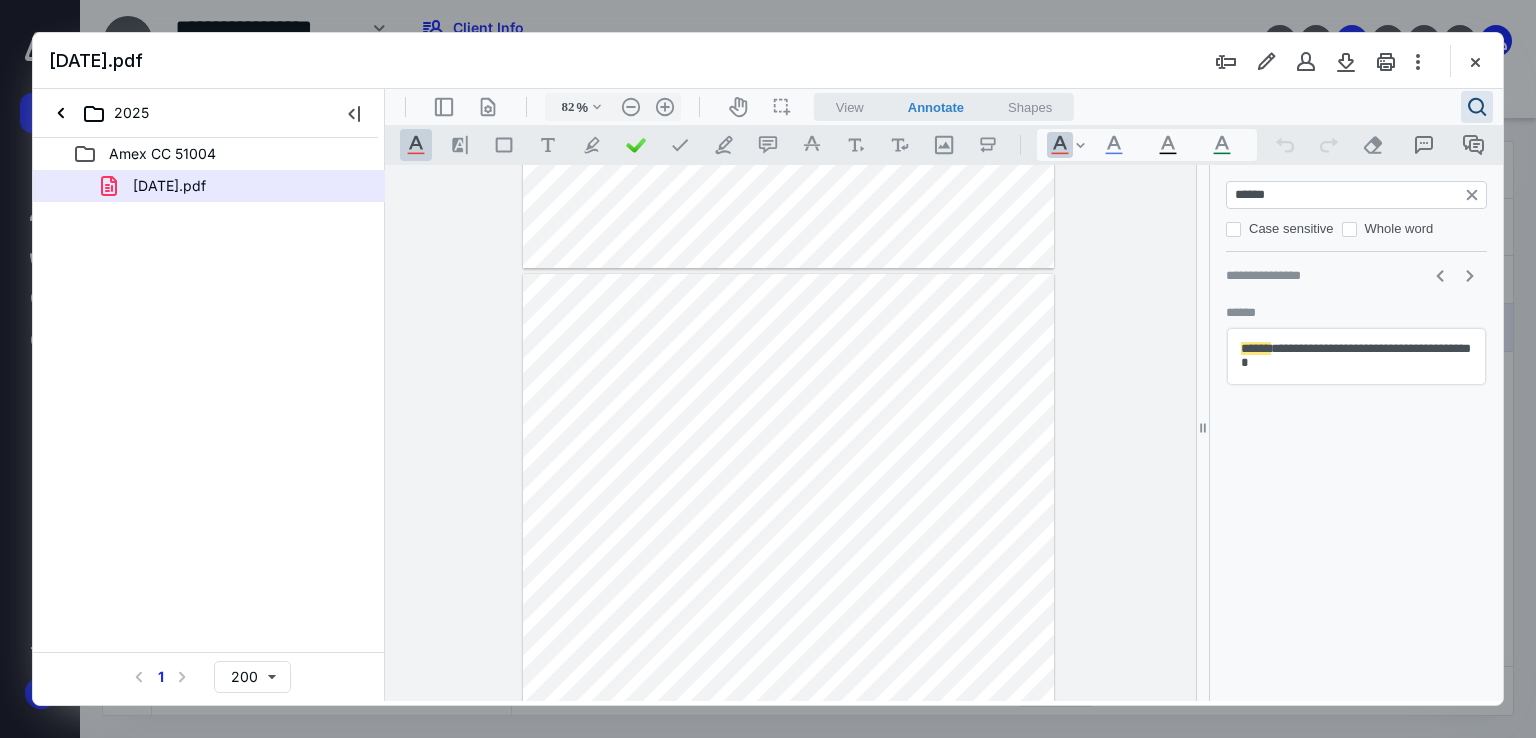 type on "******" 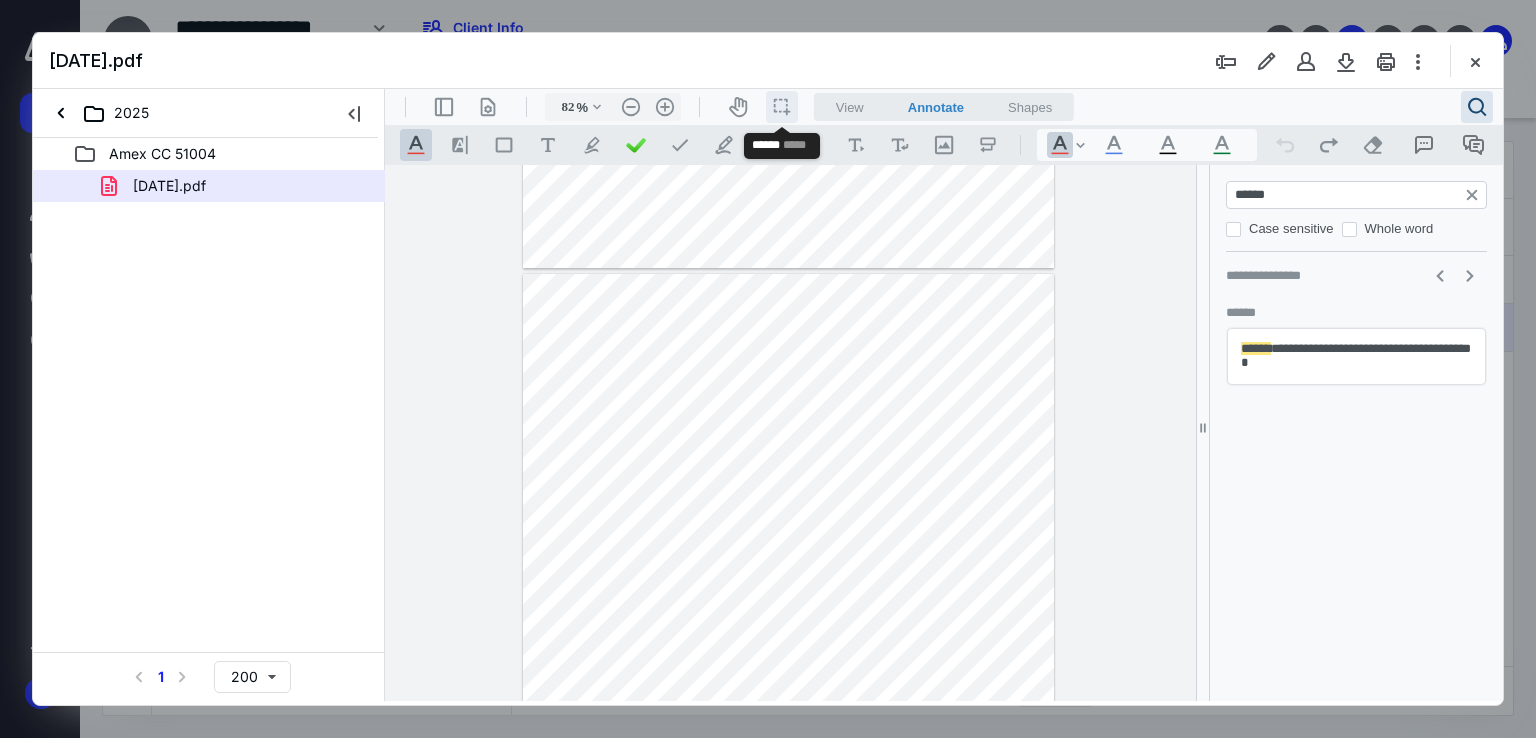 click on "icon / operation / multi select" at bounding box center [782, 107] 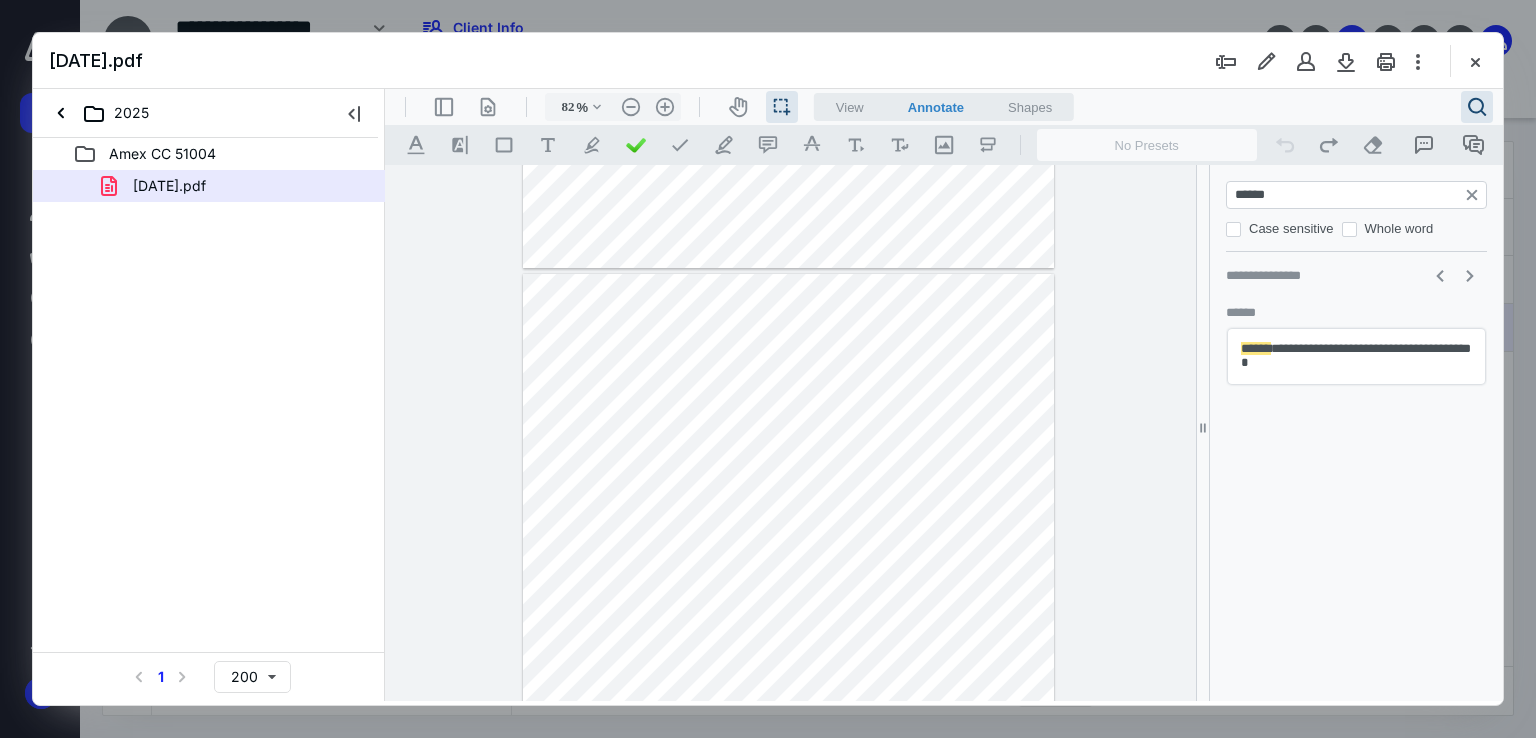 drag, startPoint x: 617, startPoint y: 434, endPoint x: 683, endPoint y: 435, distance: 66.007576 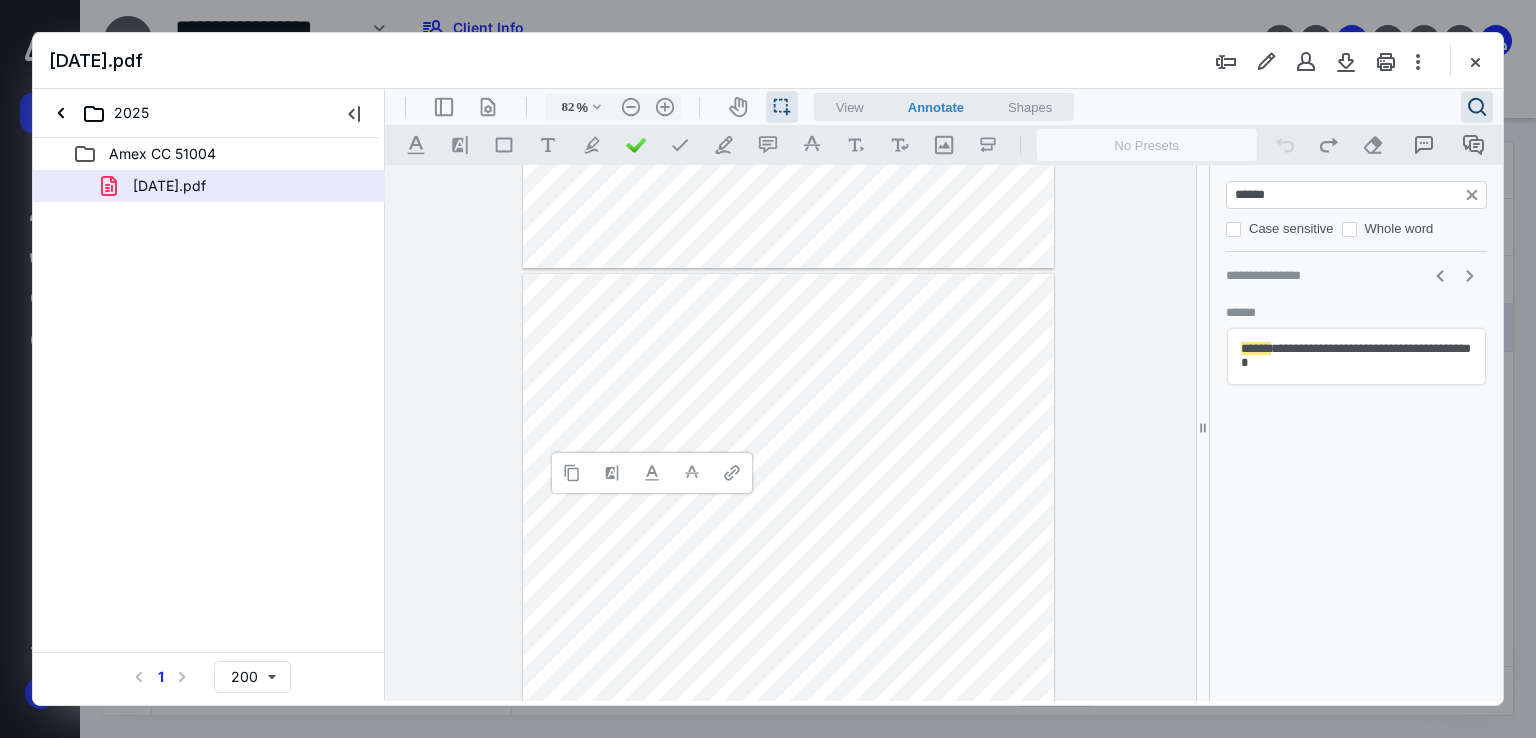 type 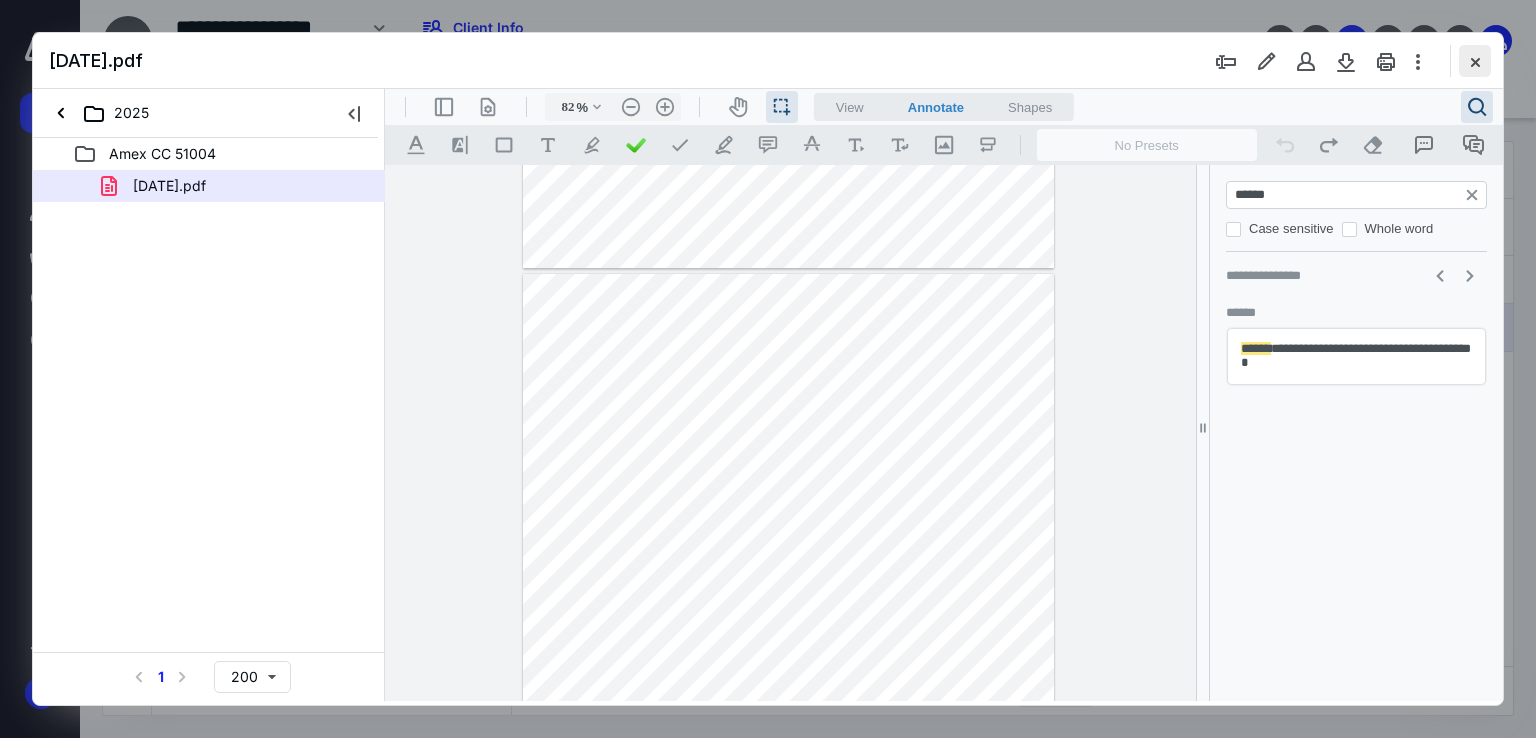 click at bounding box center [1475, 61] 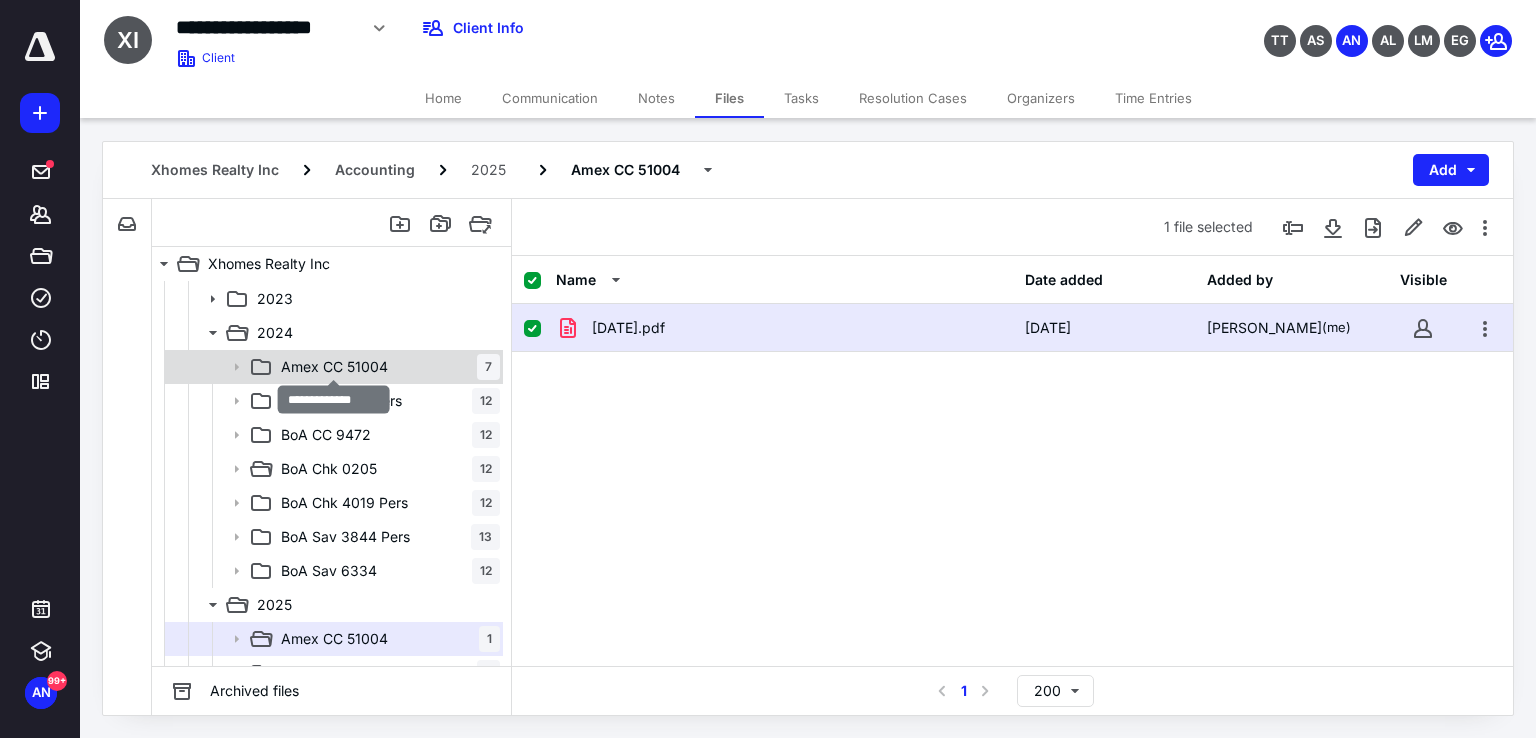 click on "Amex CC 51004" at bounding box center [334, 367] 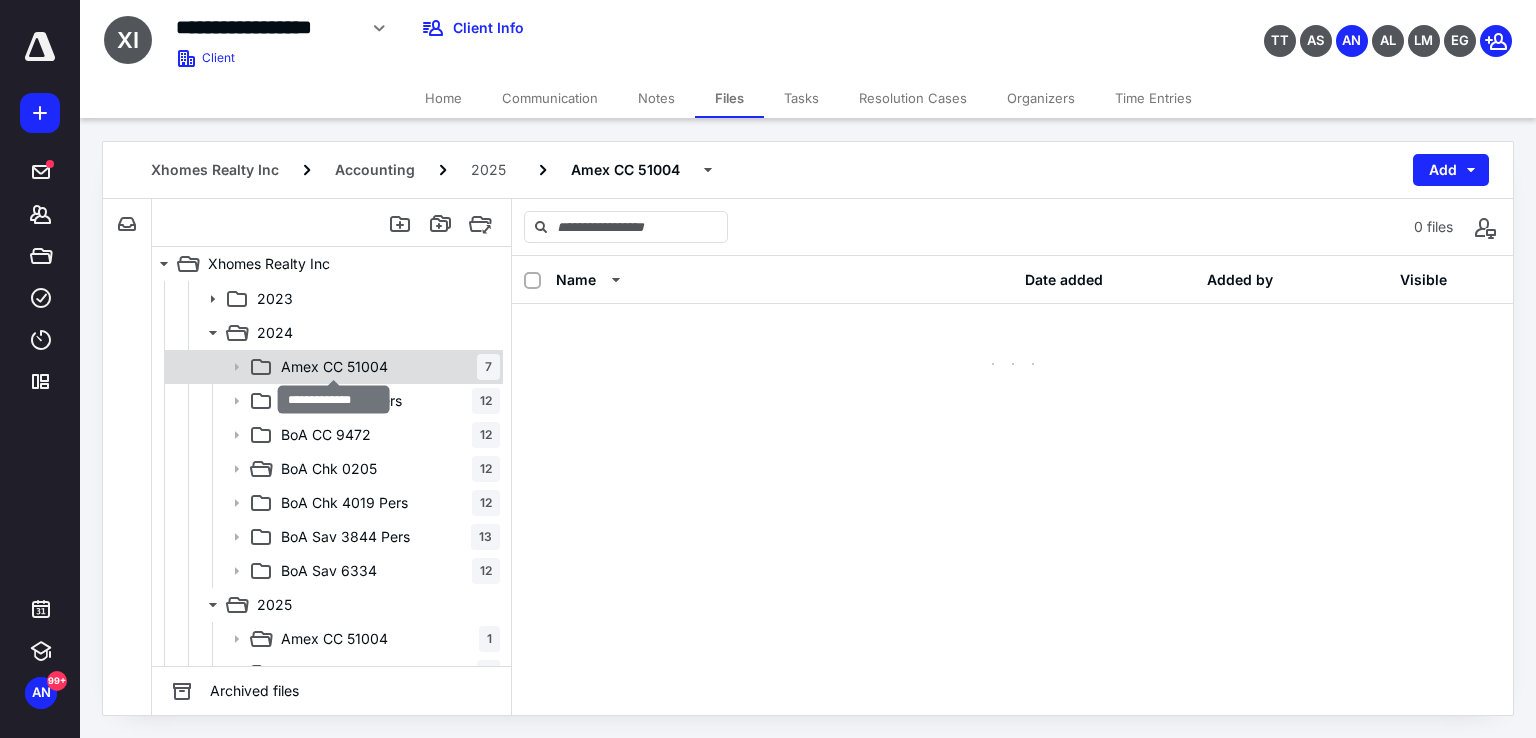 click on "Amex CC 51004" at bounding box center (334, 367) 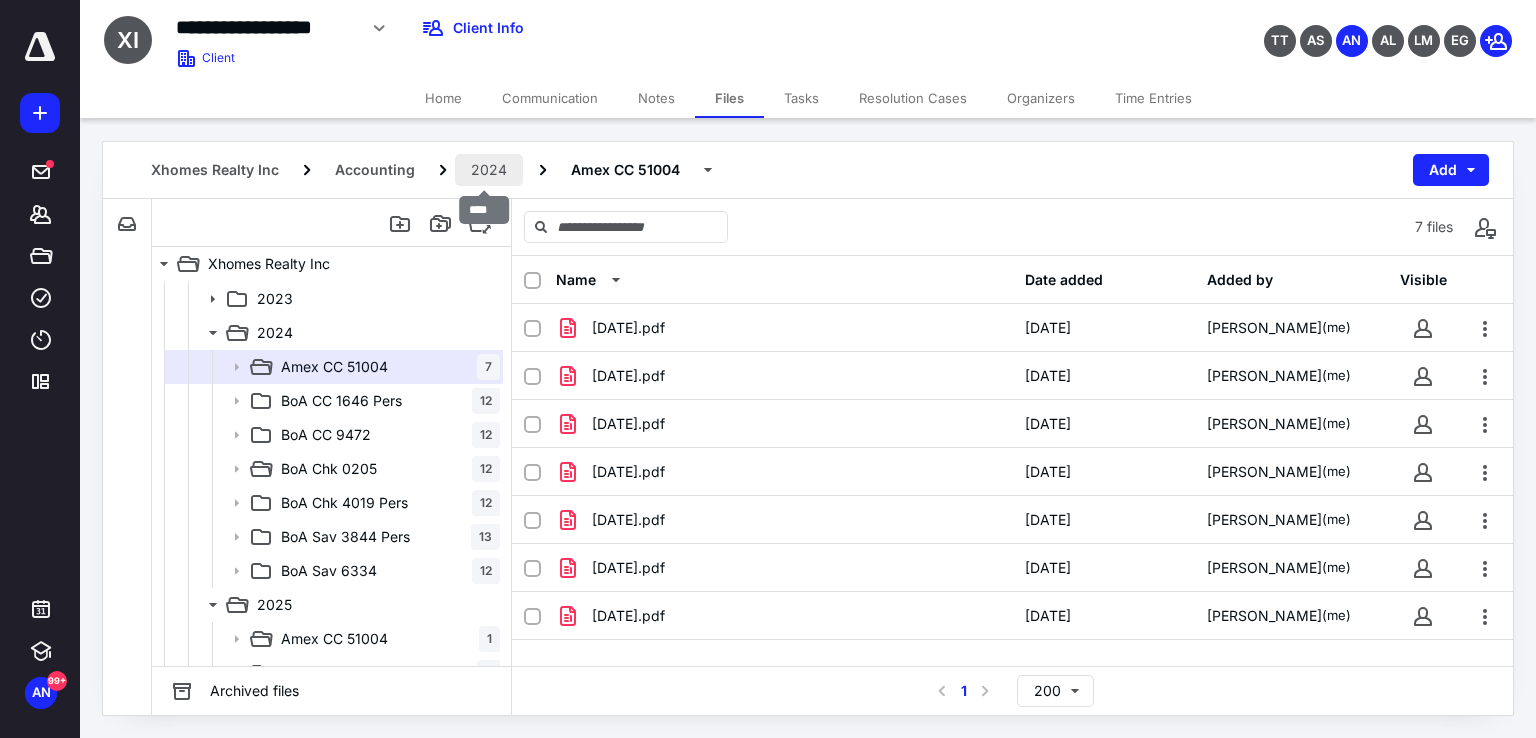 click on "2024" at bounding box center [489, 170] 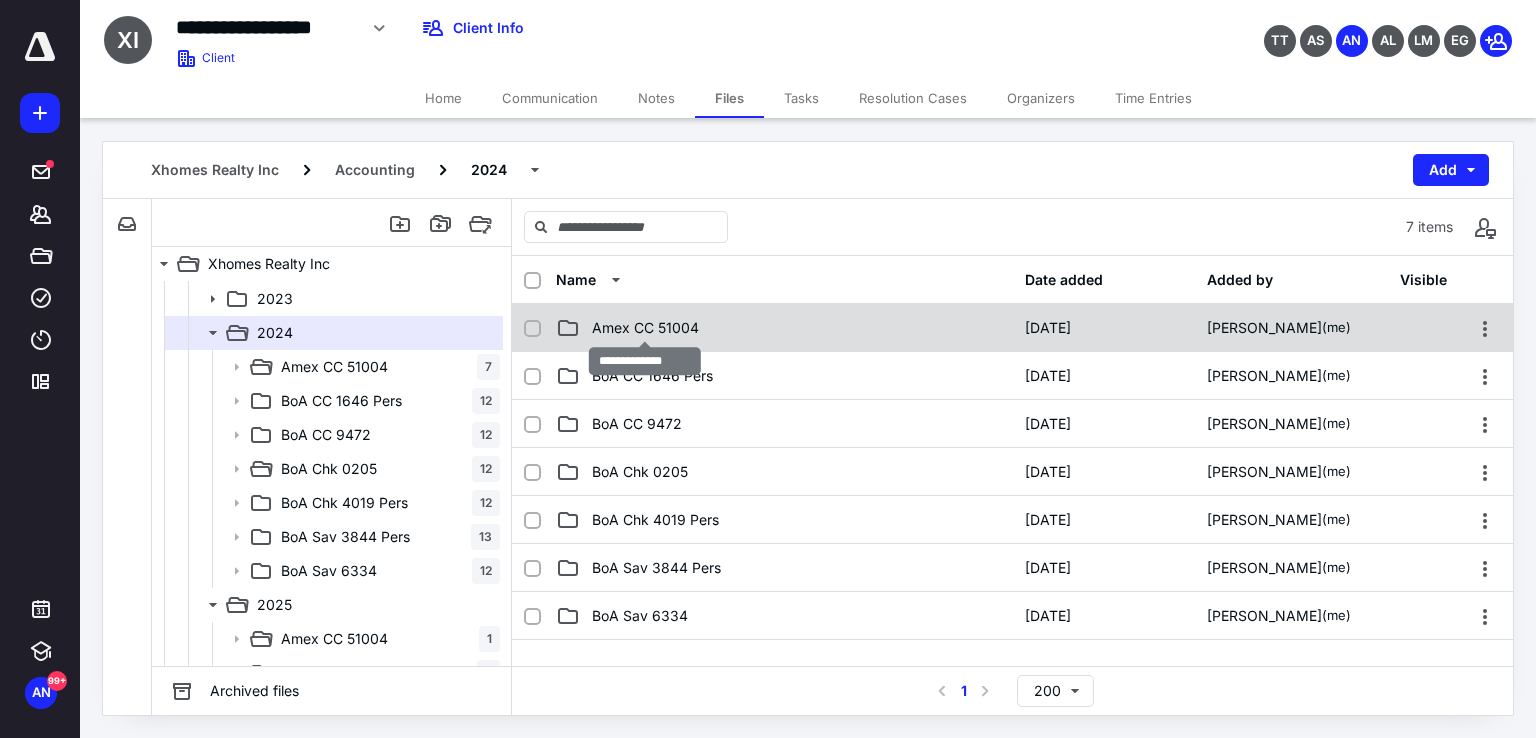 checkbox on "true" 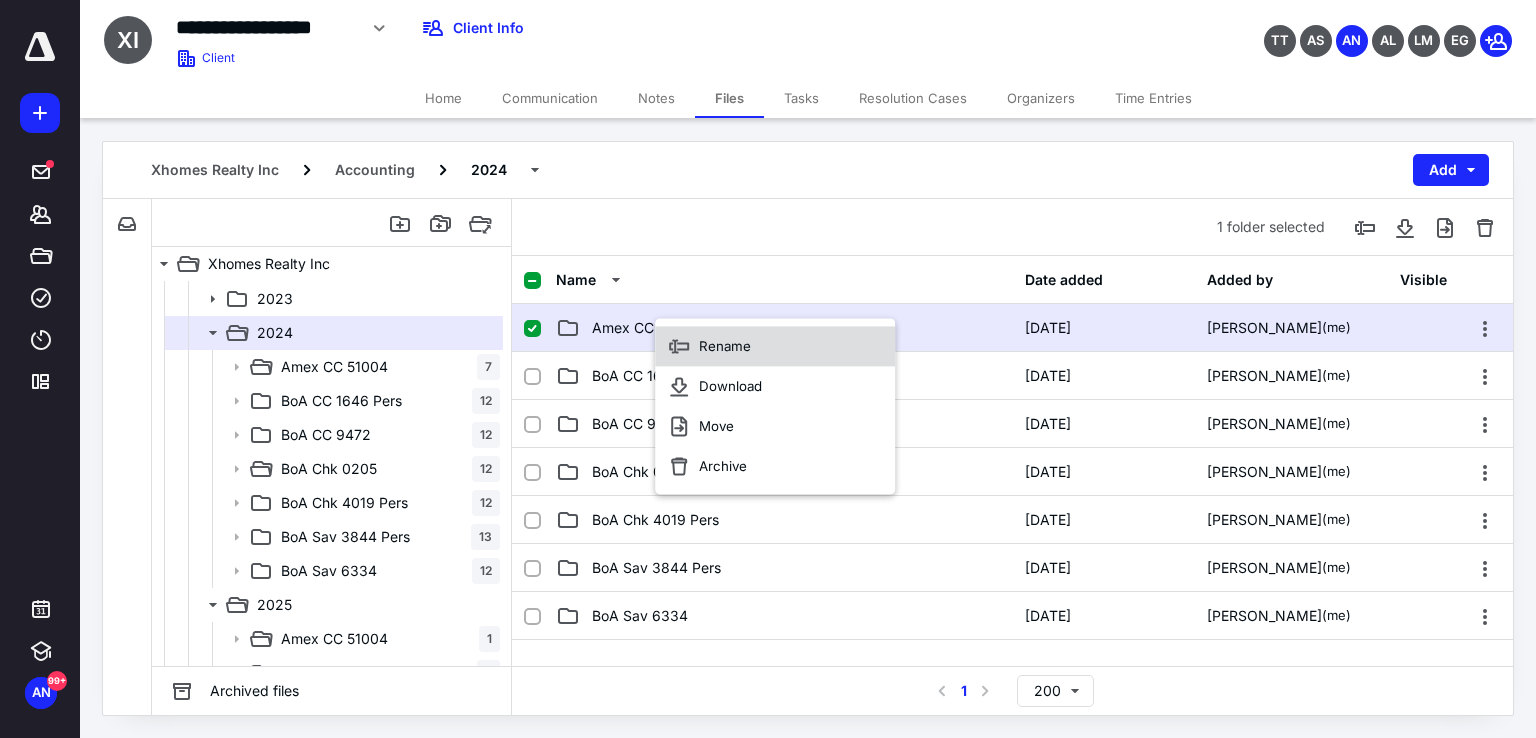 click on "Rename" at bounding box center [725, 346] 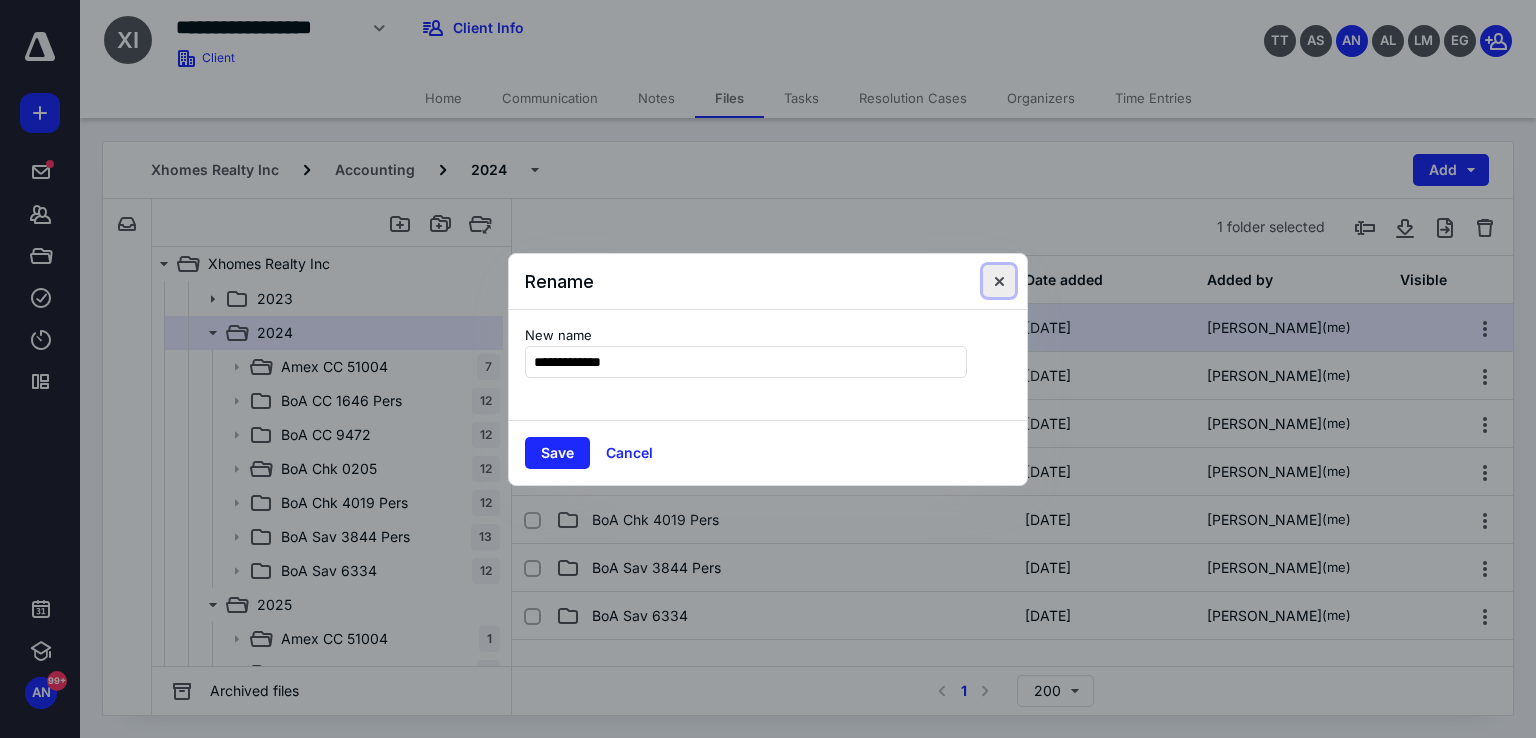 click at bounding box center [999, 281] 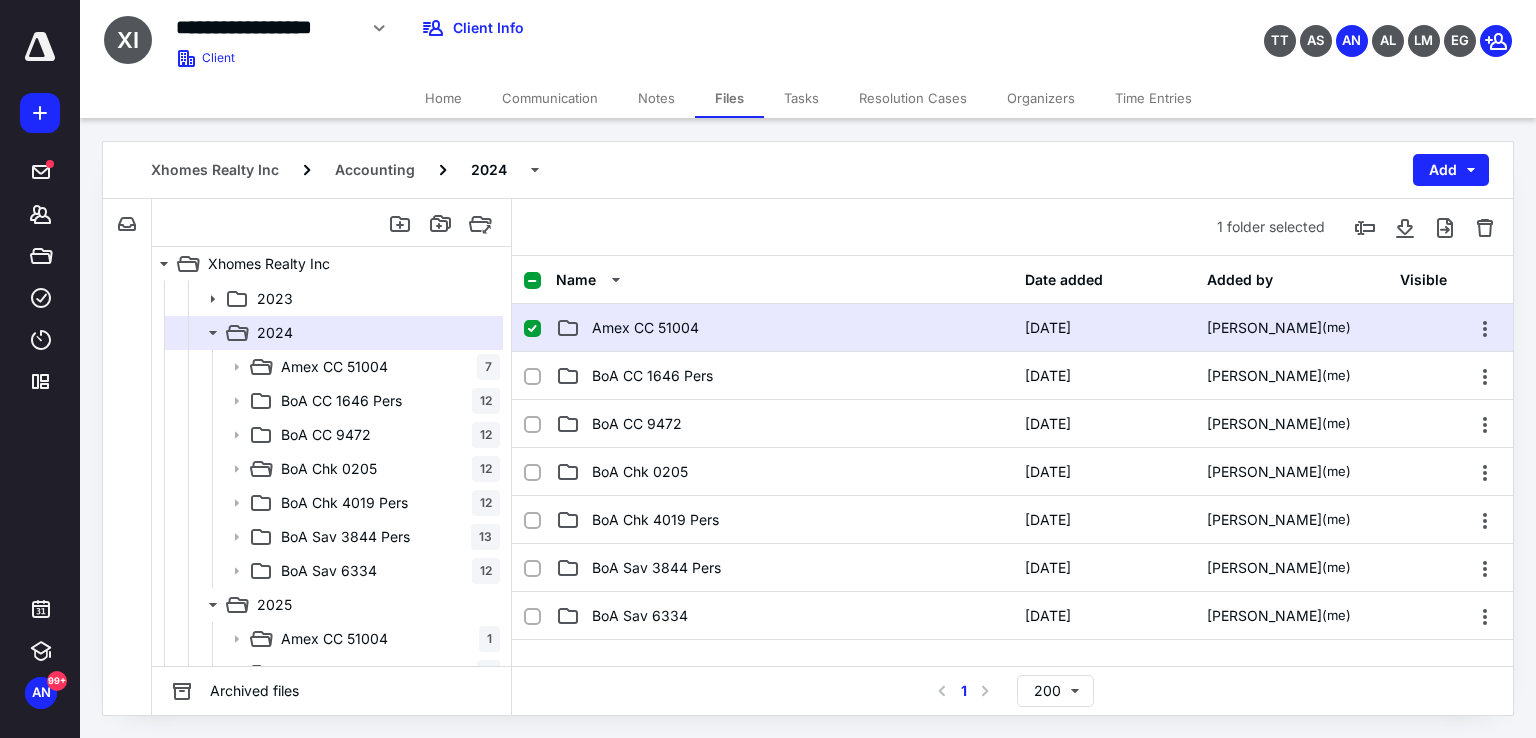 click on "Home" at bounding box center [443, 98] 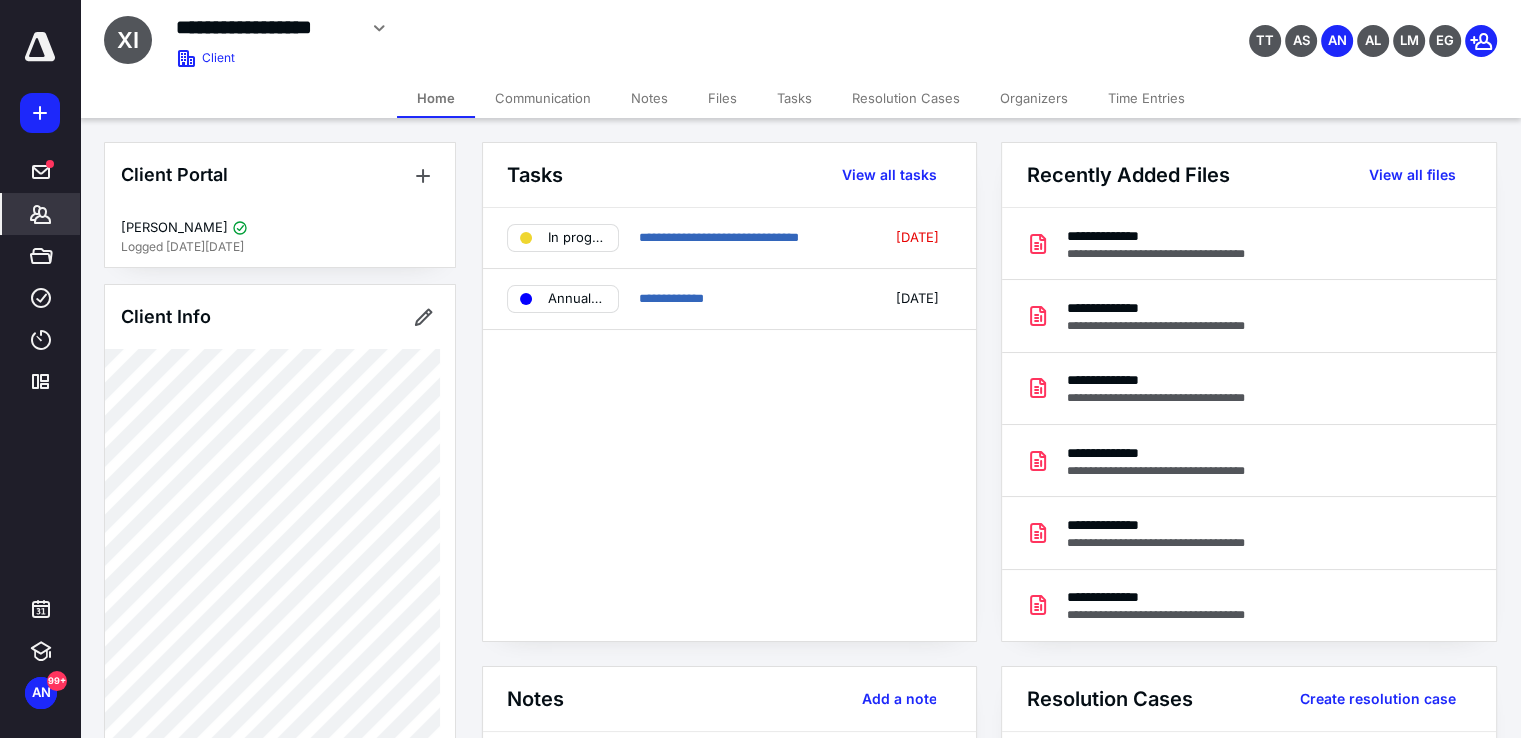 click on "Communication" at bounding box center [543, 98] 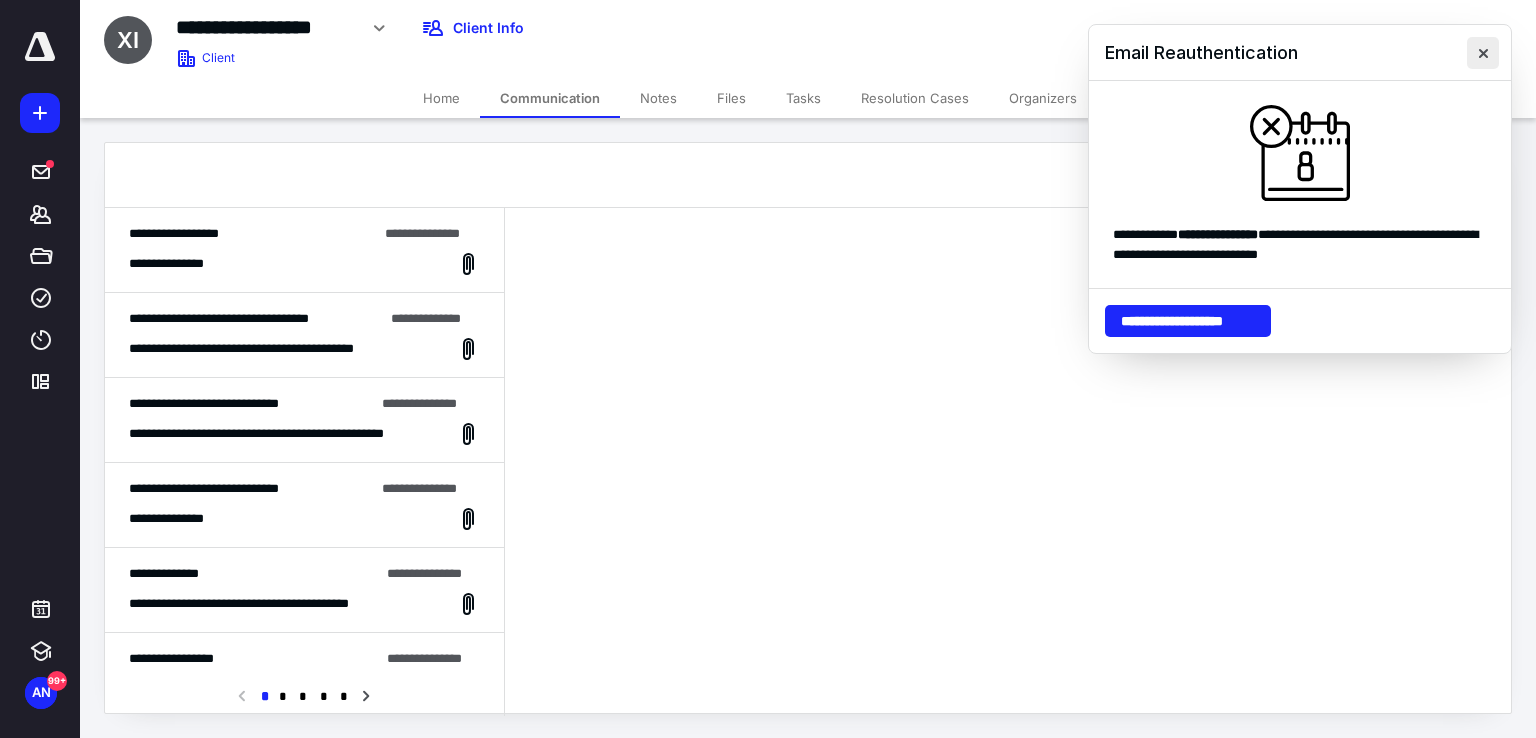 click at bounding box center (1483, 53) 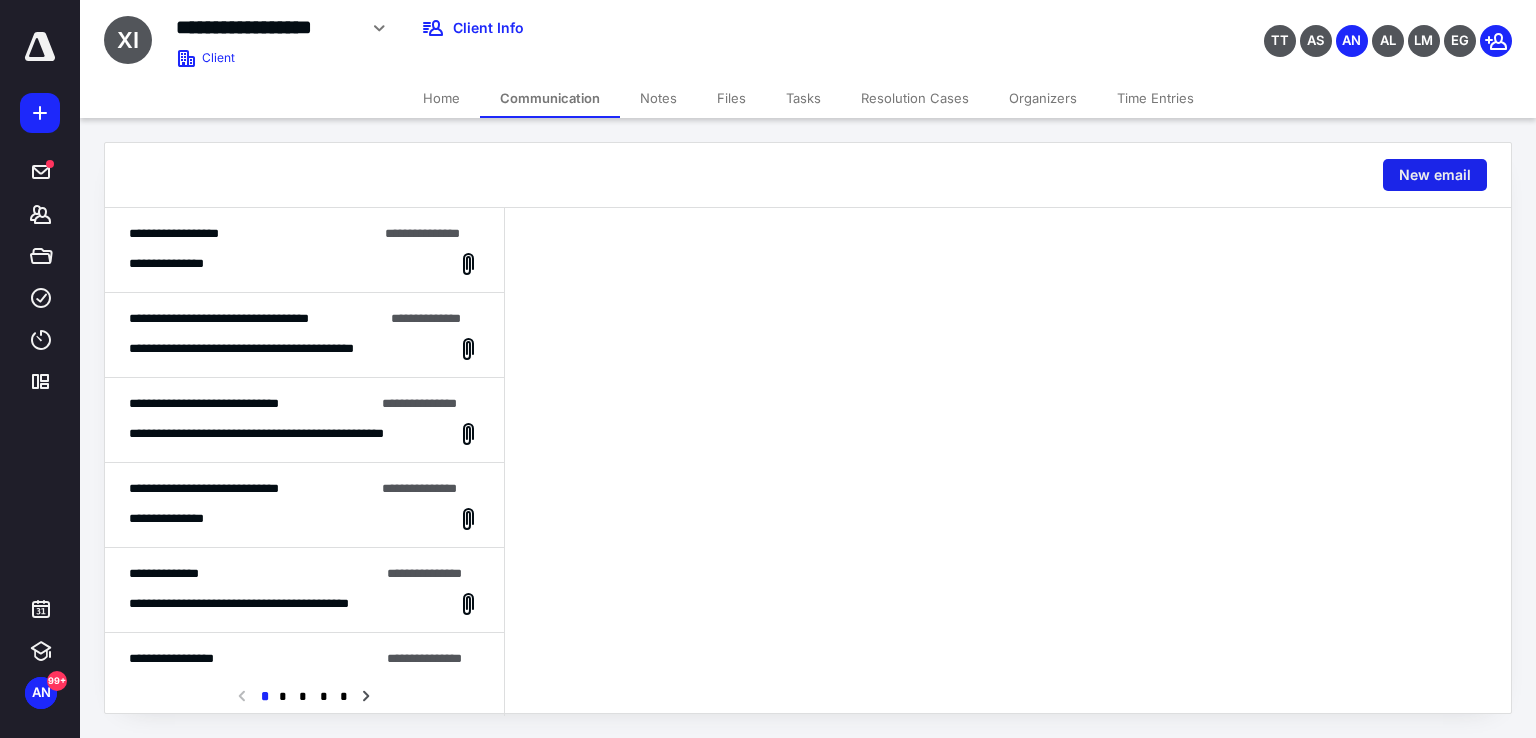 click on "New email" at bounding box center [1435, 175] 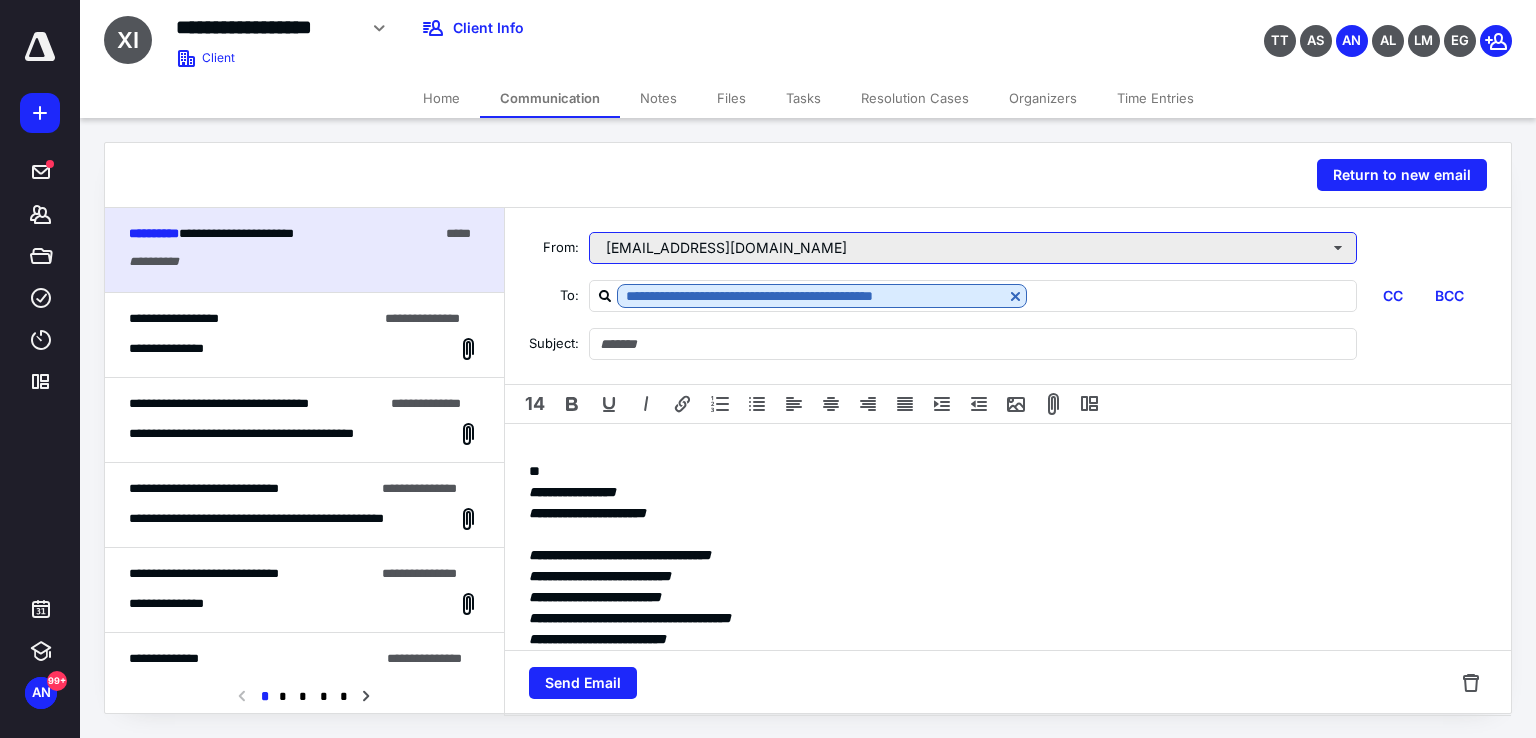 click on "[EMAIL_ADDRESS][DOMAIN_NAME]" at bounding box center [973, 248] 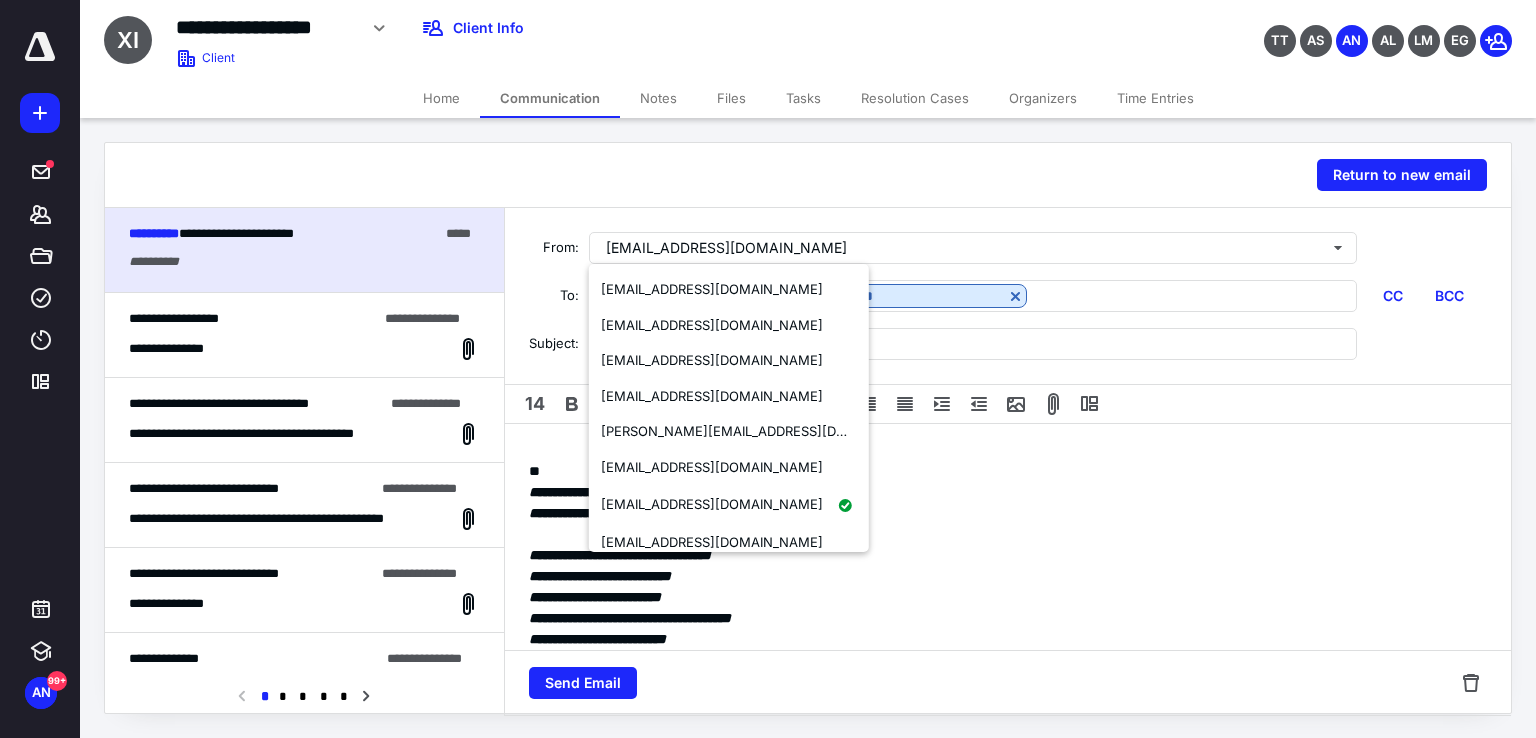 scroll, scrollTop: 87, scrollLeft: 0, axis: vertical 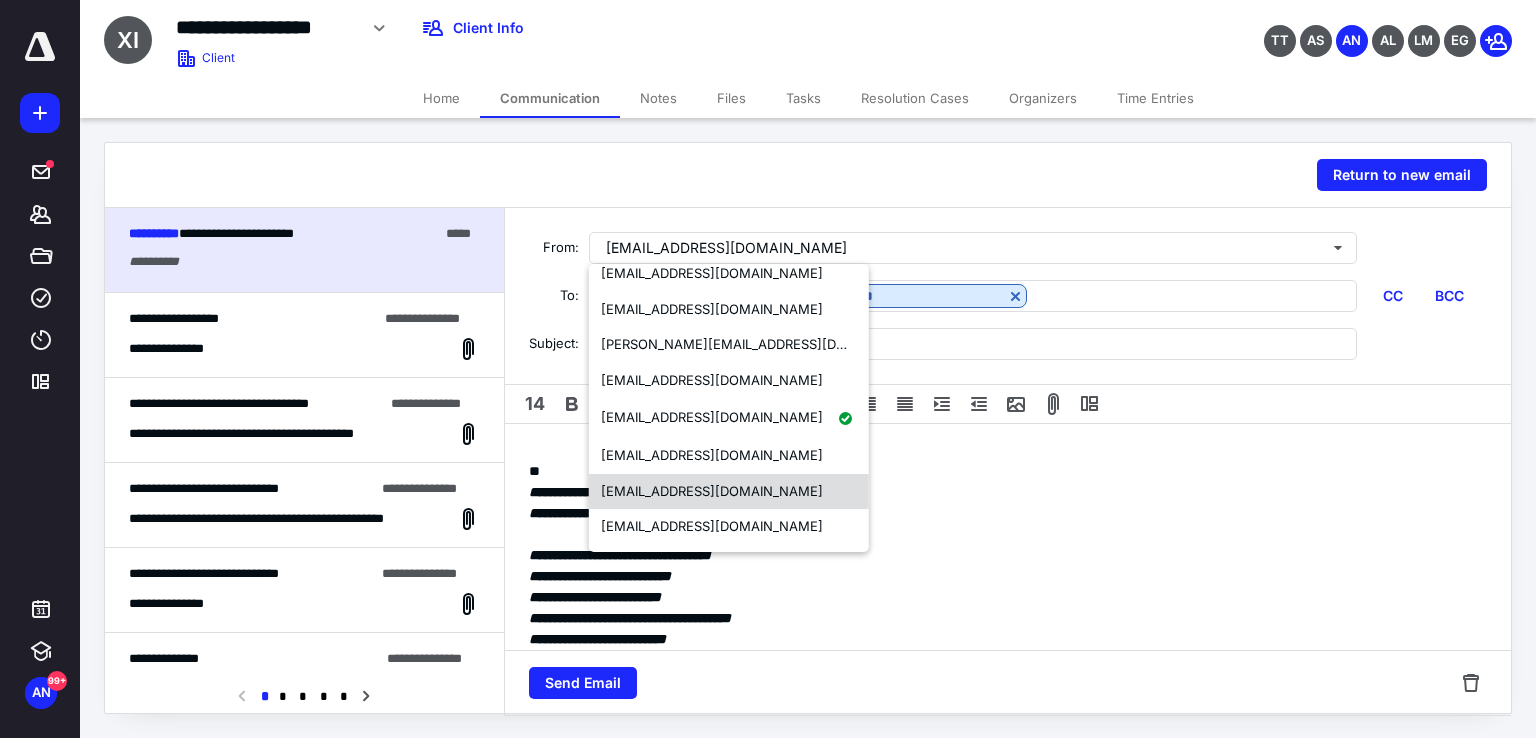 click on "[EMAIL_ADDRESS][DOMAIN_NAME]" at bounding box center [712, 491] 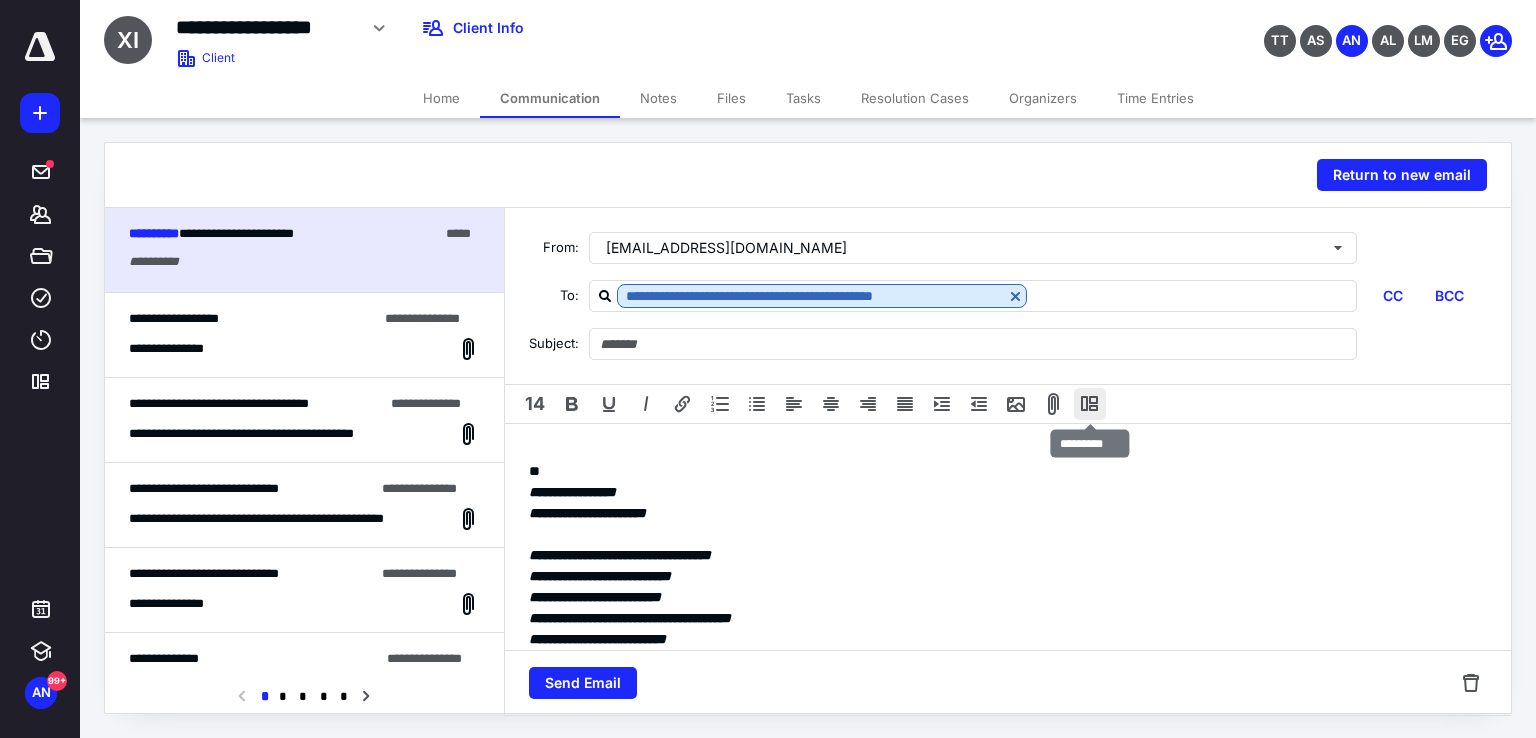 click at bounding box center [1090, 404] 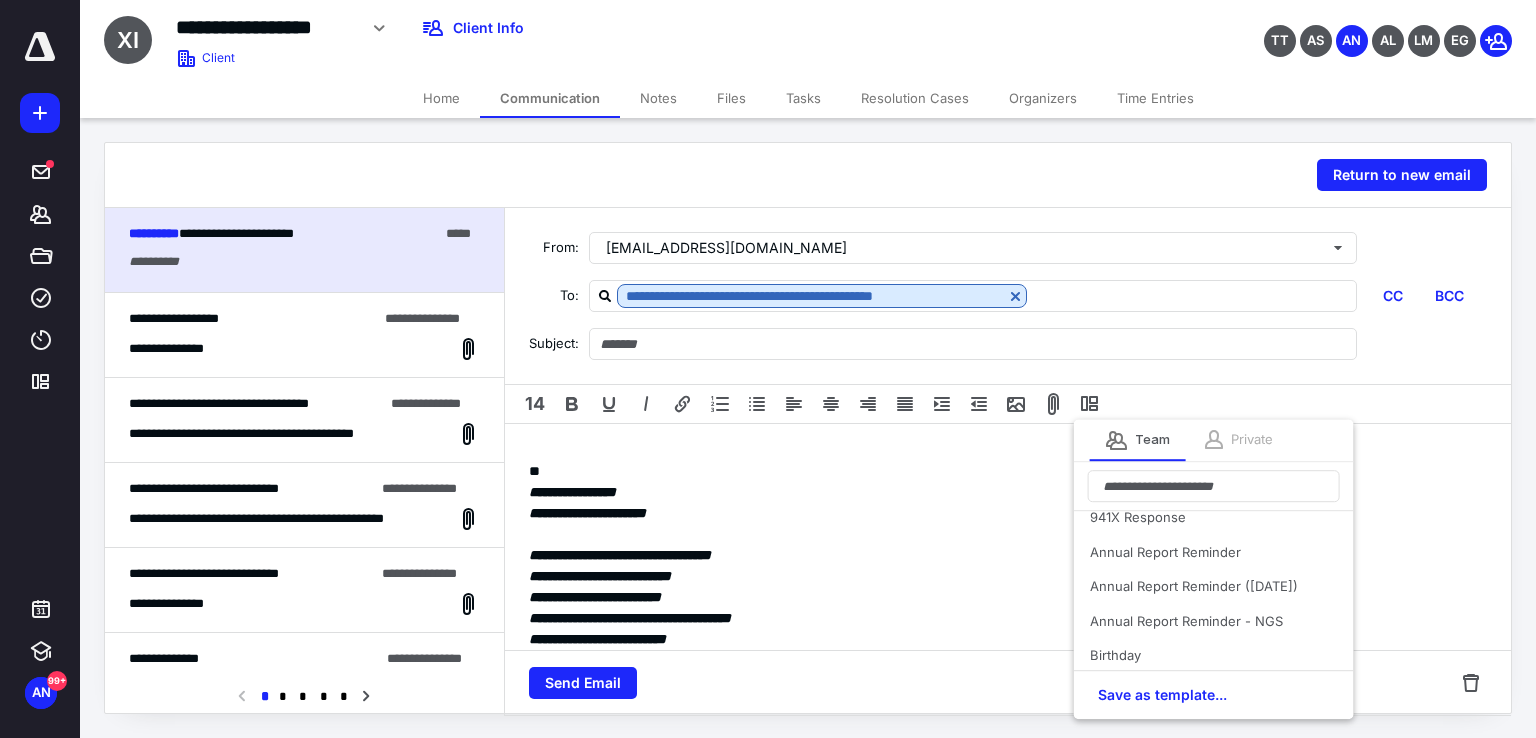 scroll, scrollTop: 120, scrollLeft: 0, axis: vertical 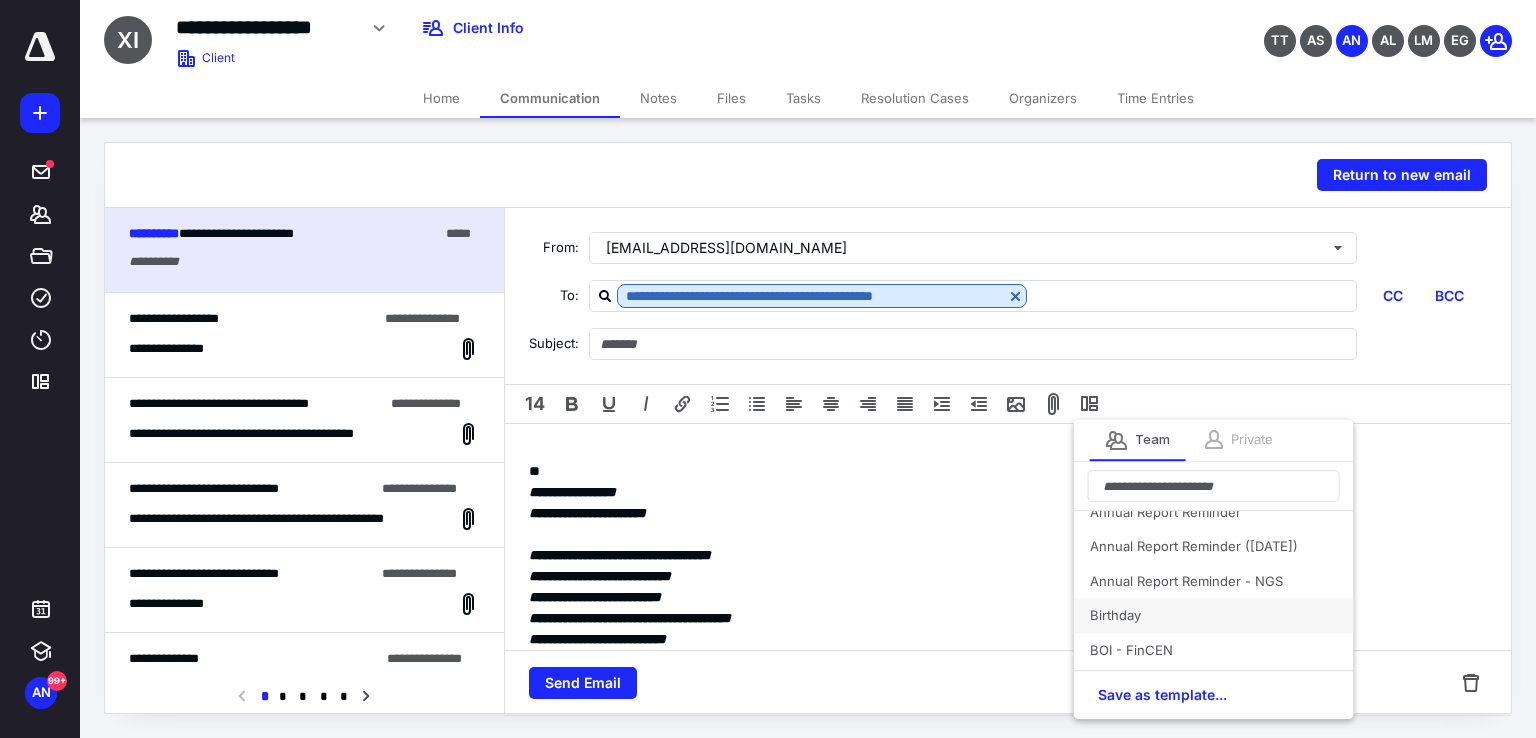 click on "Birthday" at bounding box center [1214, 616] 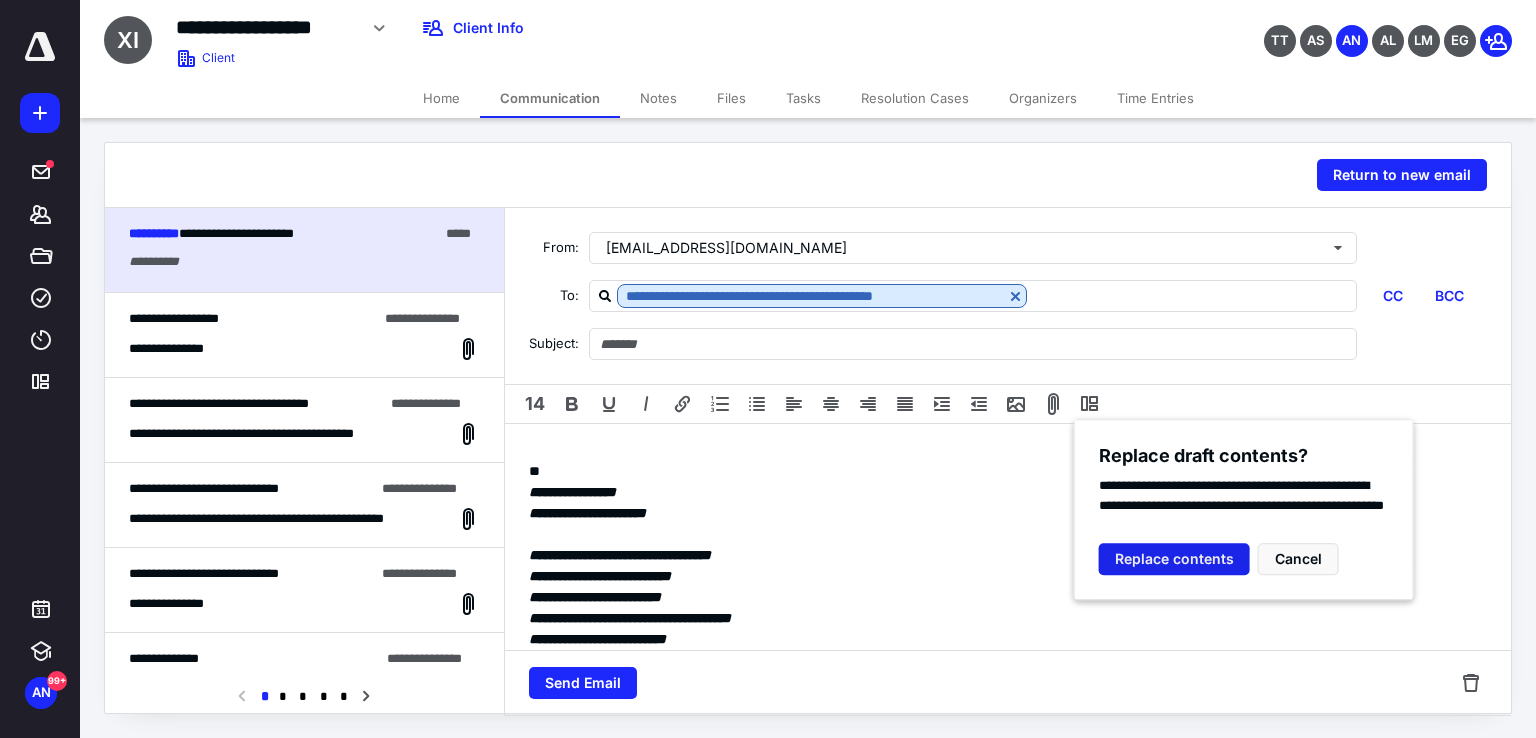 click on "Replace contents" at bounding box center [1174, 559] 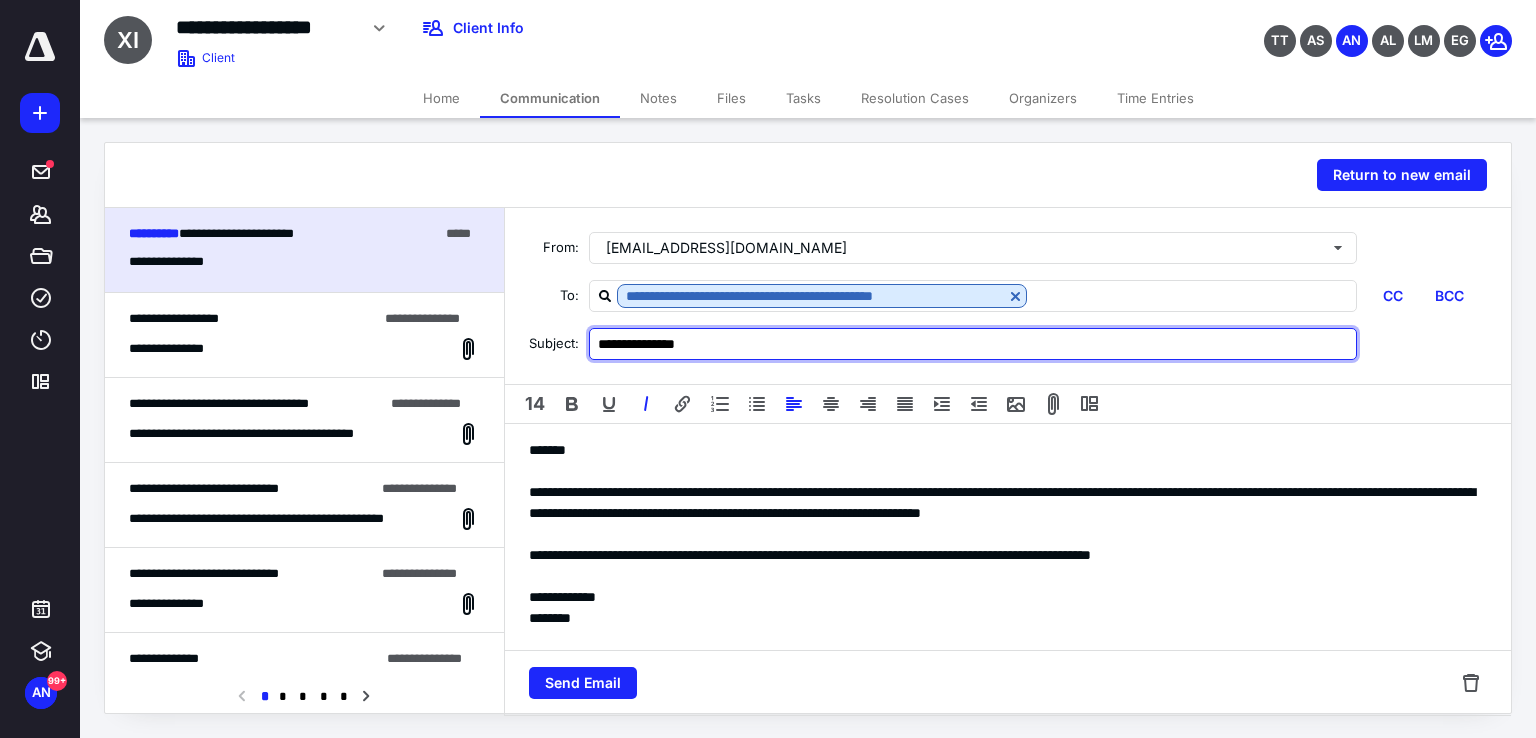 click on "**********" at bounding box center [973, 344] 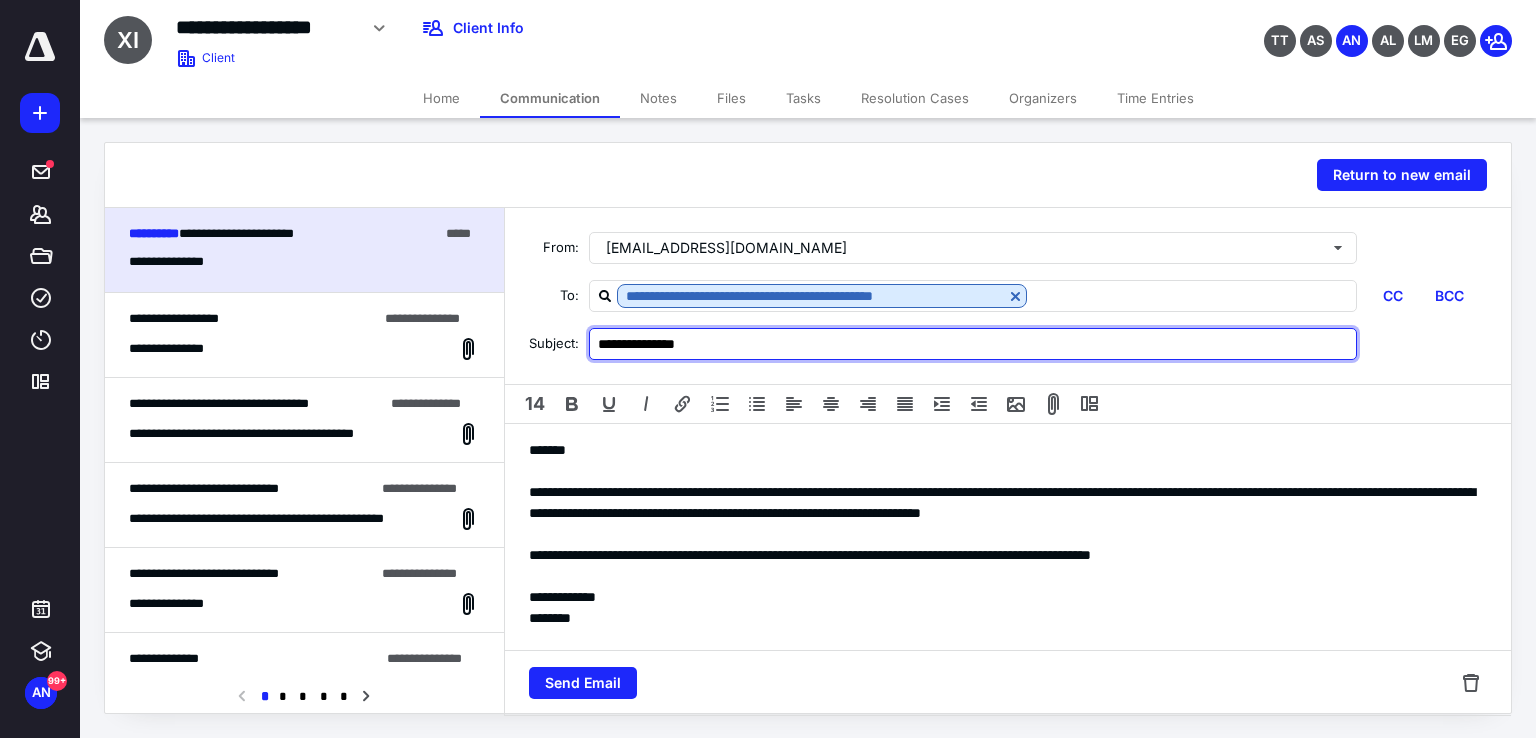 click on "**********" at bounding box center [973, 344] 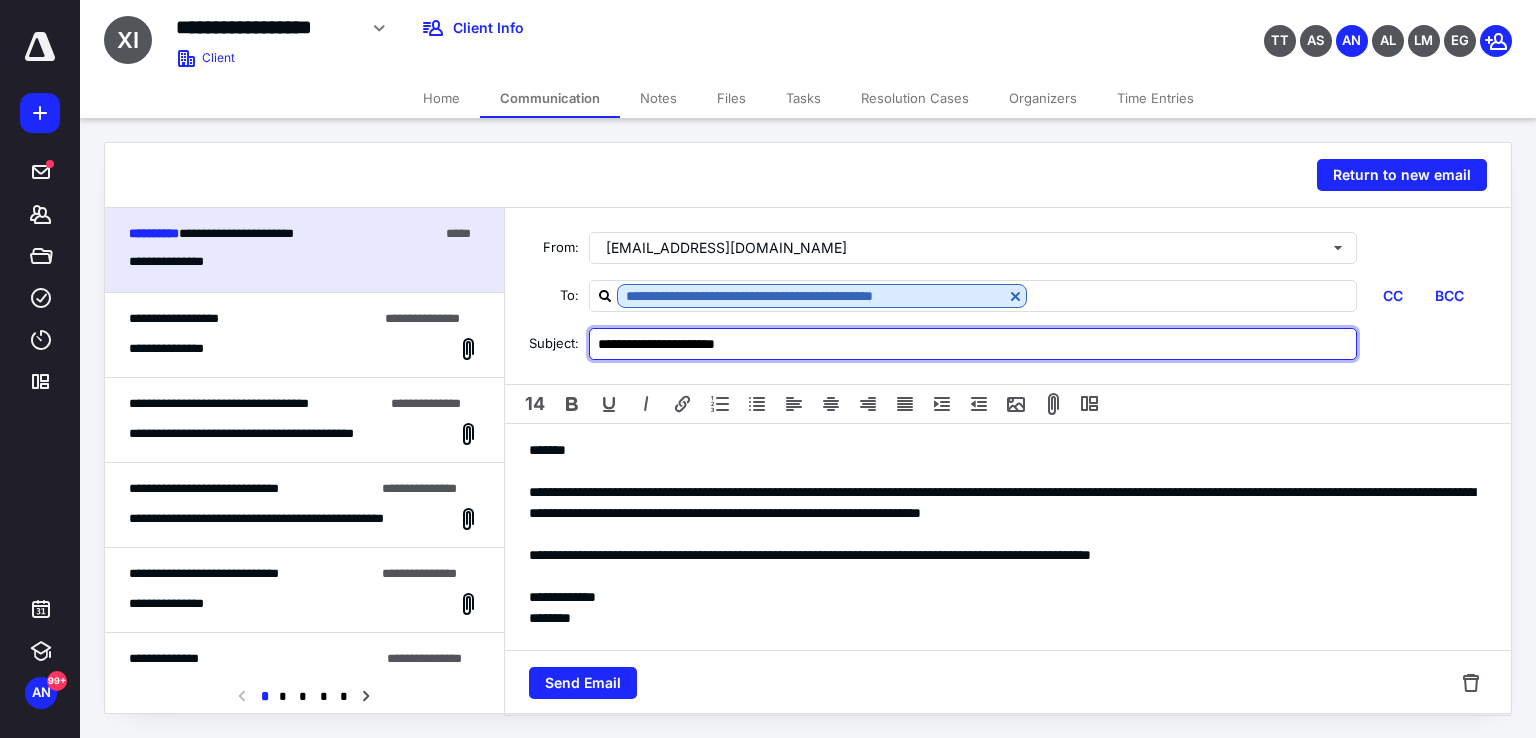 type on "**********" 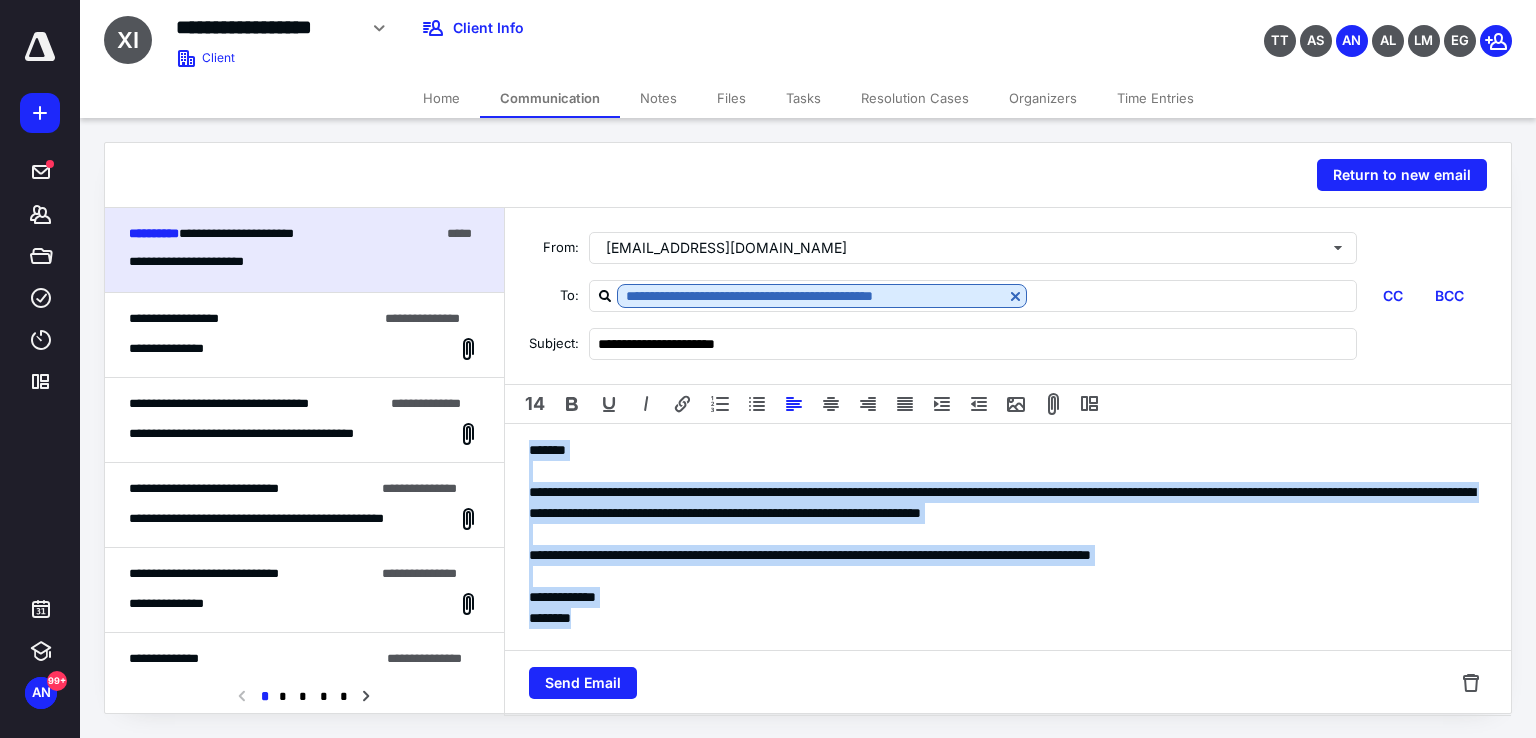 drag, startPoint x: 654, startPoint y: 617, endPoint x: 500, endPoint y: 440, distance: 234.61671 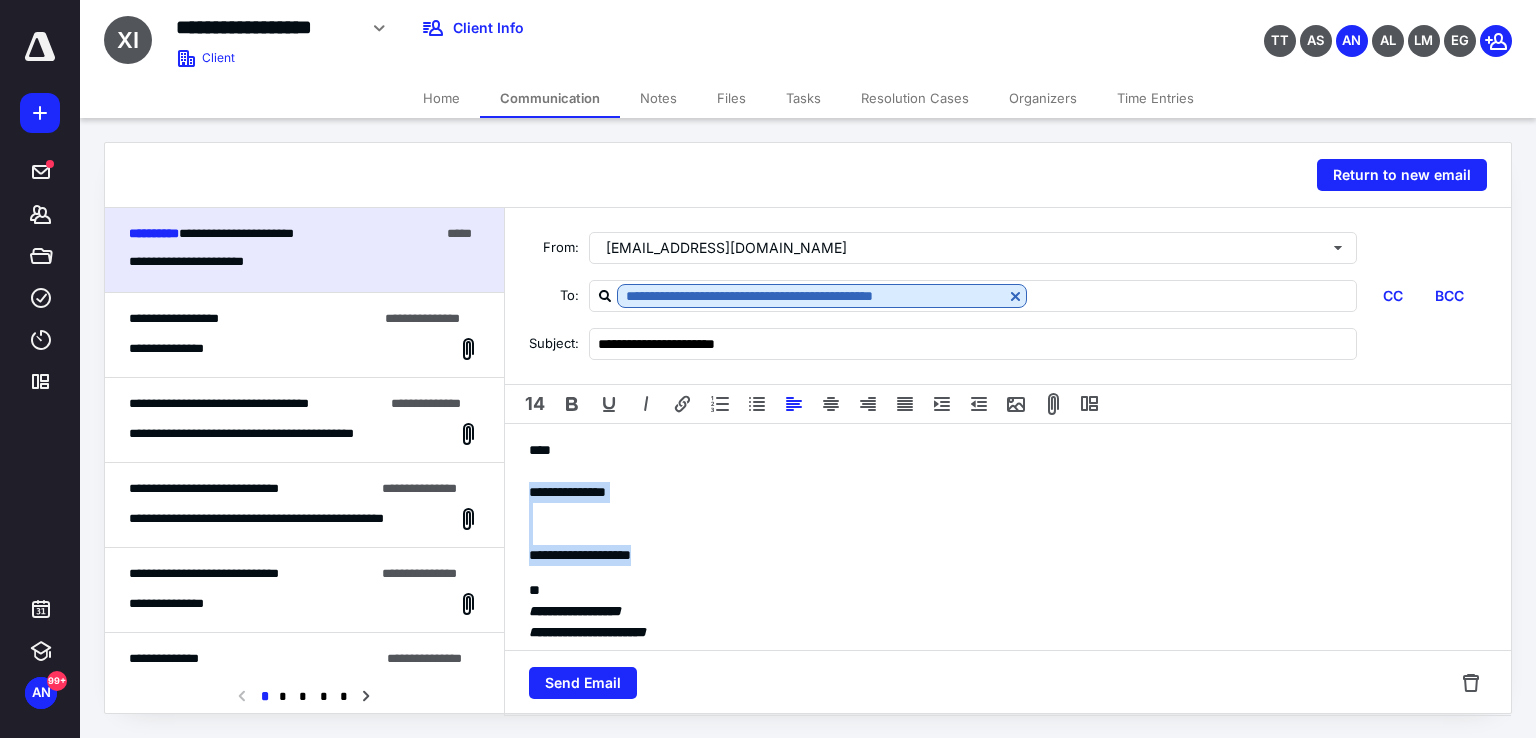 drag, startPoint x: 690, startPoint y: 553, endPoint x: 532, endPoint y: 491, distance: 169.7292 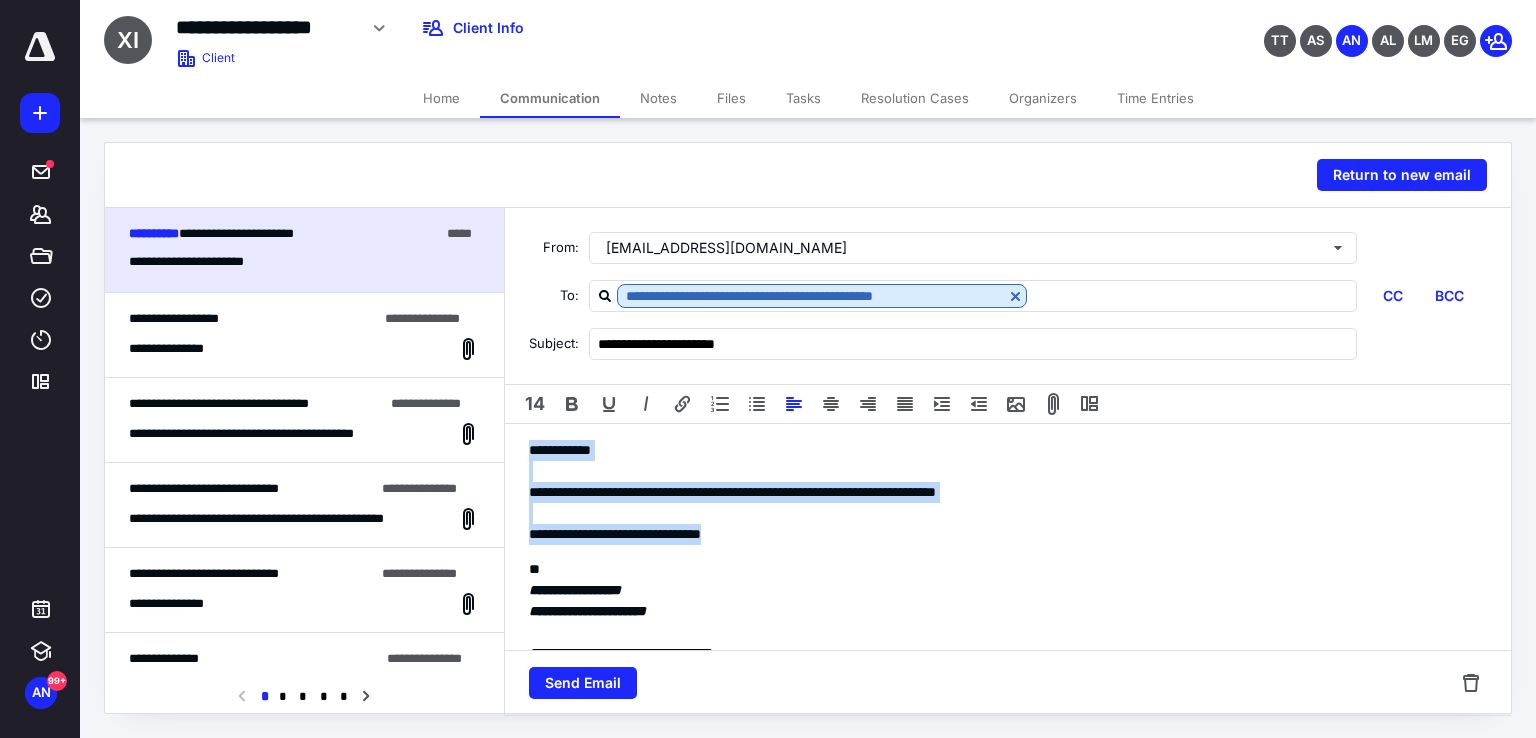 drag, startPoint x: 788, startPoint y: 535, endPoint x: 518, endPoint y: 429, distance: 290.06207 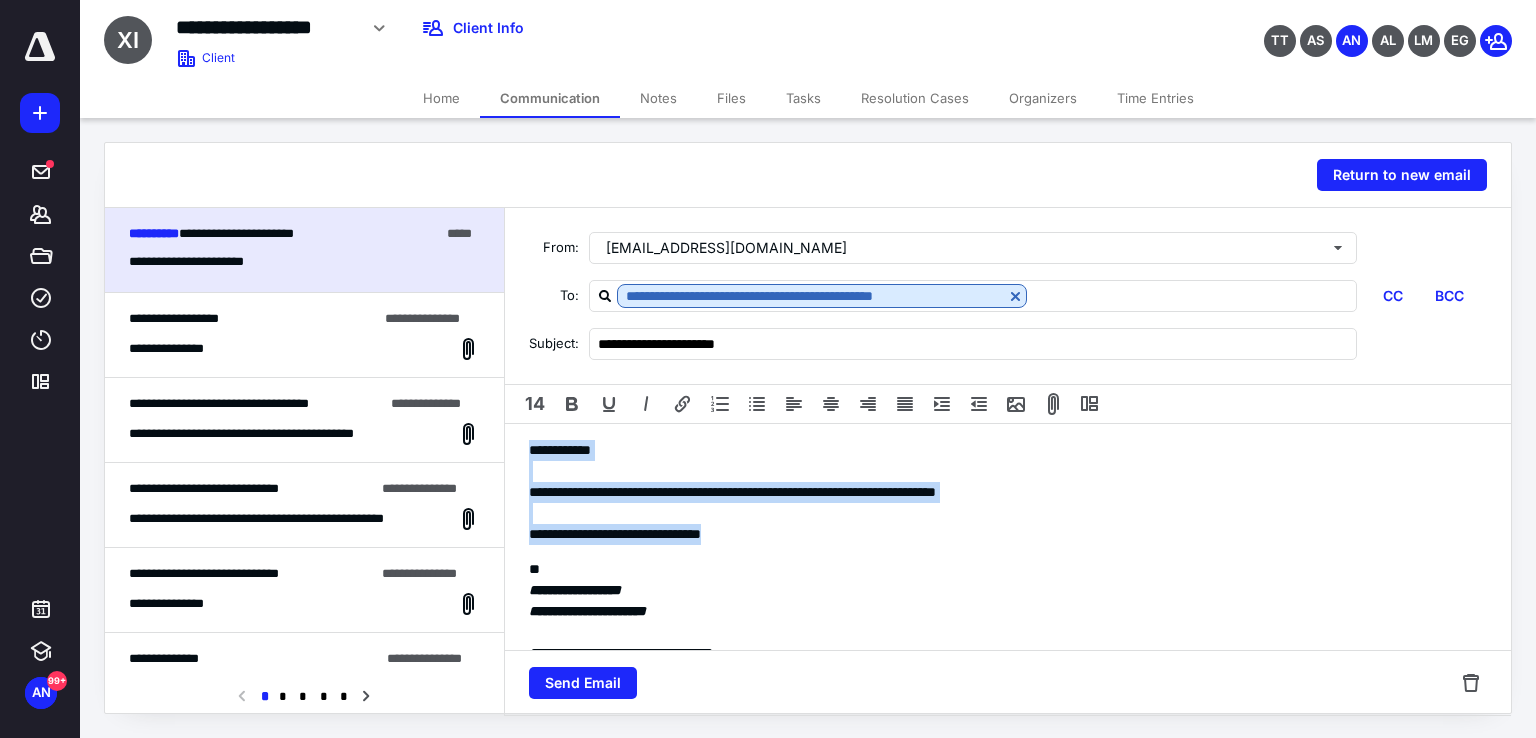 click on "**********" at bounding box center [1000, 492] 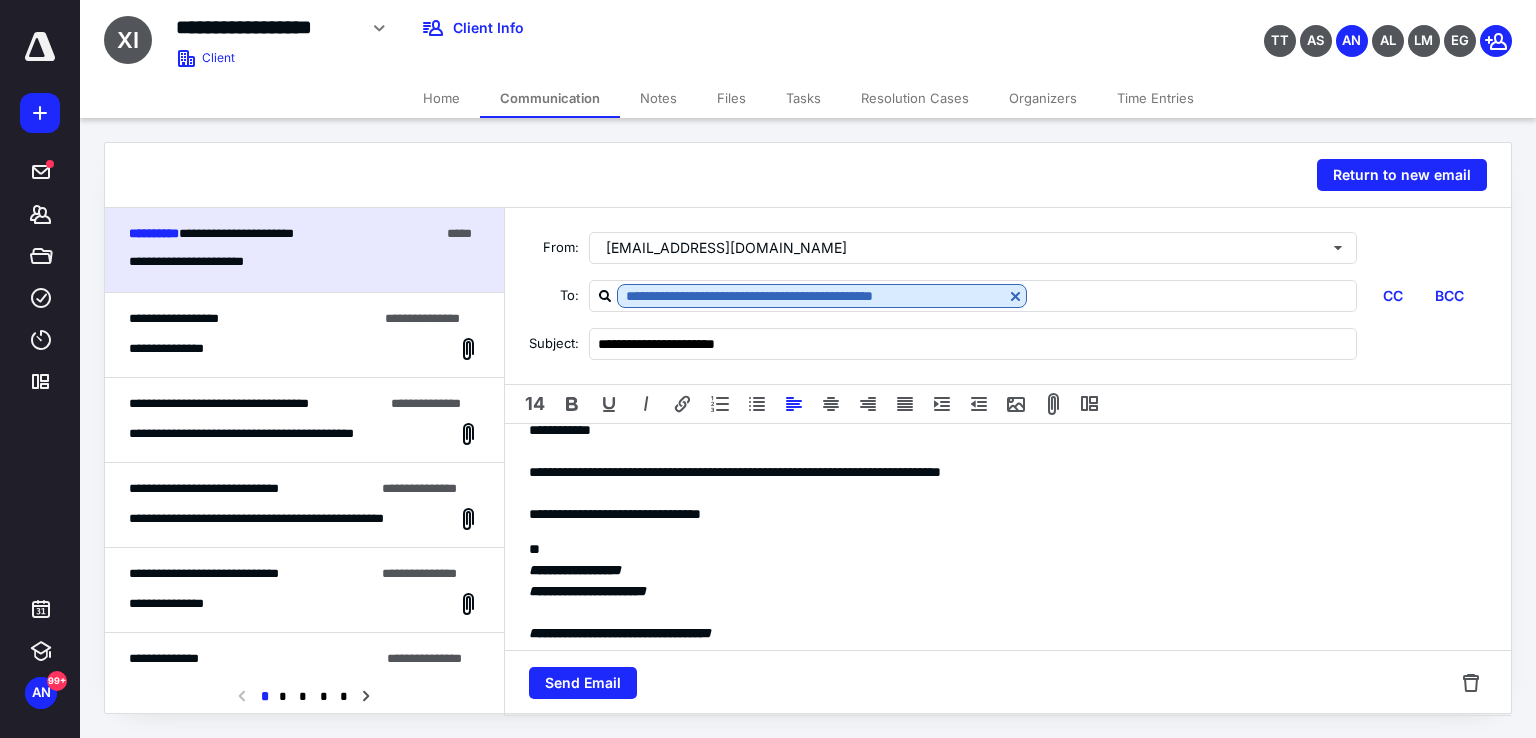scroll, scrollTop: 16, scrollLeft: 0, axis: vertical 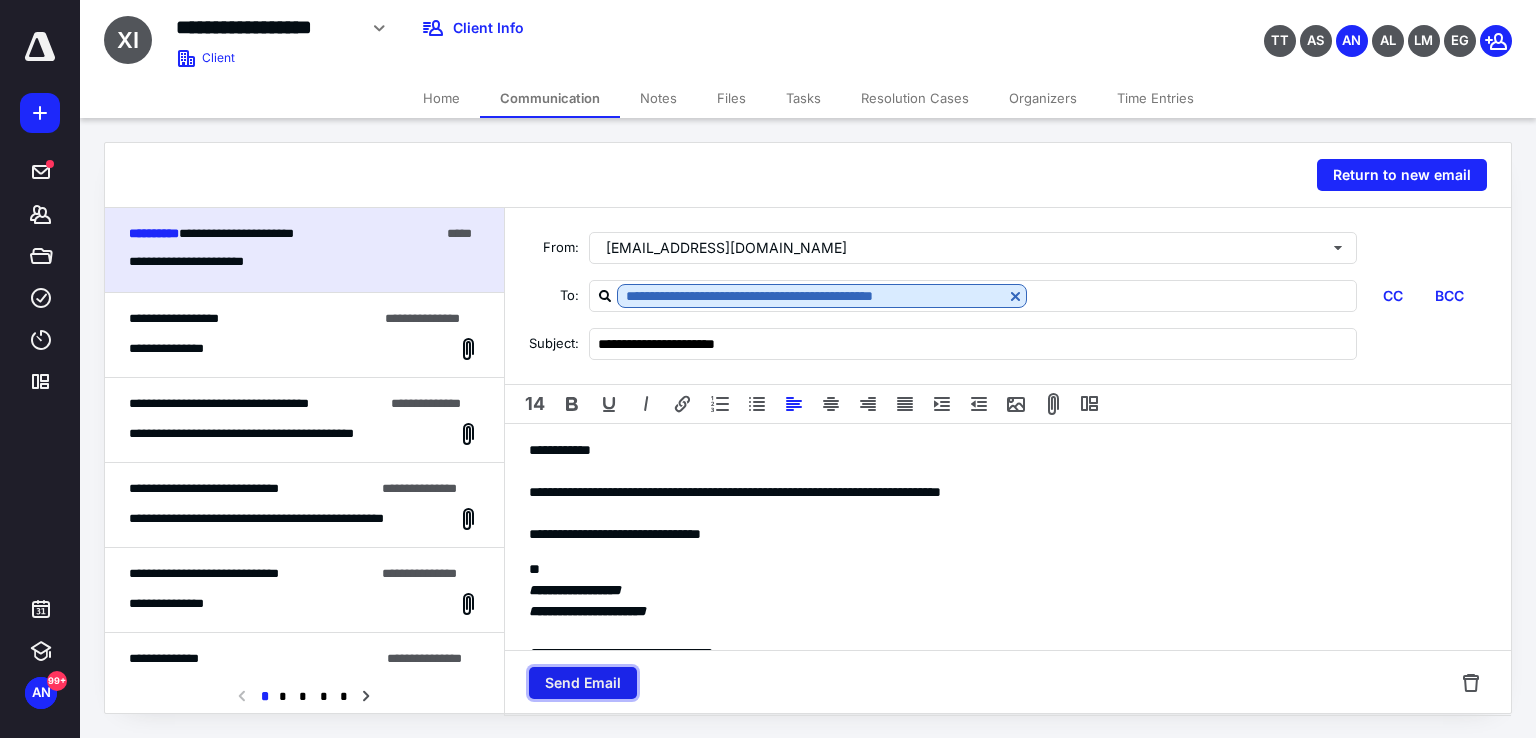click on "Send Email" at bounding box center [583, 683] 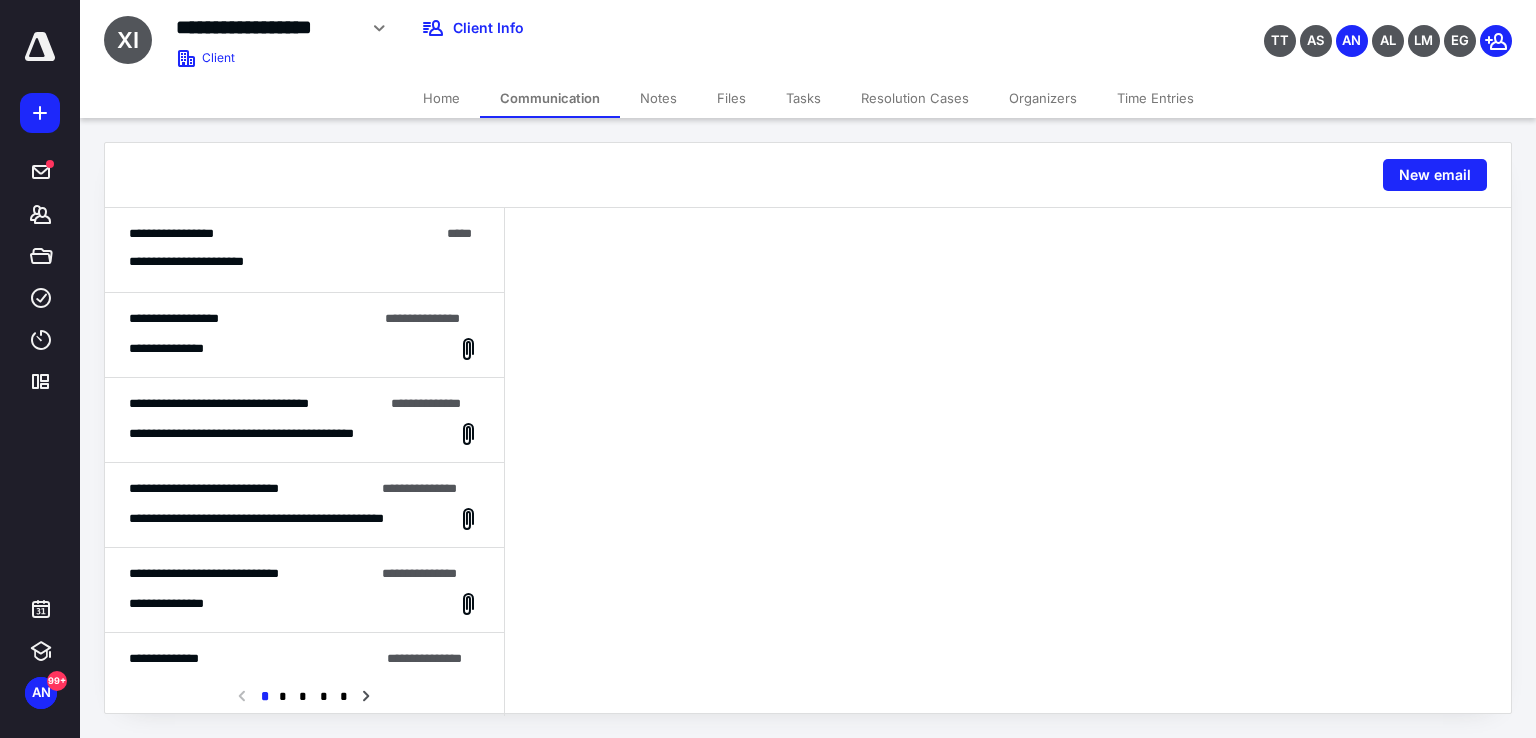 click on "Time Entries" at bounding box center (1155, 98) 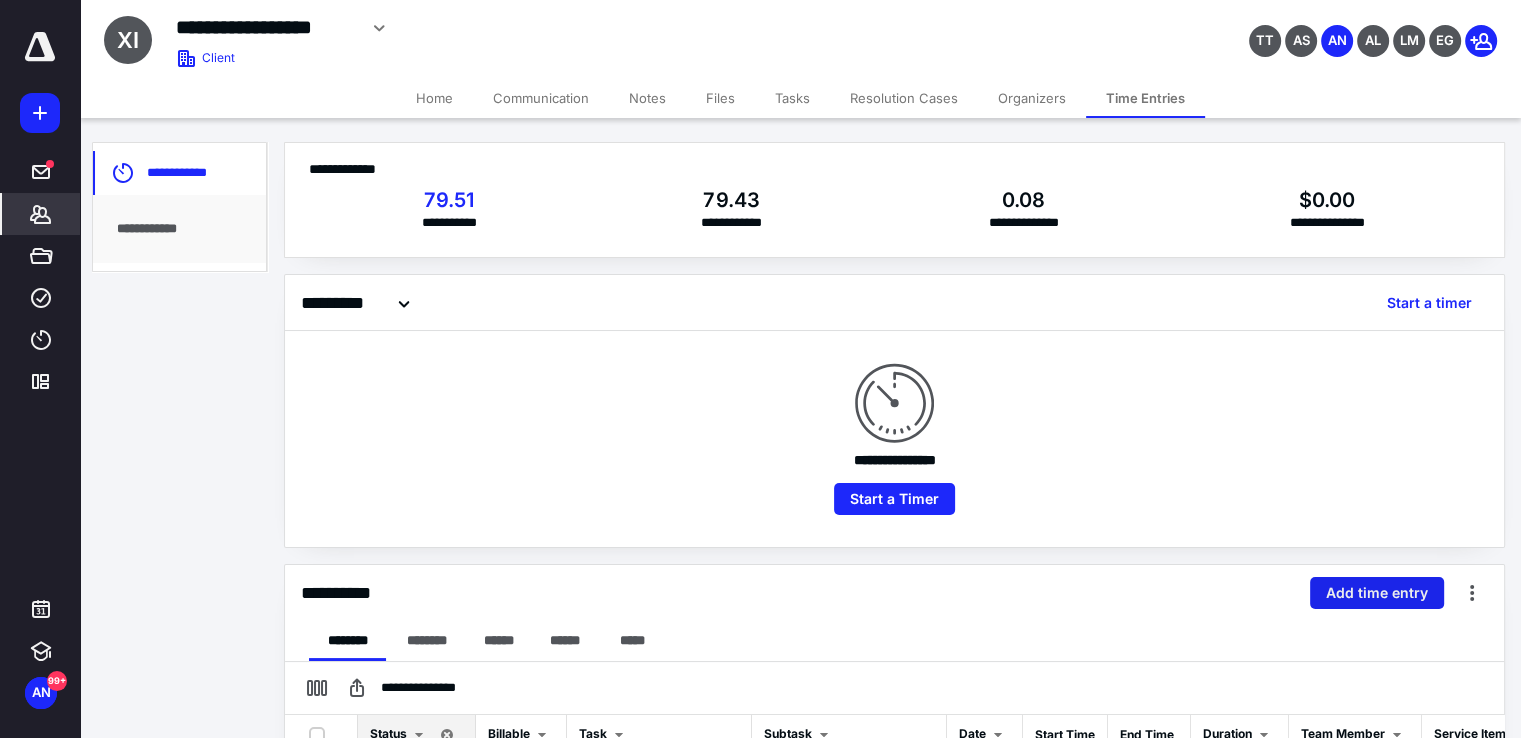 click on "Add time entry" at bounding box center [1377, 593] 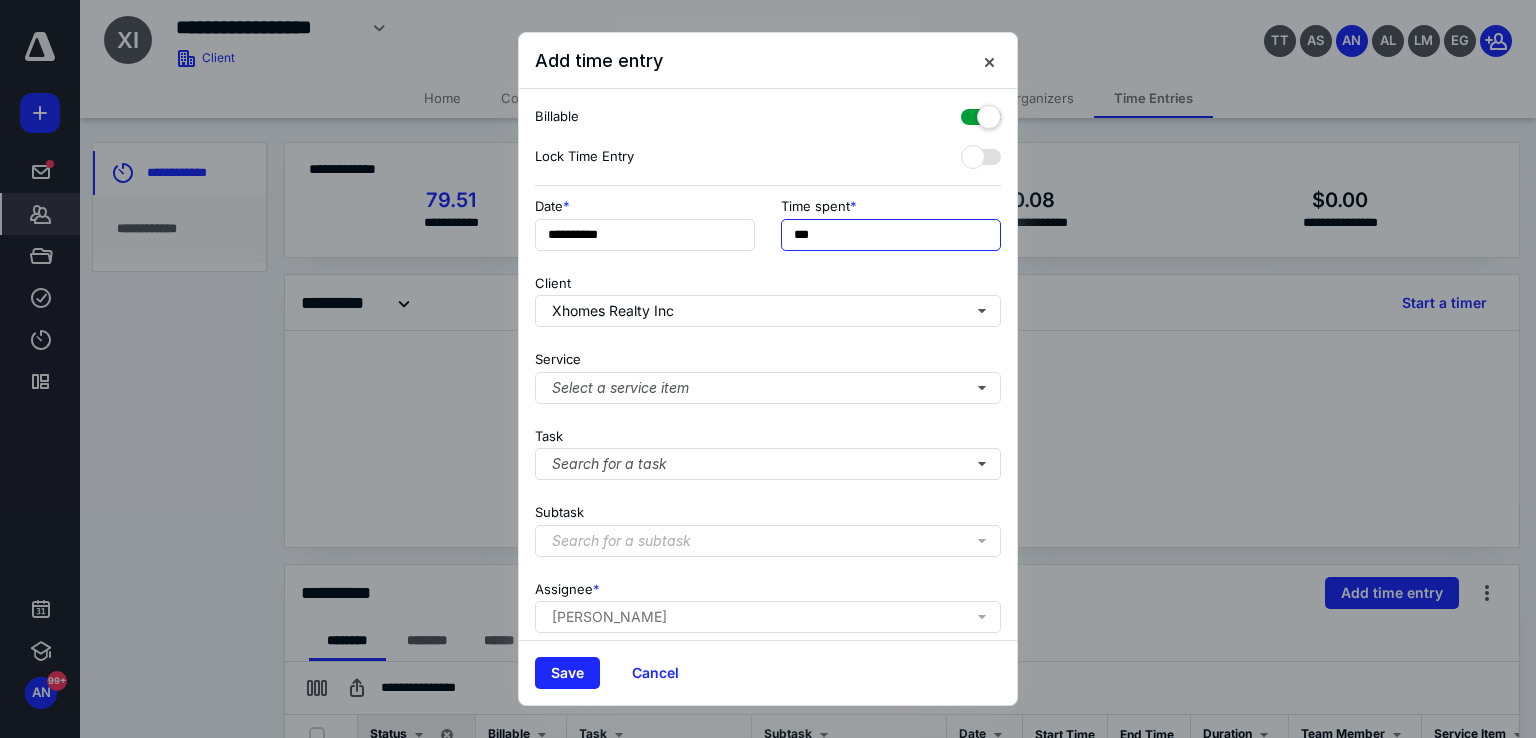 click on "***" at bounding box center (891, 235) 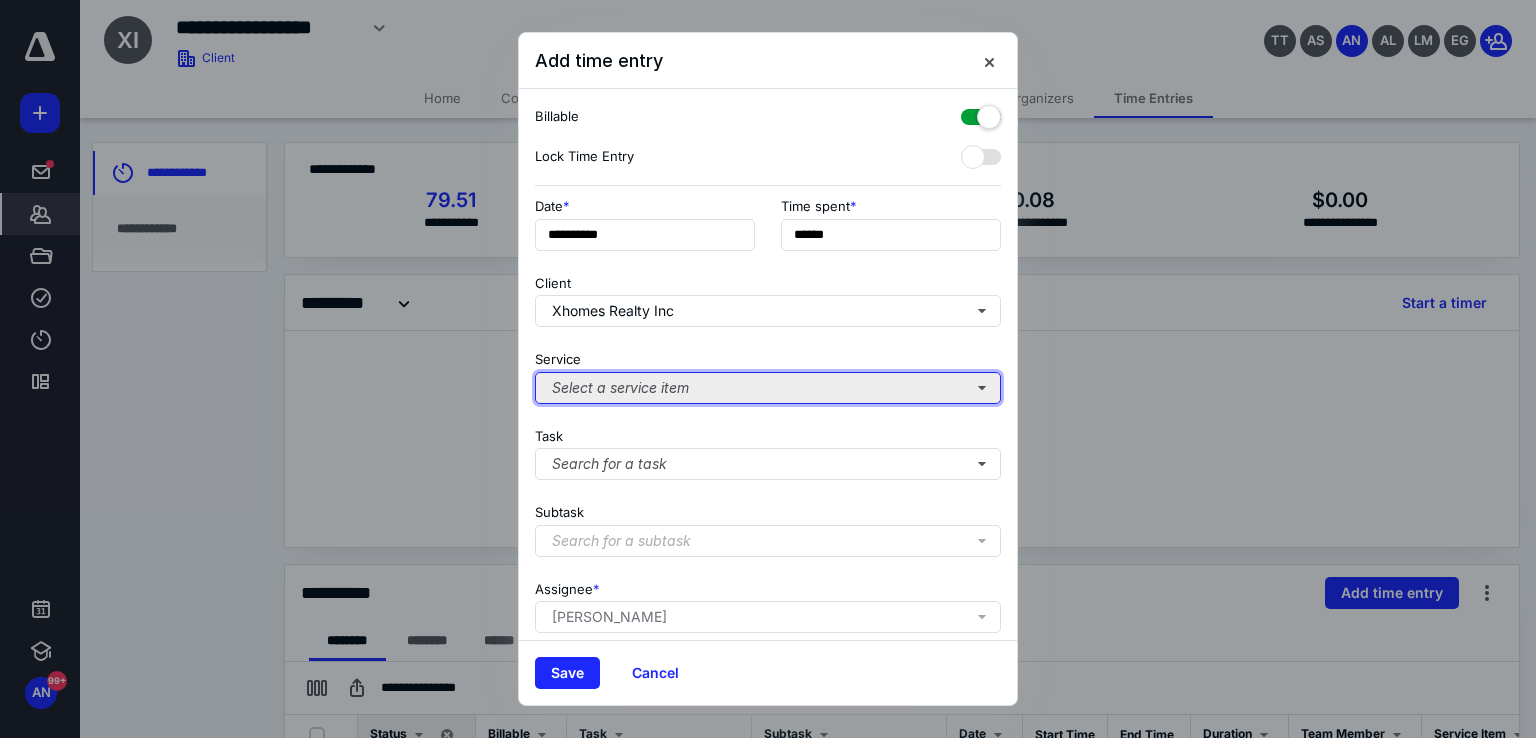 type on "*****" 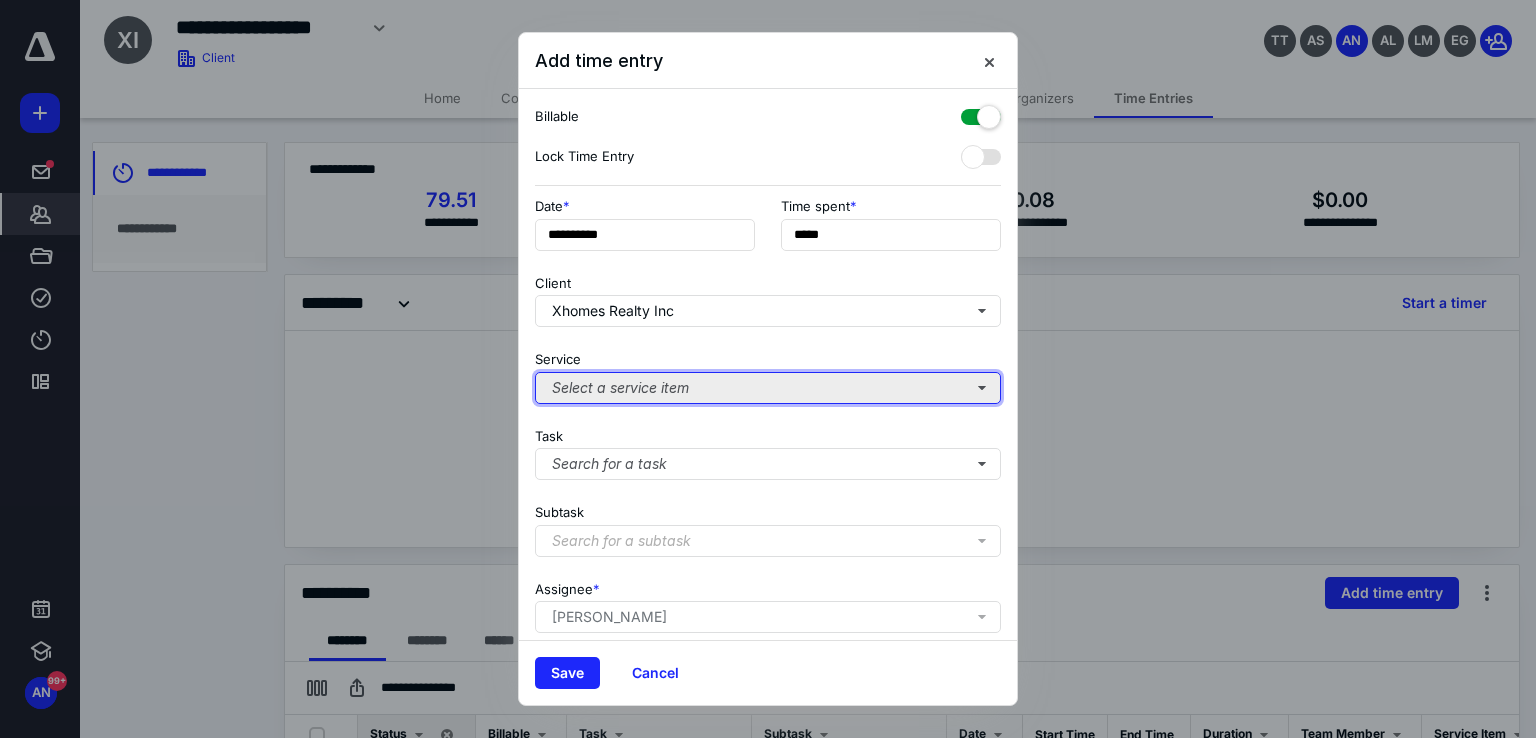 click on "Select a service item" at bounding box center [768, 388] 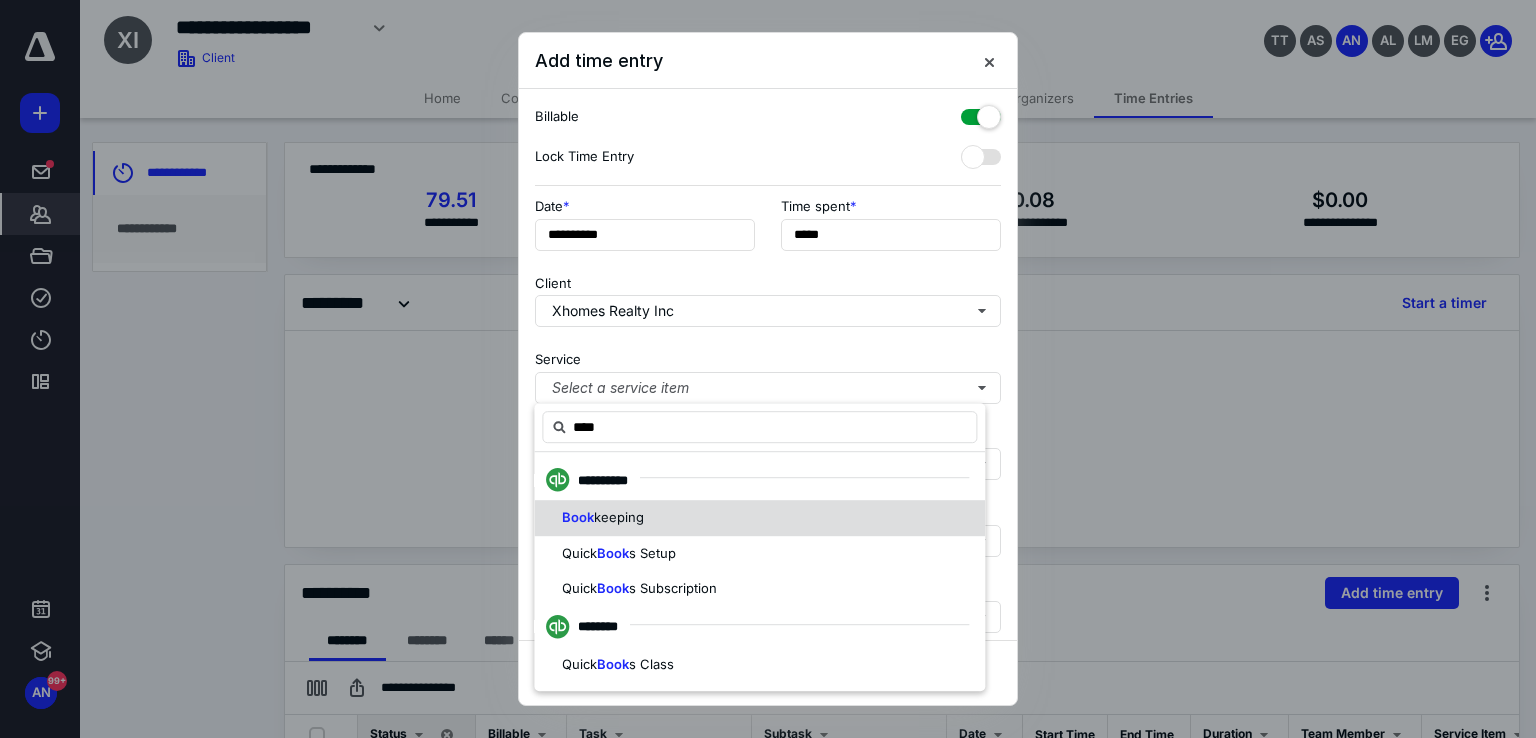 click on "keeping" at bounding box center (619, 517) 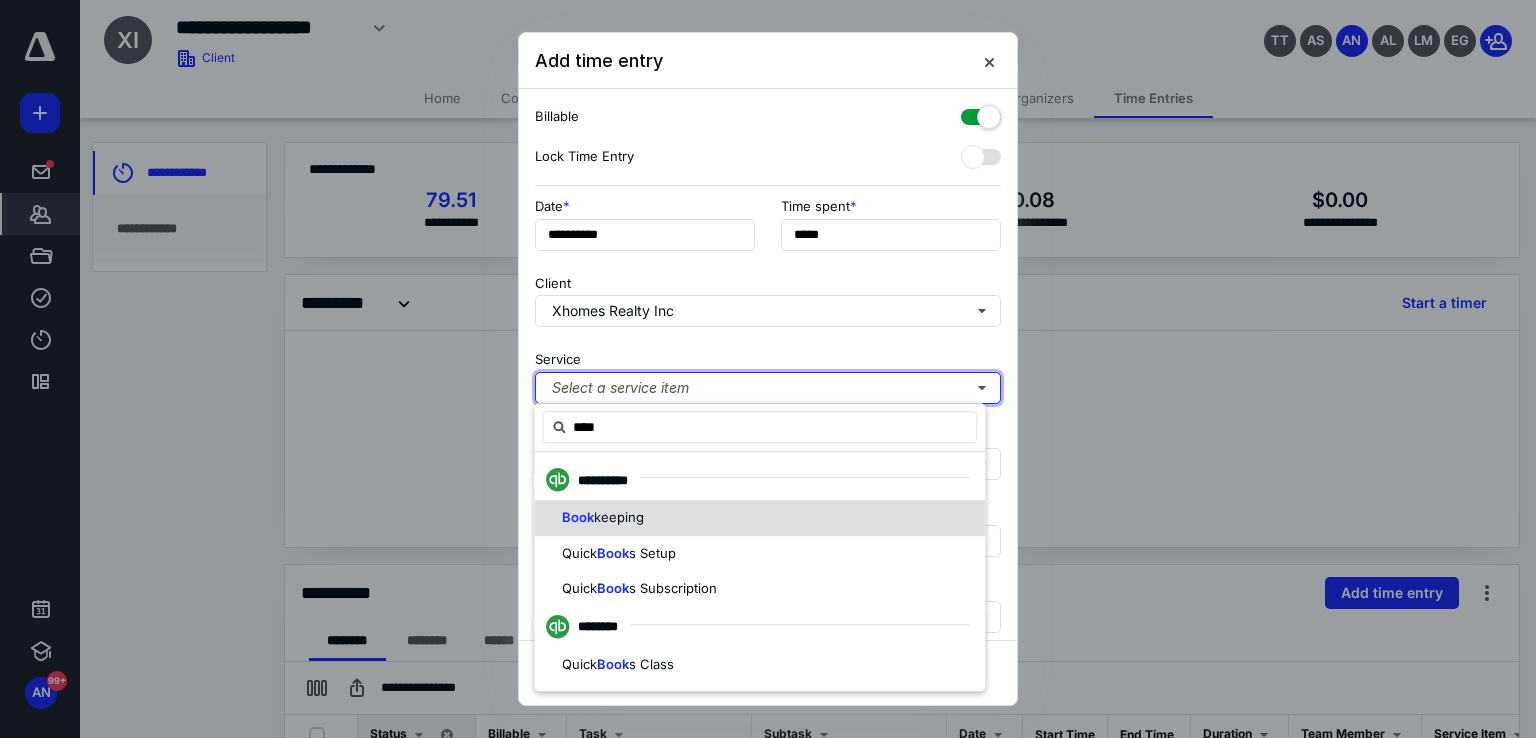 type 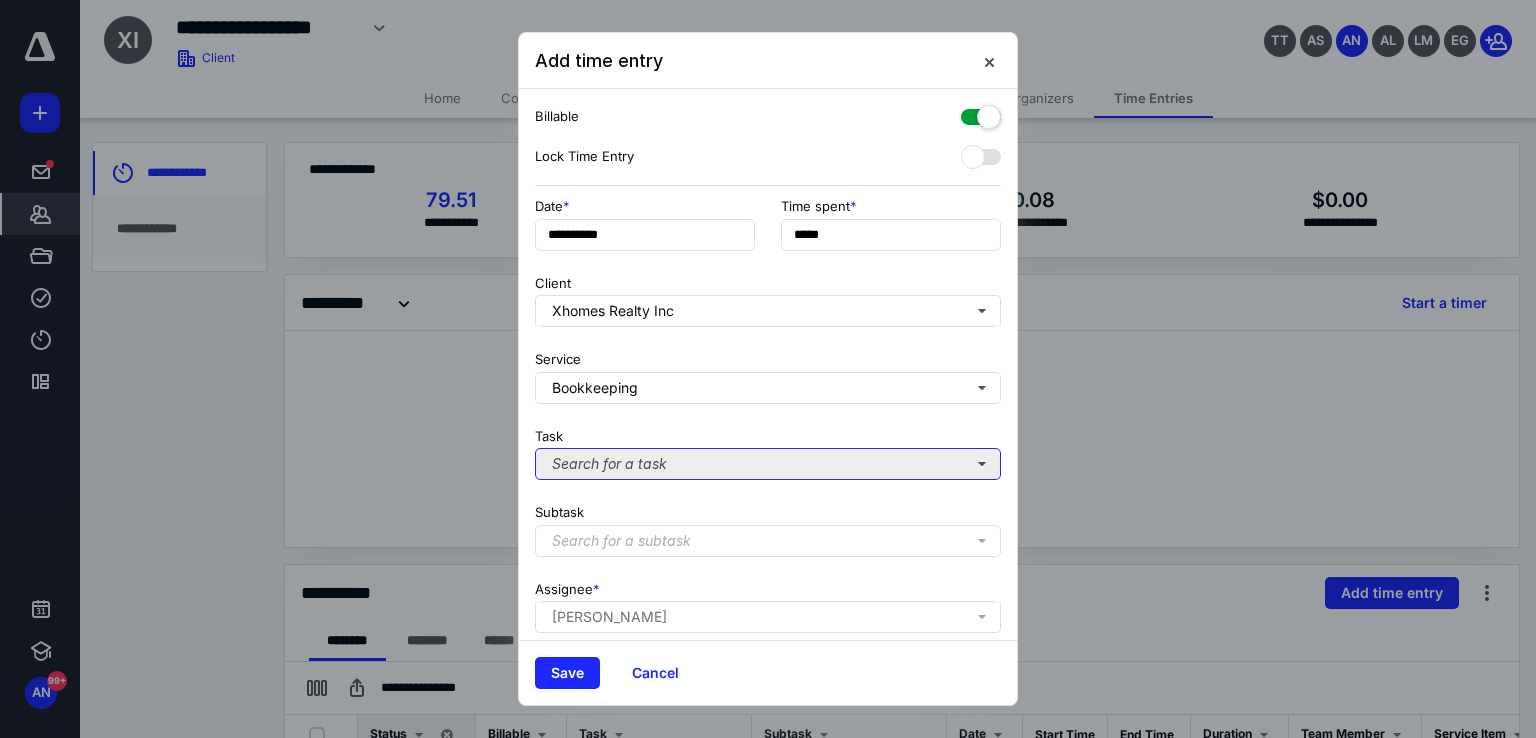 click on "Search for a task" at bounding box center (768, 464) 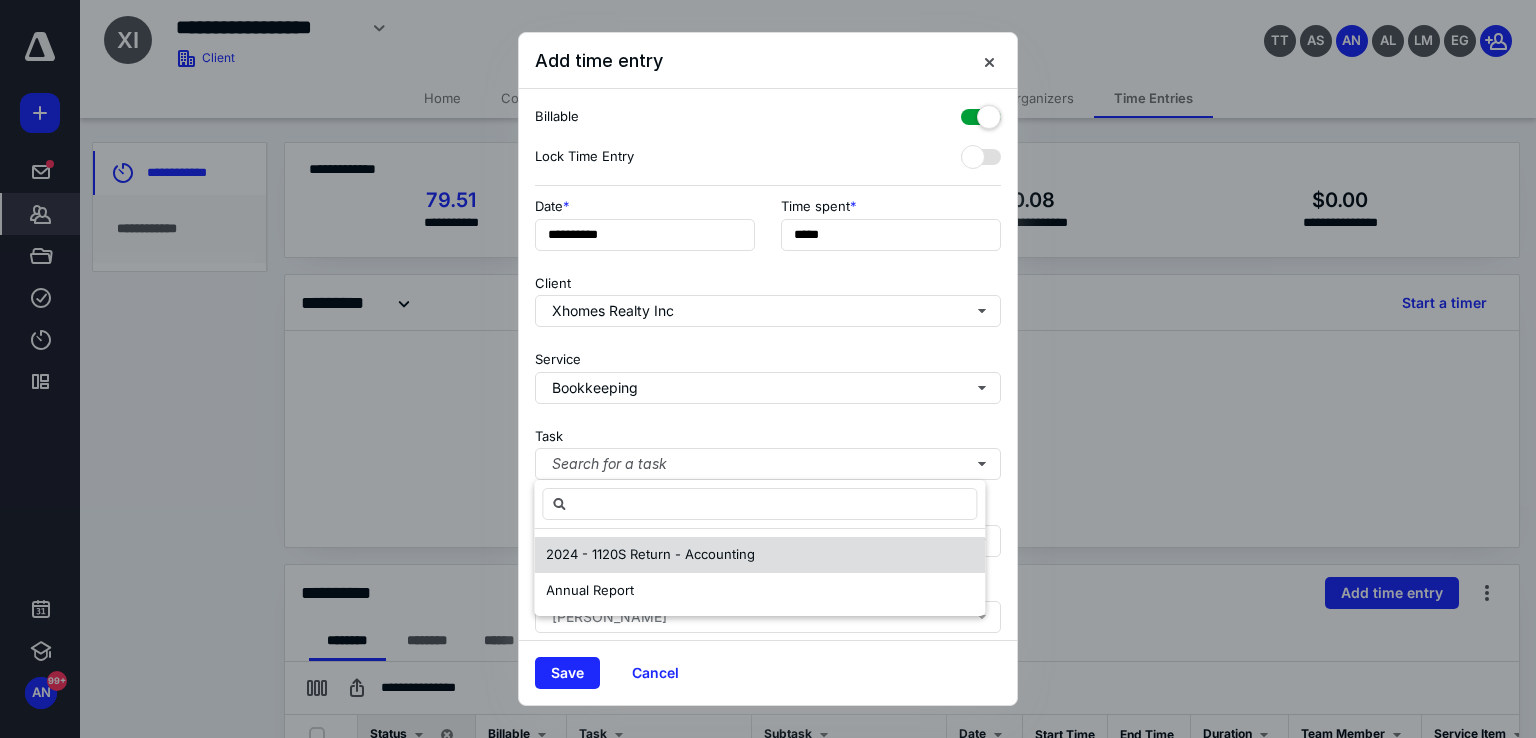 click on "2024 - 1120S Return - Accounting" at bounding box center (650, 554) 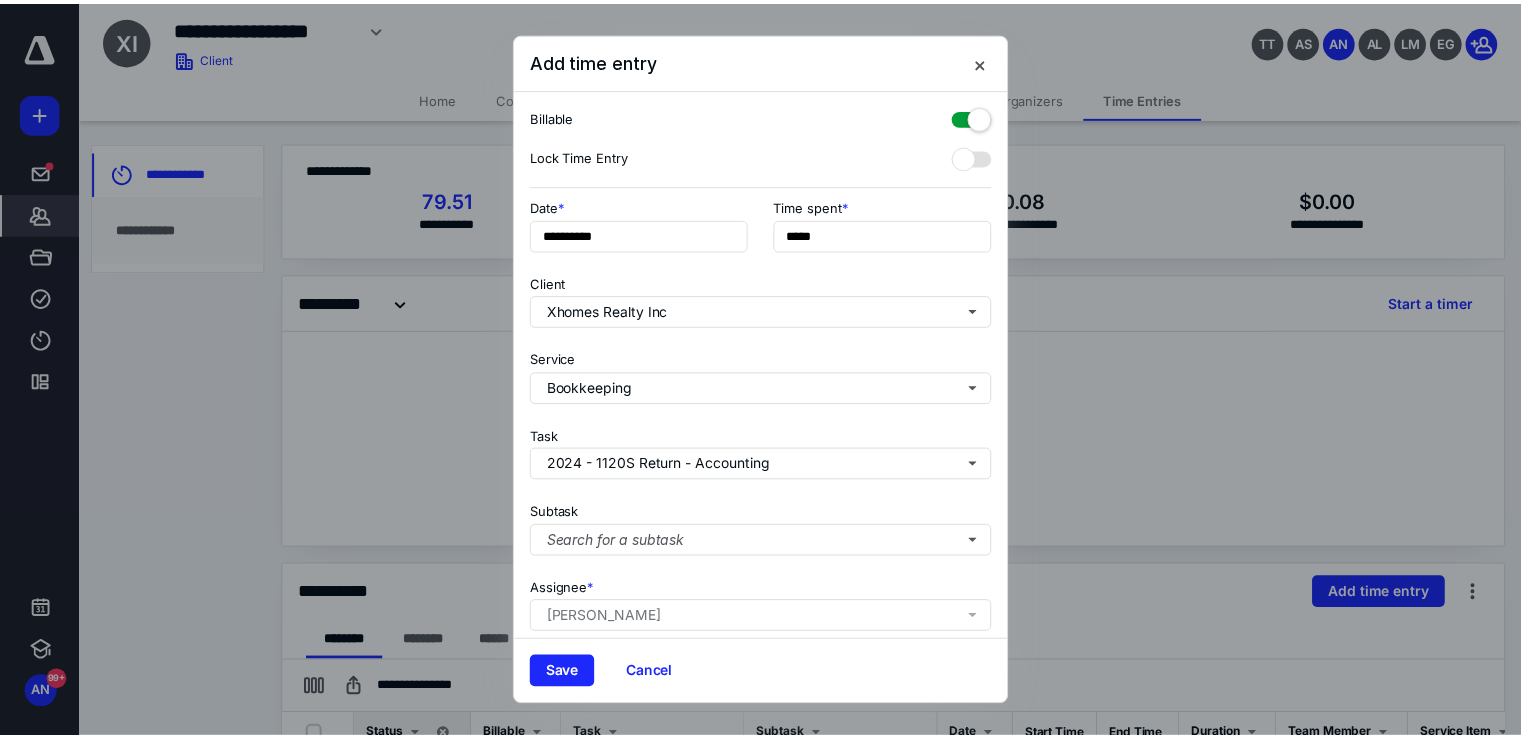 scroll, scrollTop: 163, scrollLeft: 0, axis: vertical 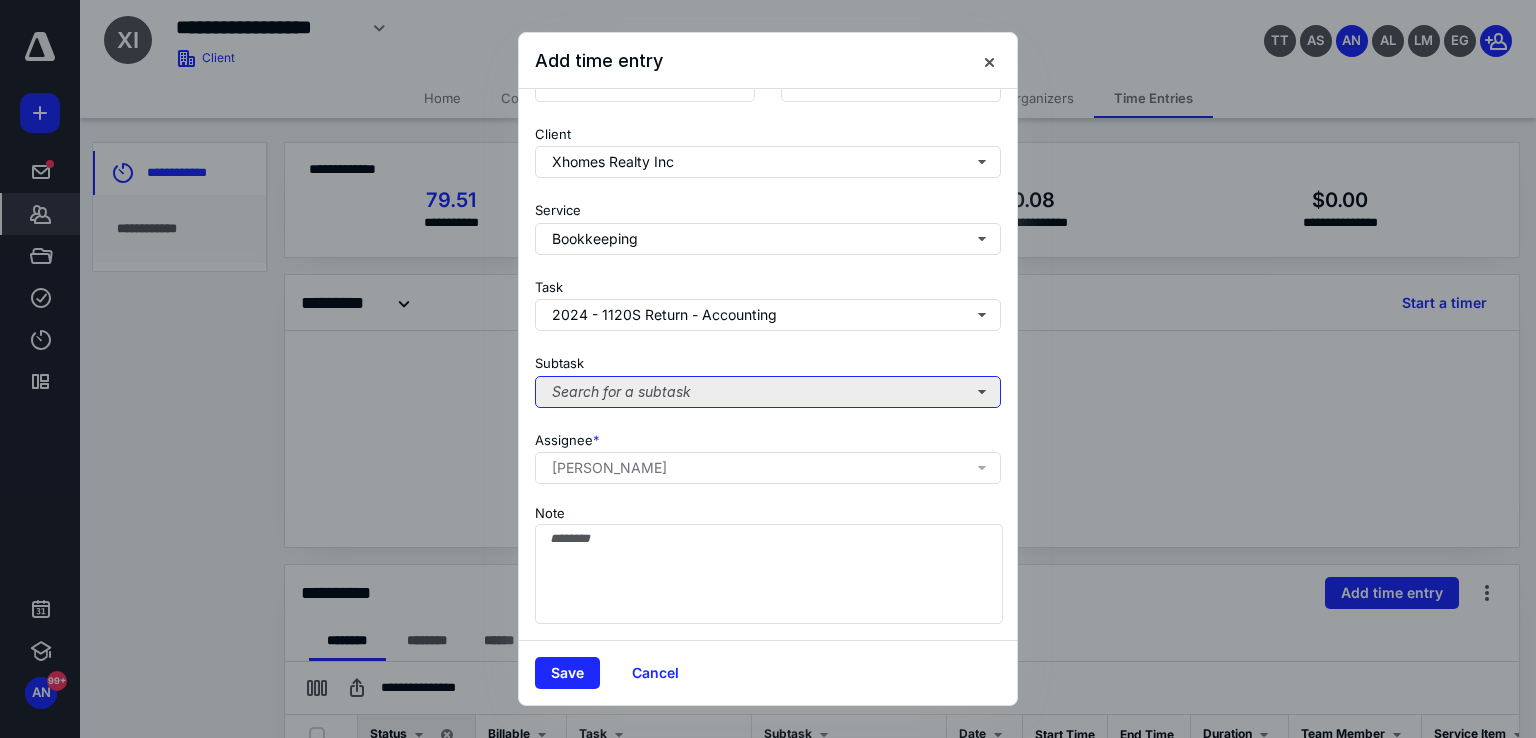 click on "Search for a subtask" at bounding box center [768, 392] 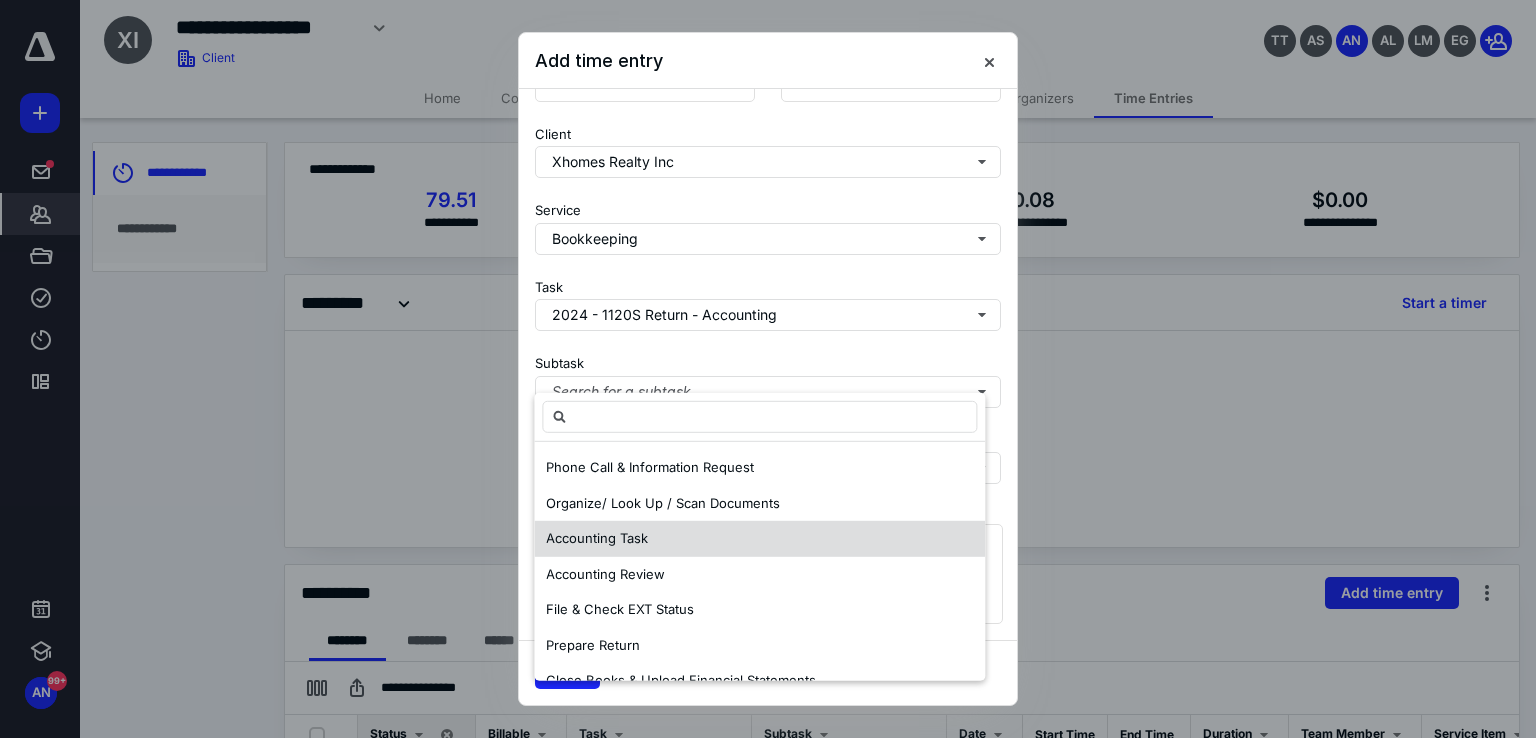 click on "Accounting Task" at bounding box center (759, 539) 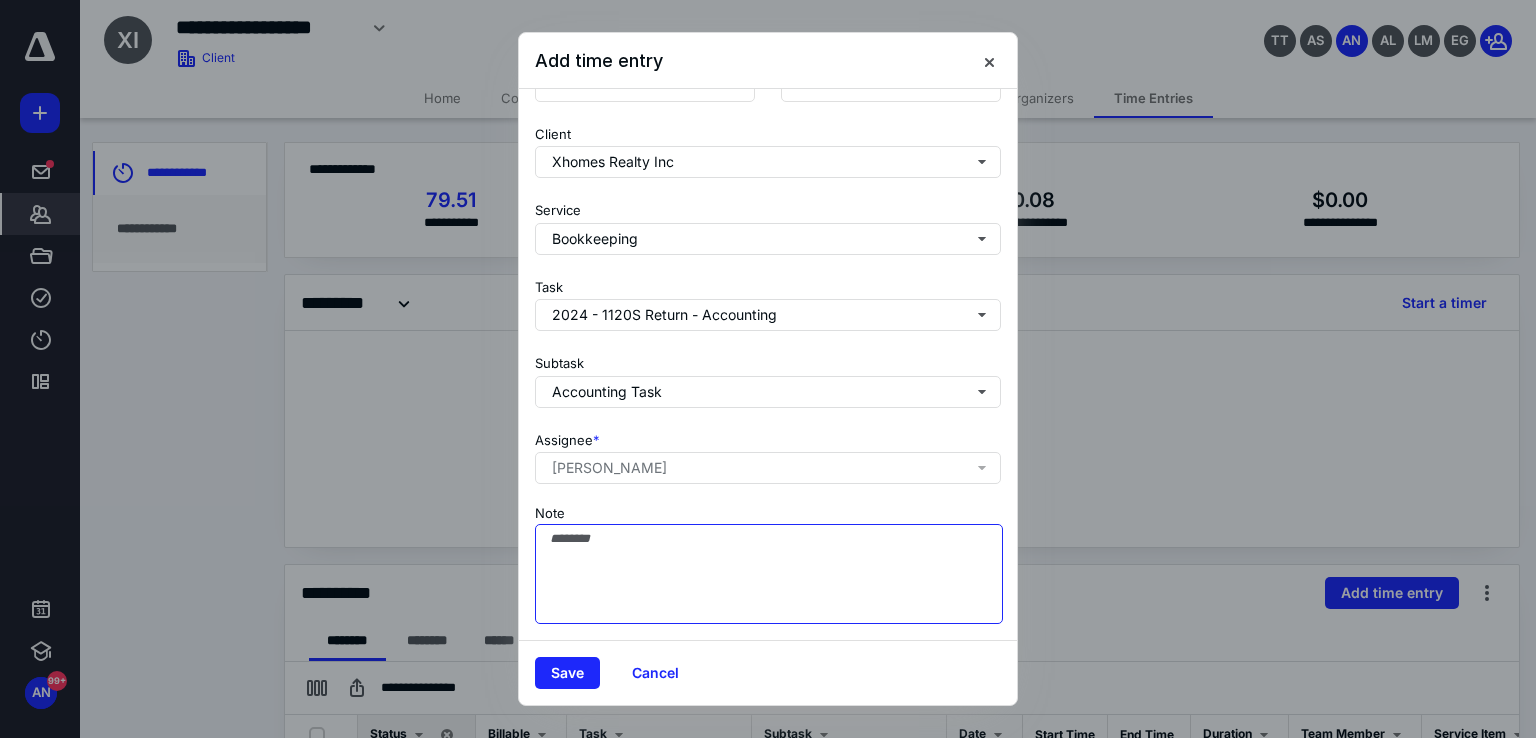click on "Note" at bounding box center [769, 574] 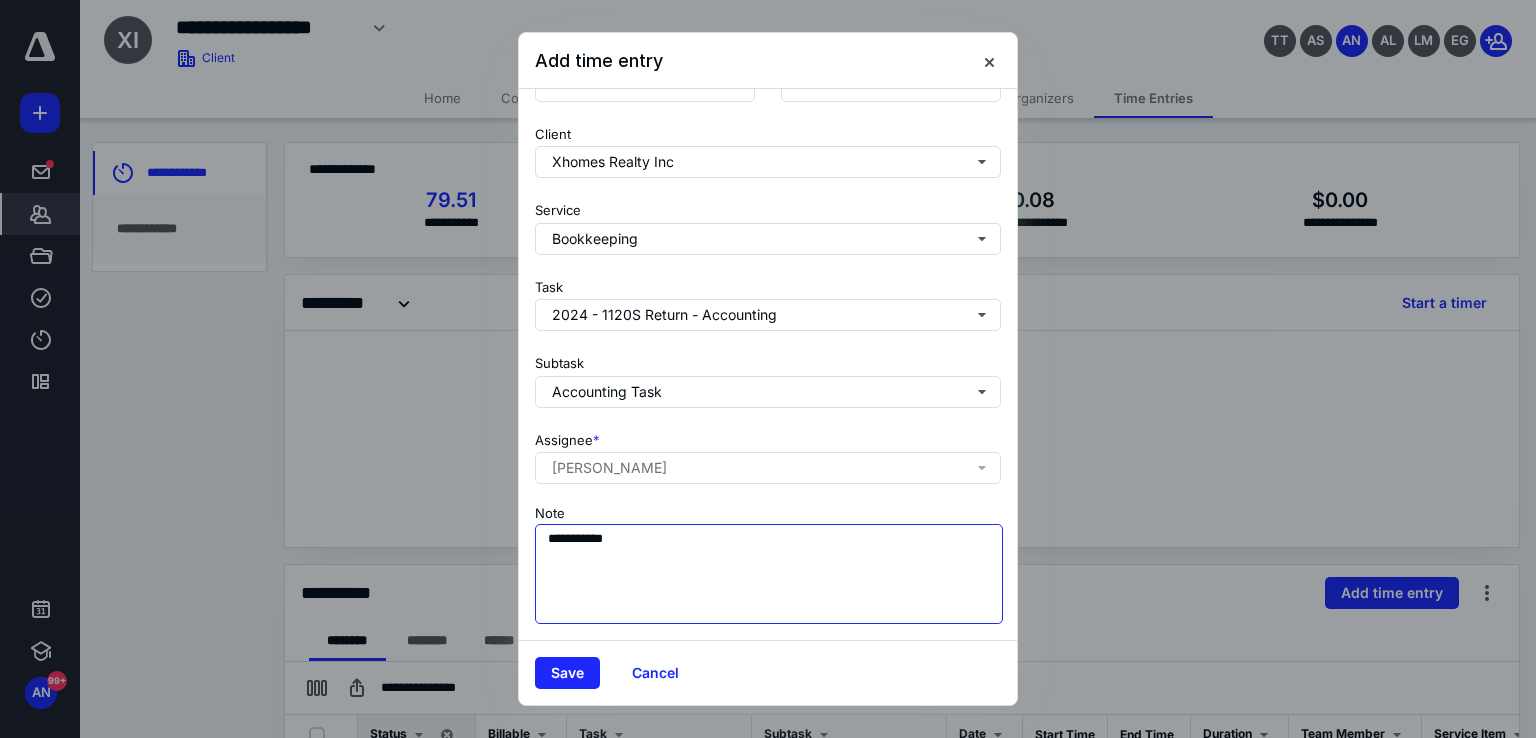 paste on "**********" 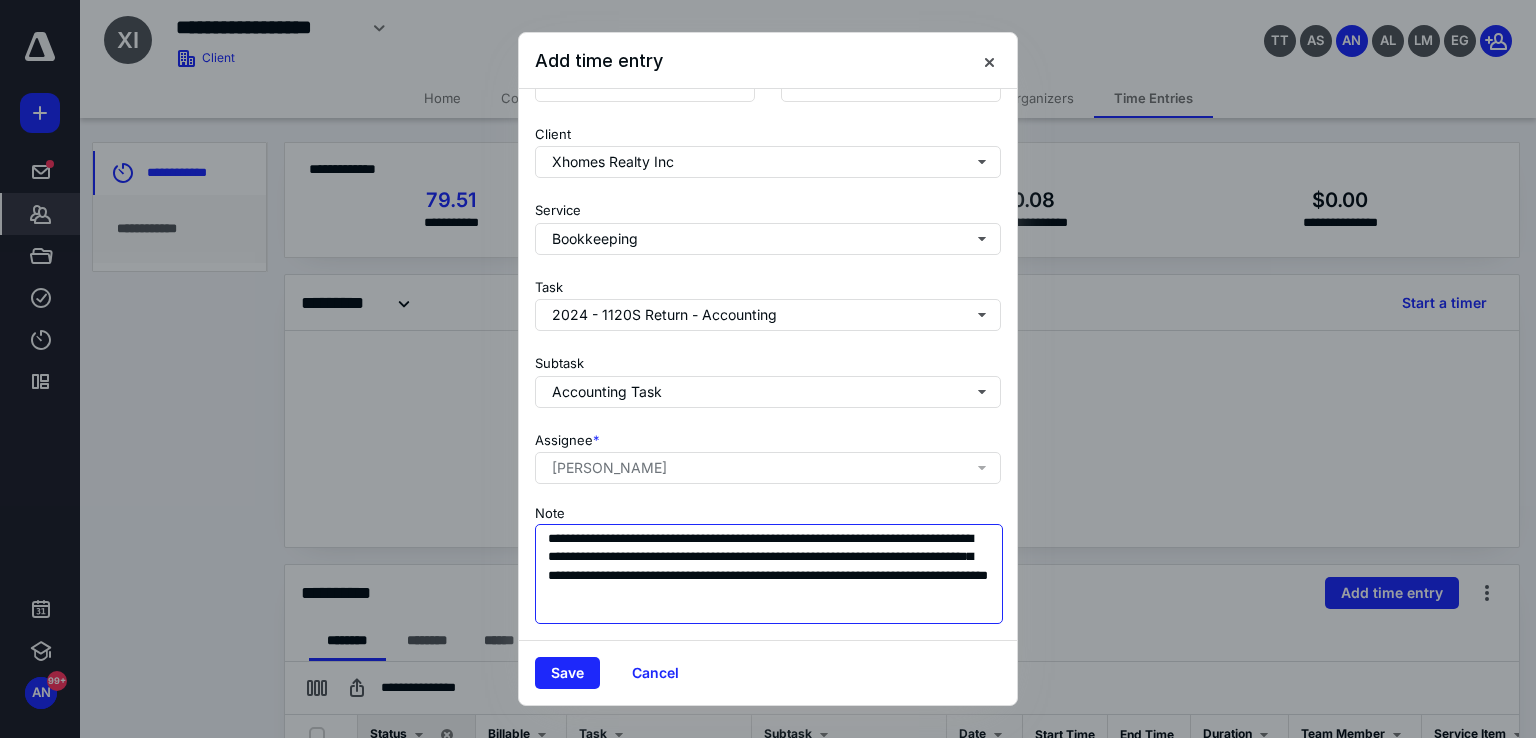 click on "**********" at bounding box center [769, 574] 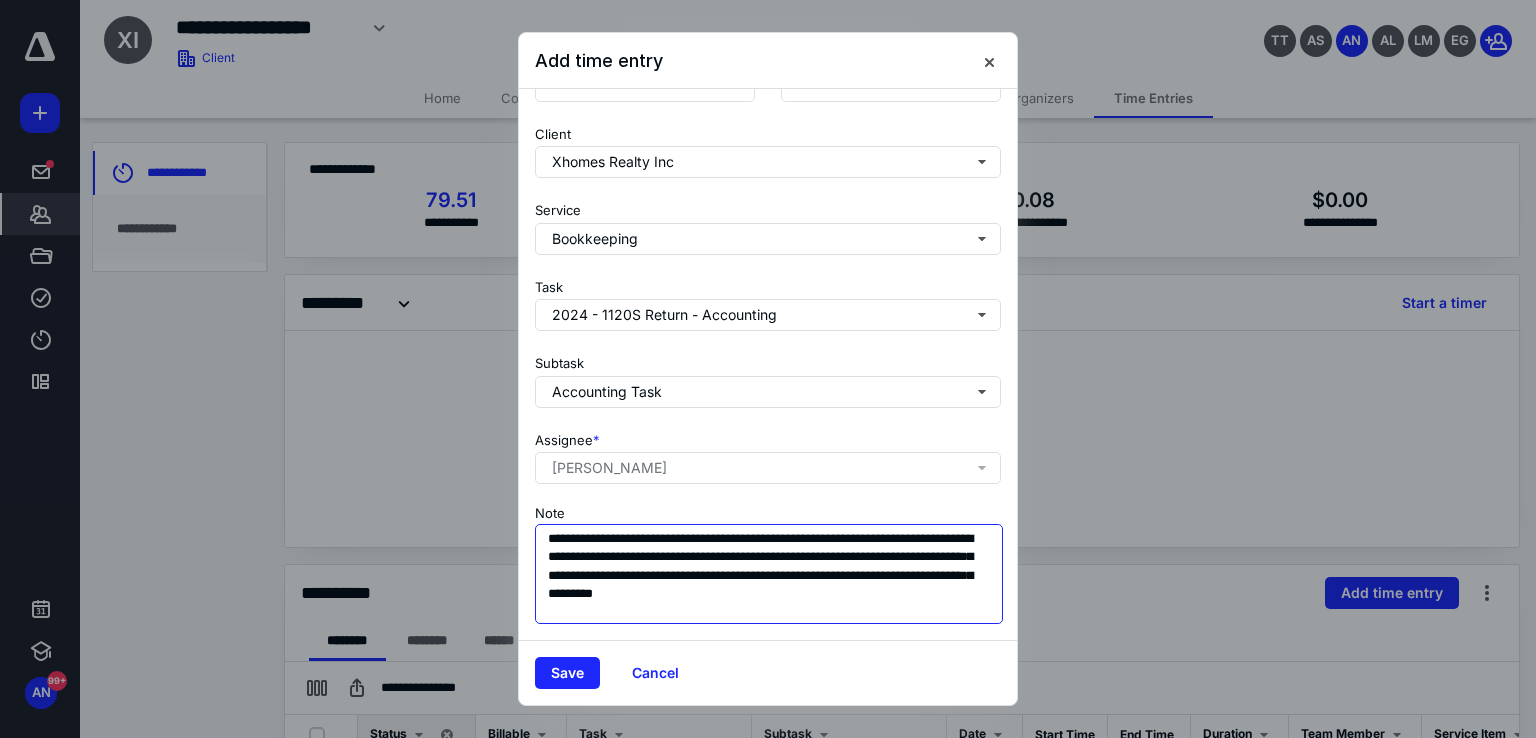 type on "**********" 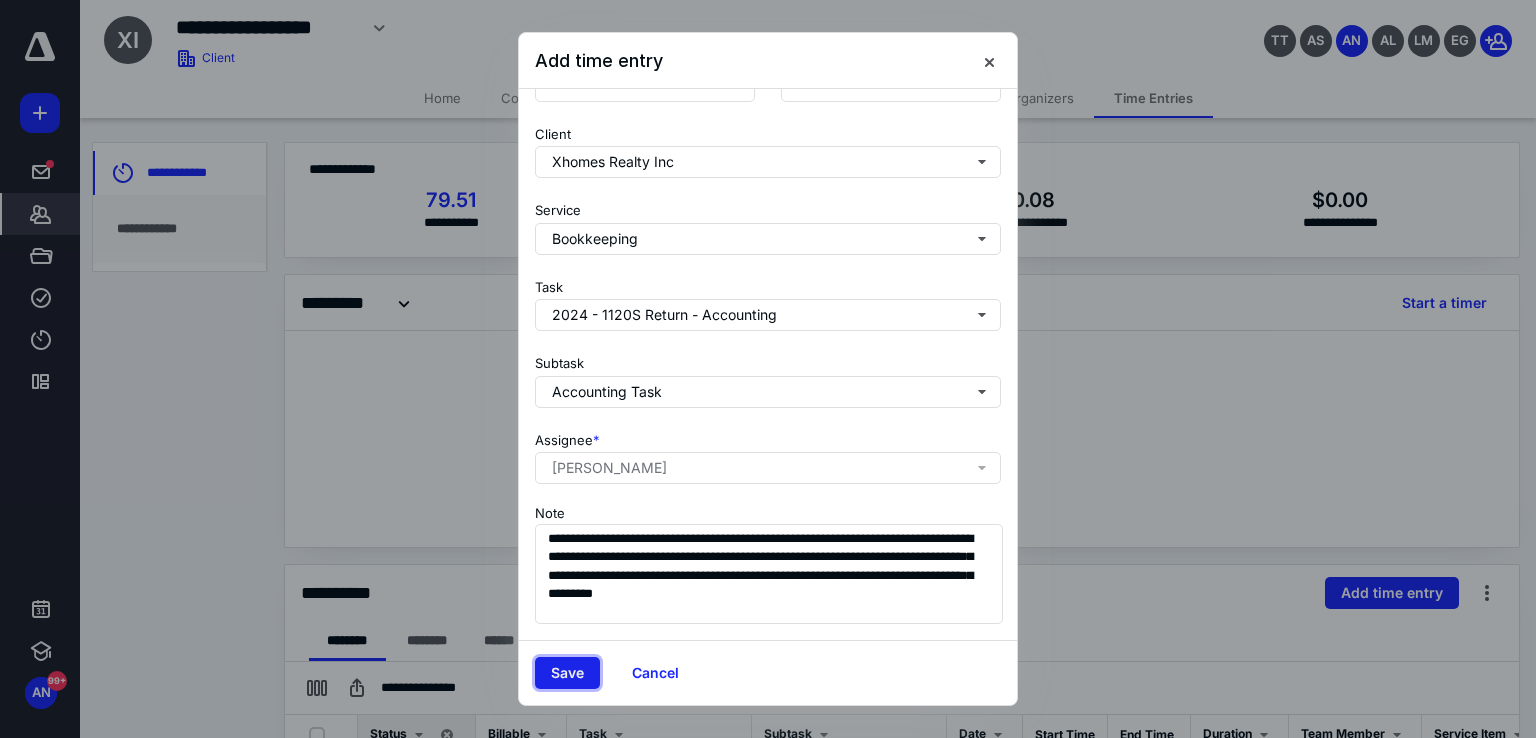 click on "Save" at bounding box center (567, 673) 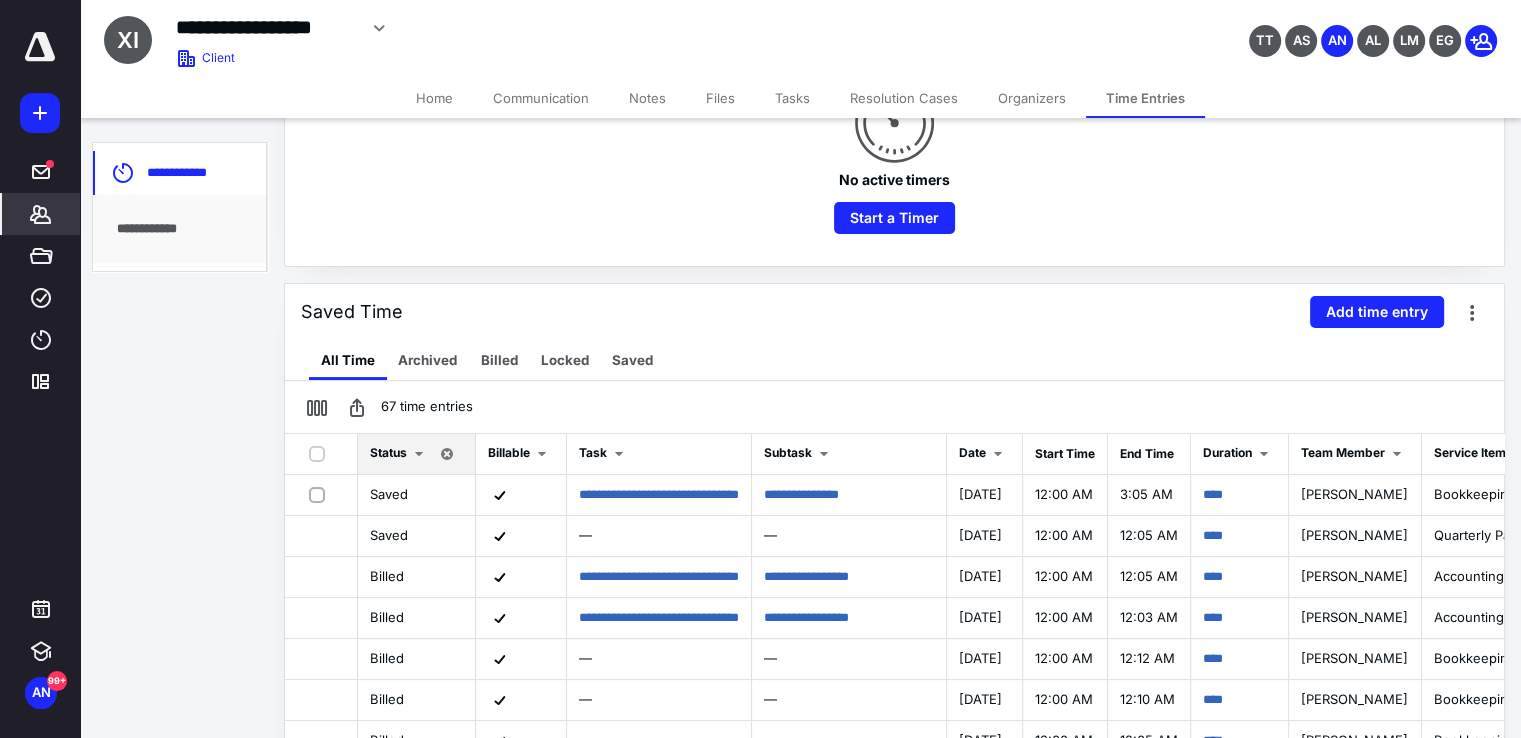 scroll, scrollTop: 445, scrollLeft: 0, axis: vertical 